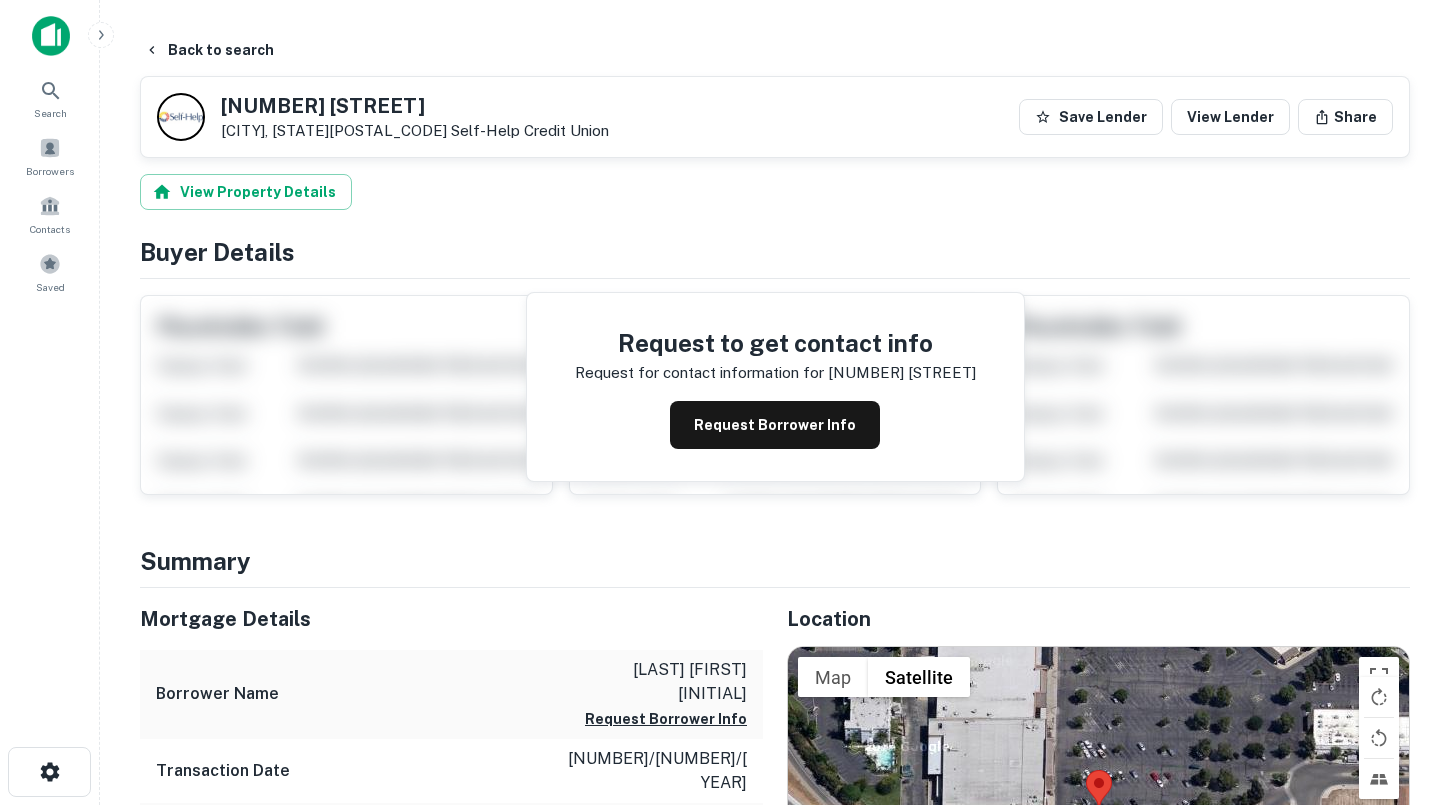scroll, scrollTop: 961, scrollLeft: 0, axis: vertical 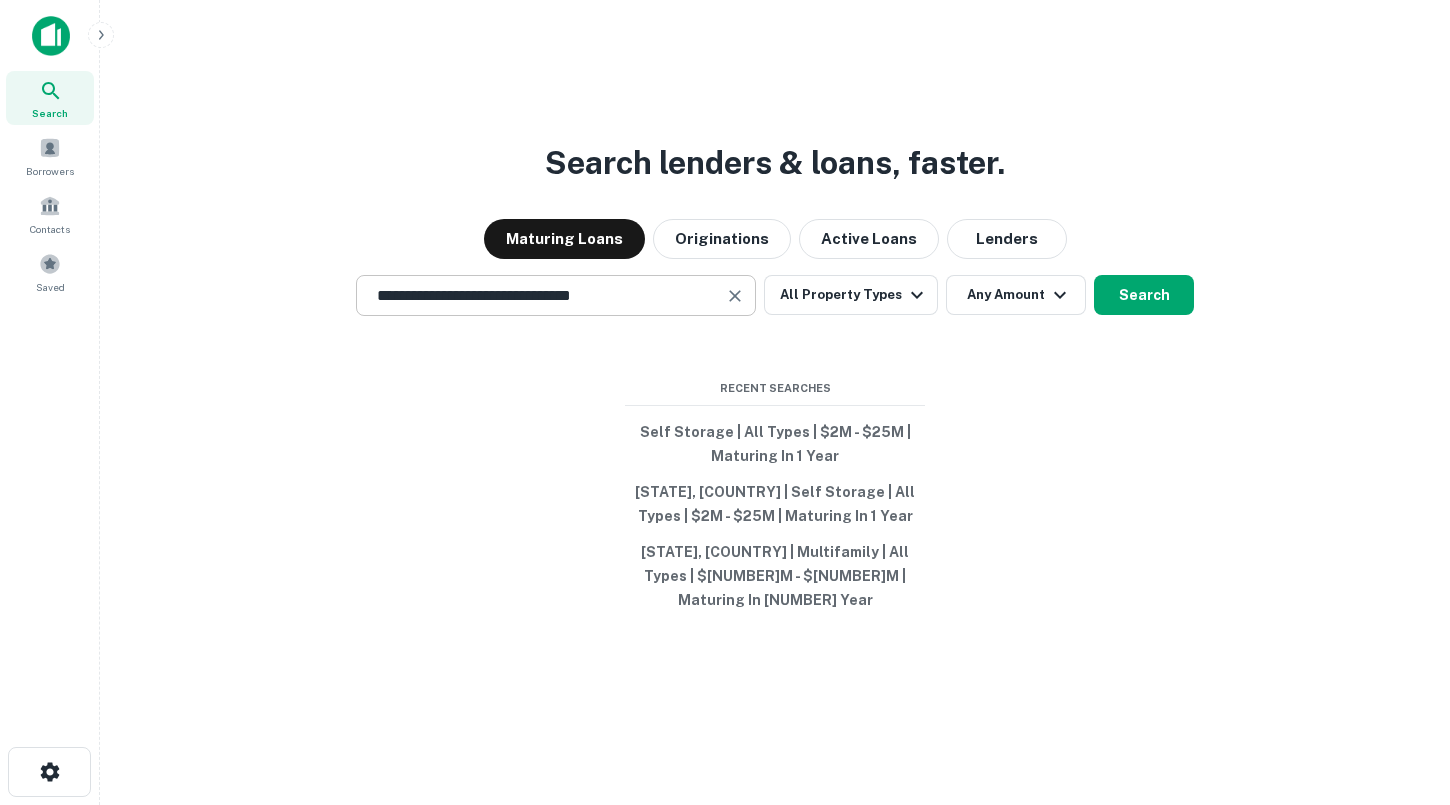 click 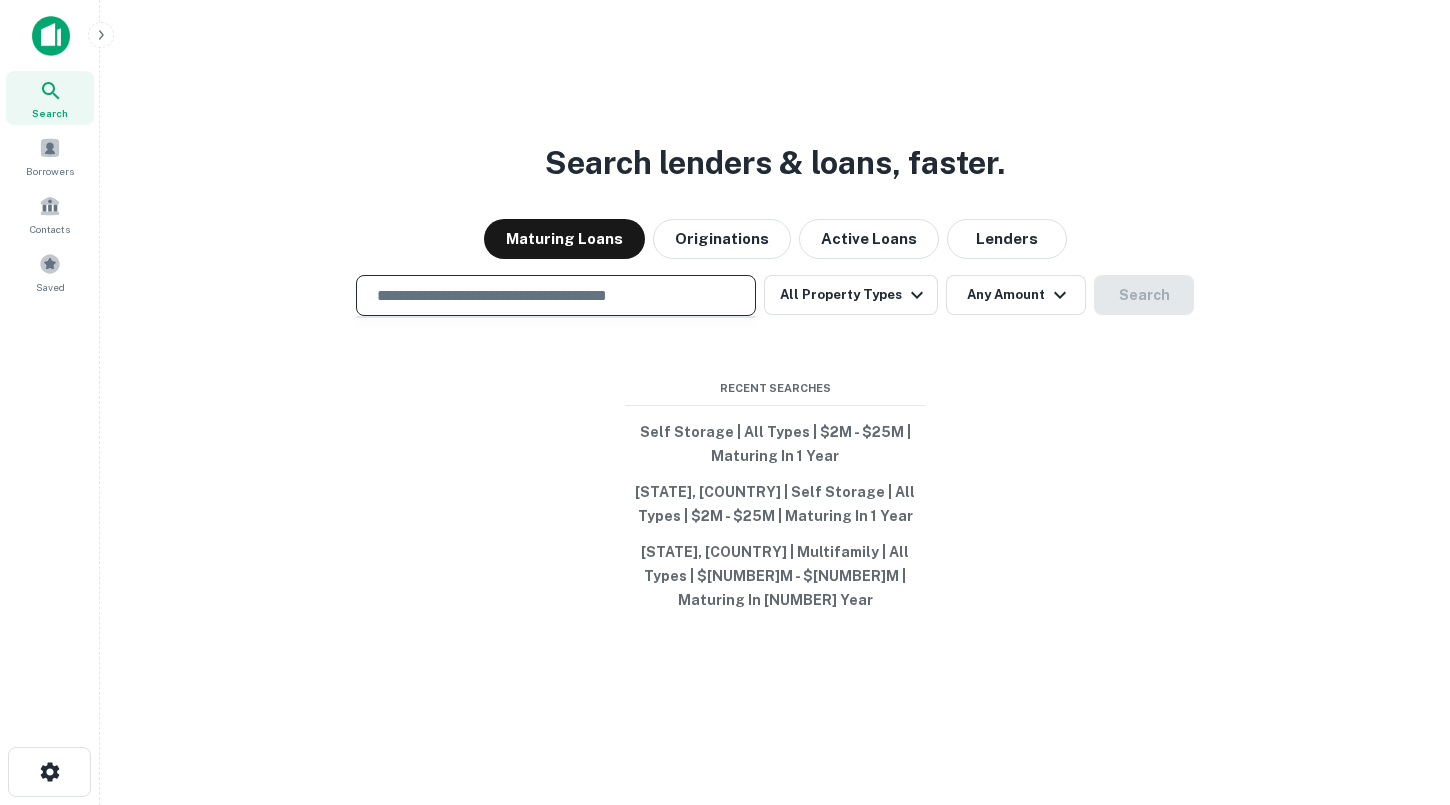 click at bounding box center [556, 295] 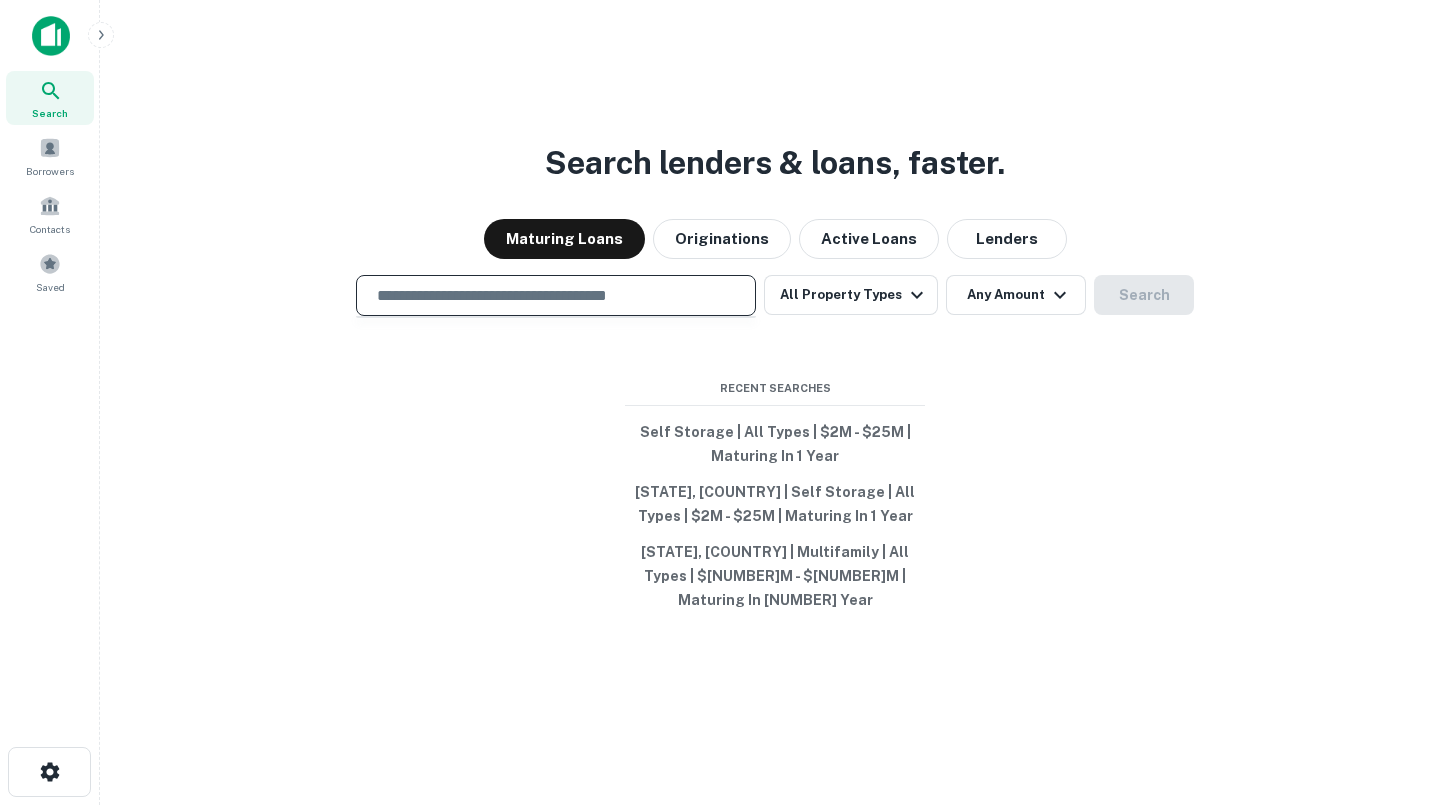 type on "**********" 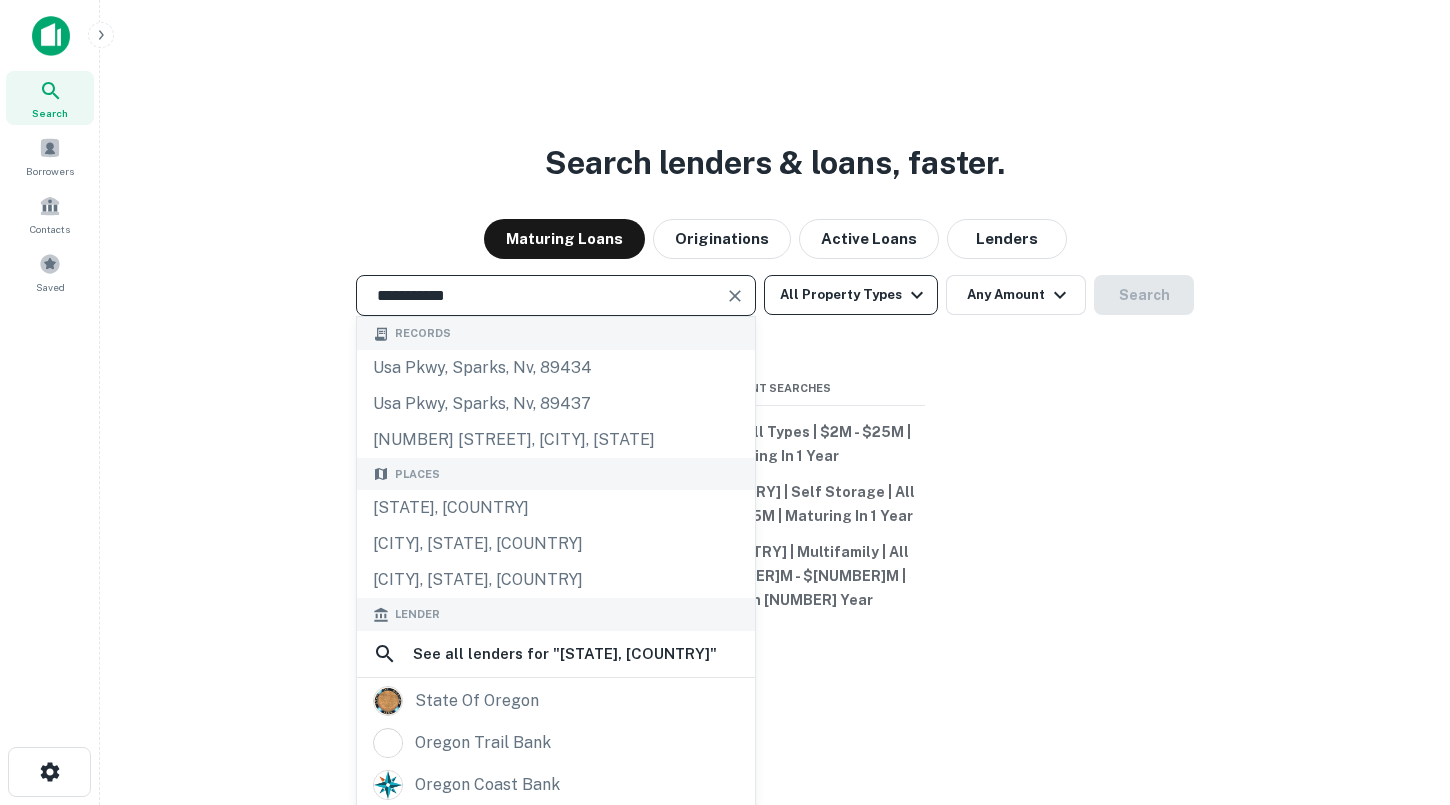 click on "All Property Types" at bounding box center (851, 295) 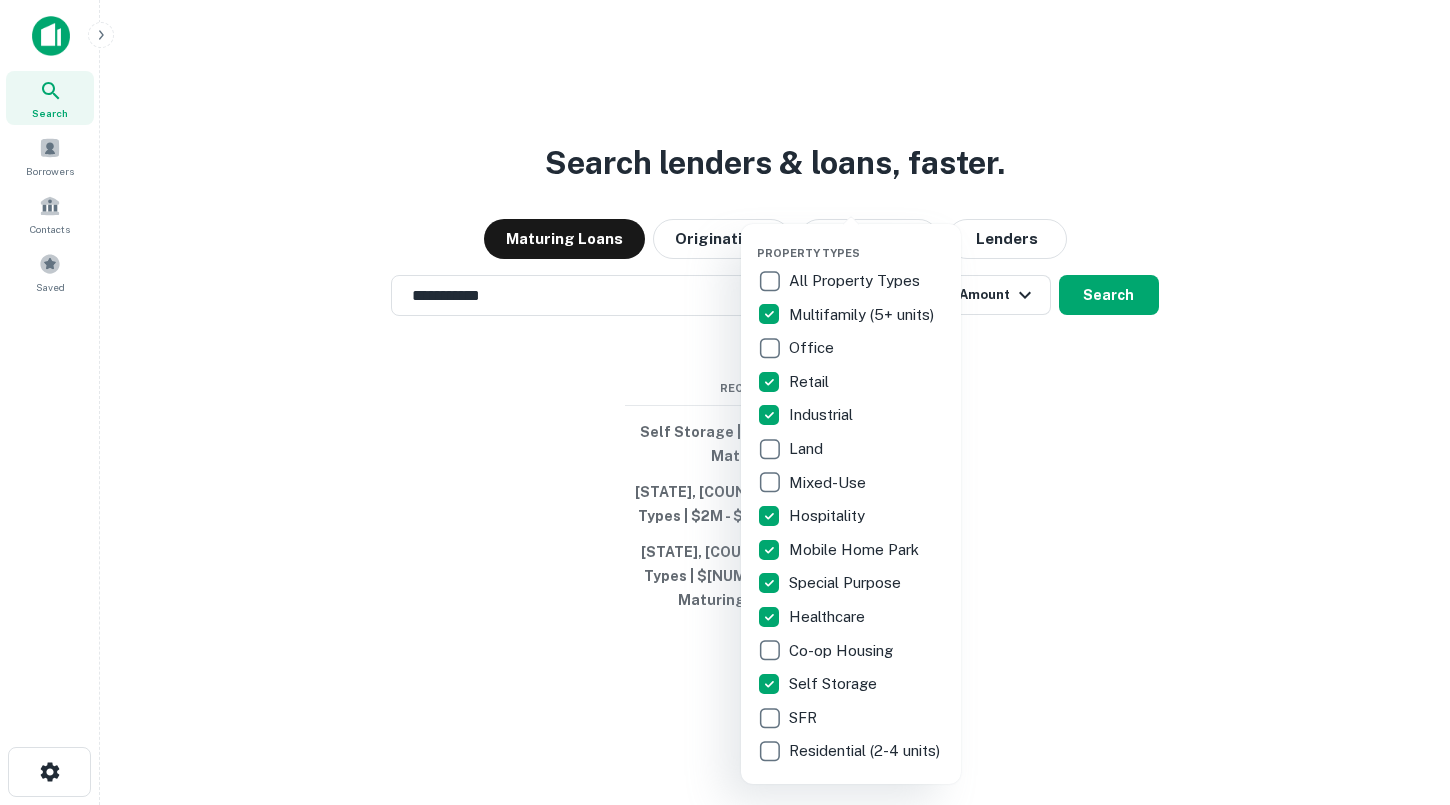 click at bounding box center [725, 402] 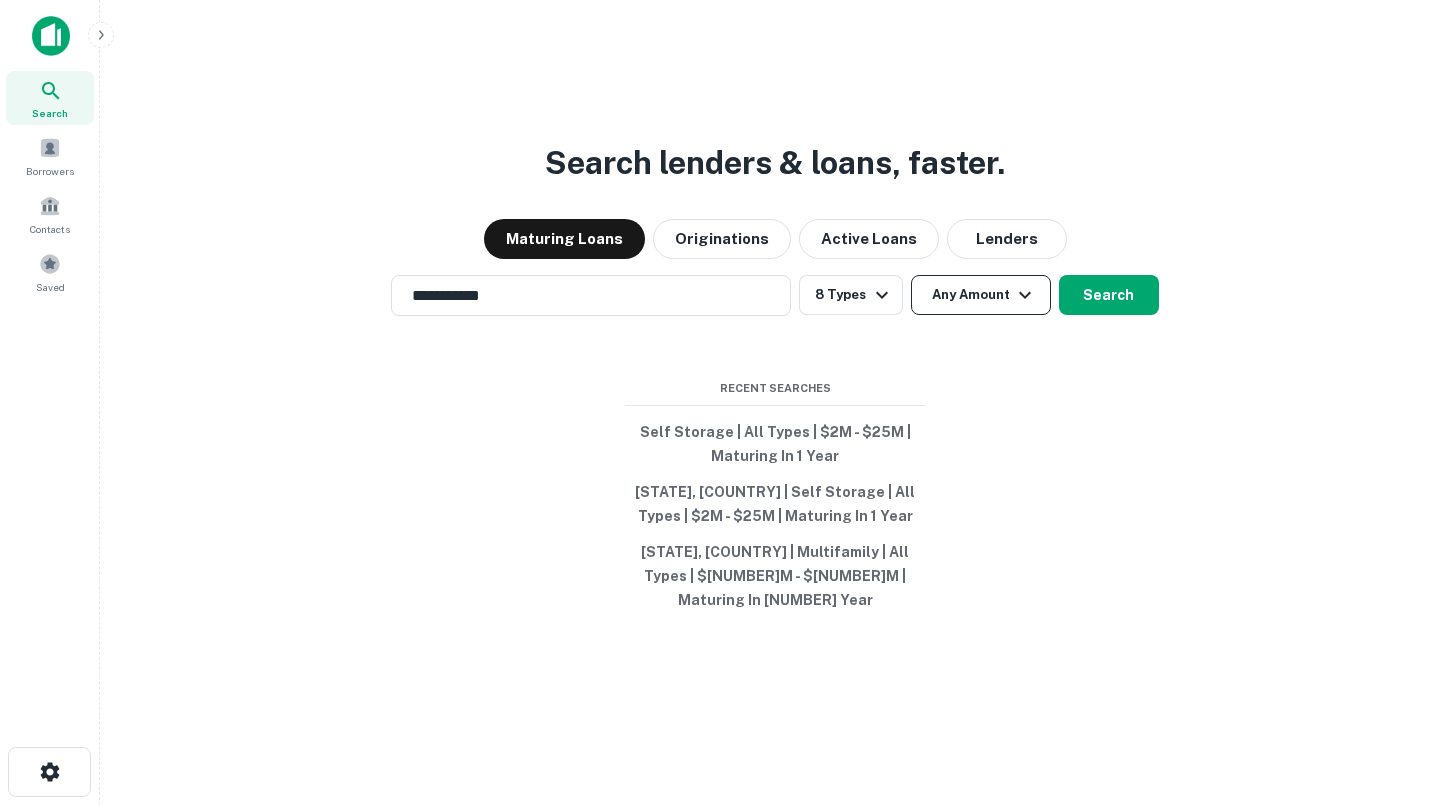 click on "Any Amount" at bounding box center (981, 295) 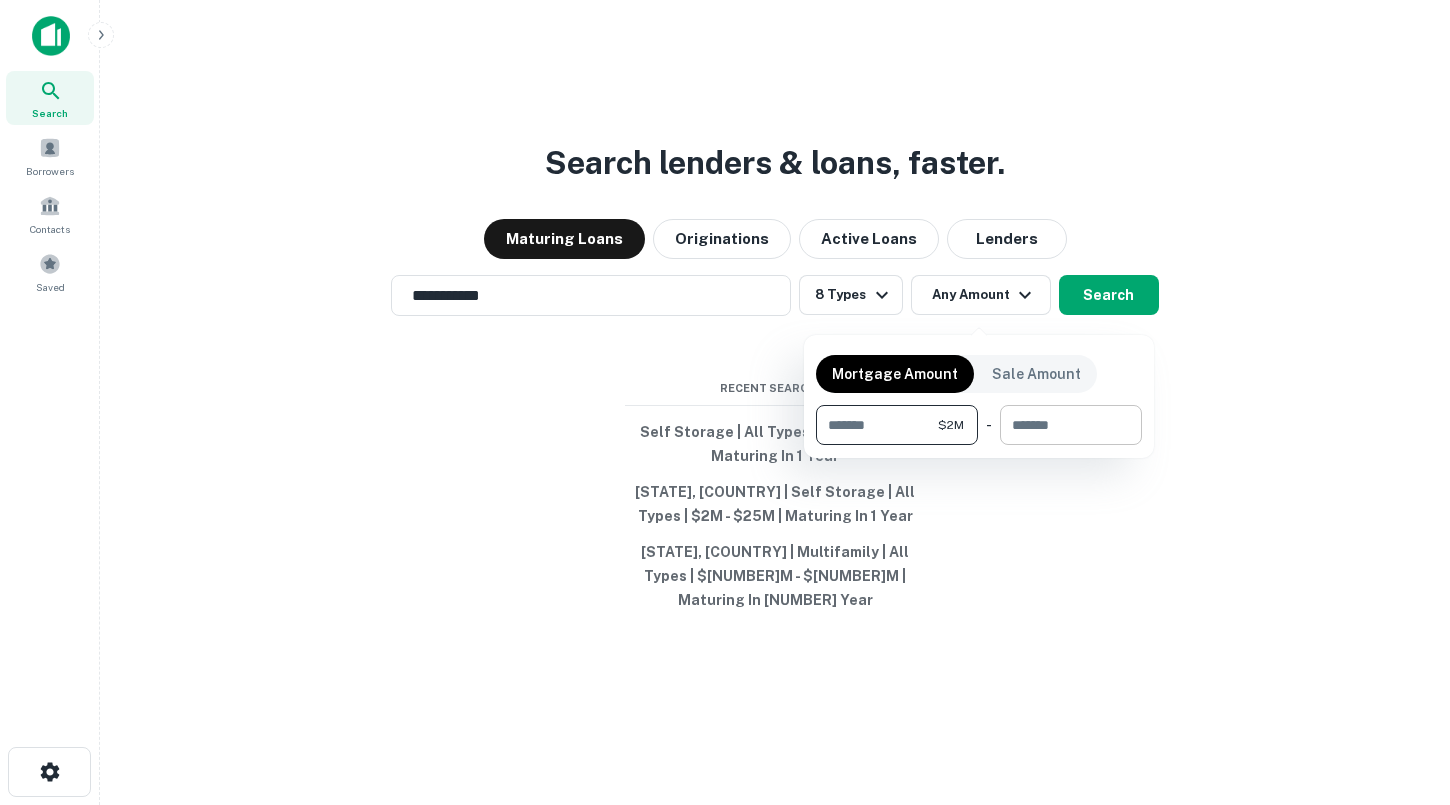 type on "*******" 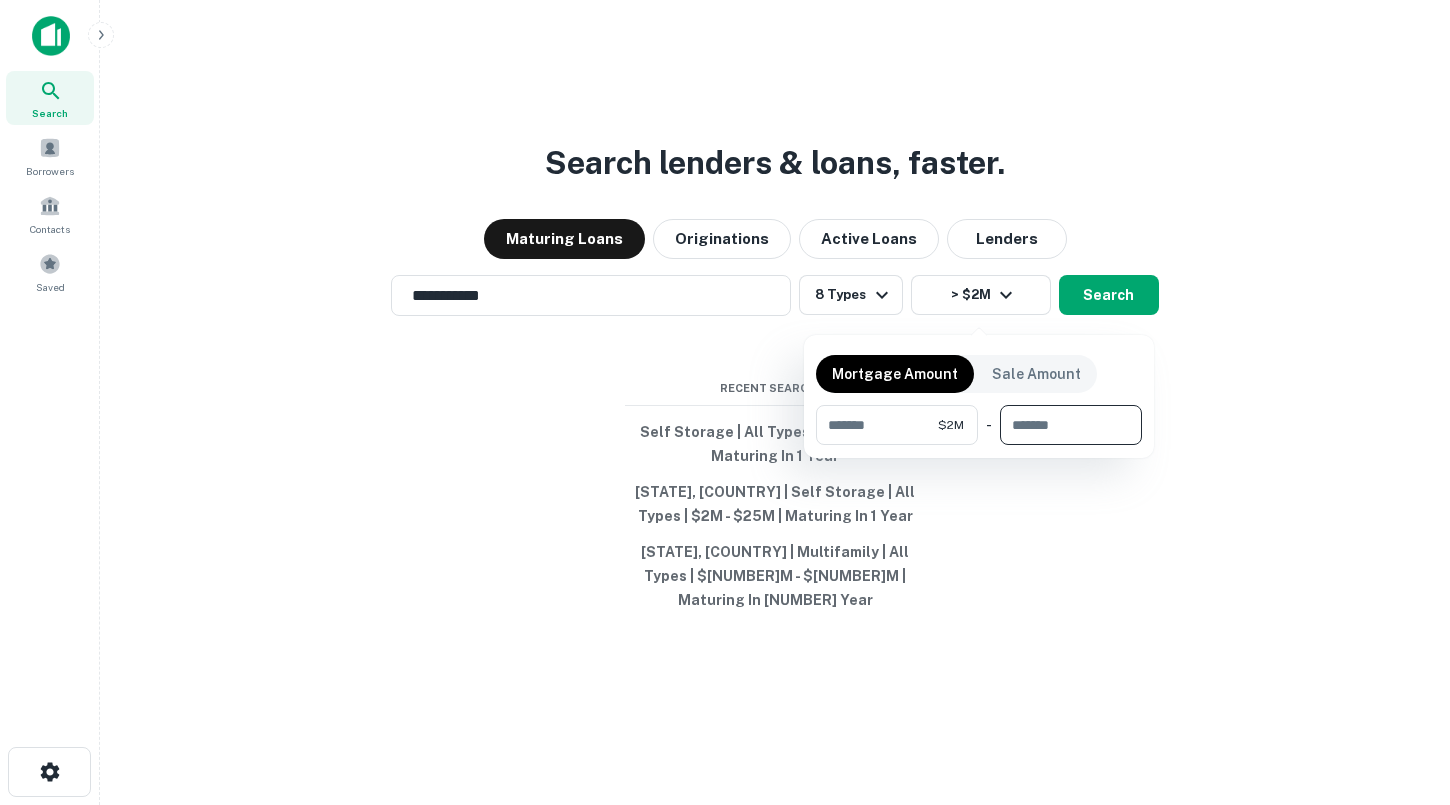 click at bounding box center (1064, 425) 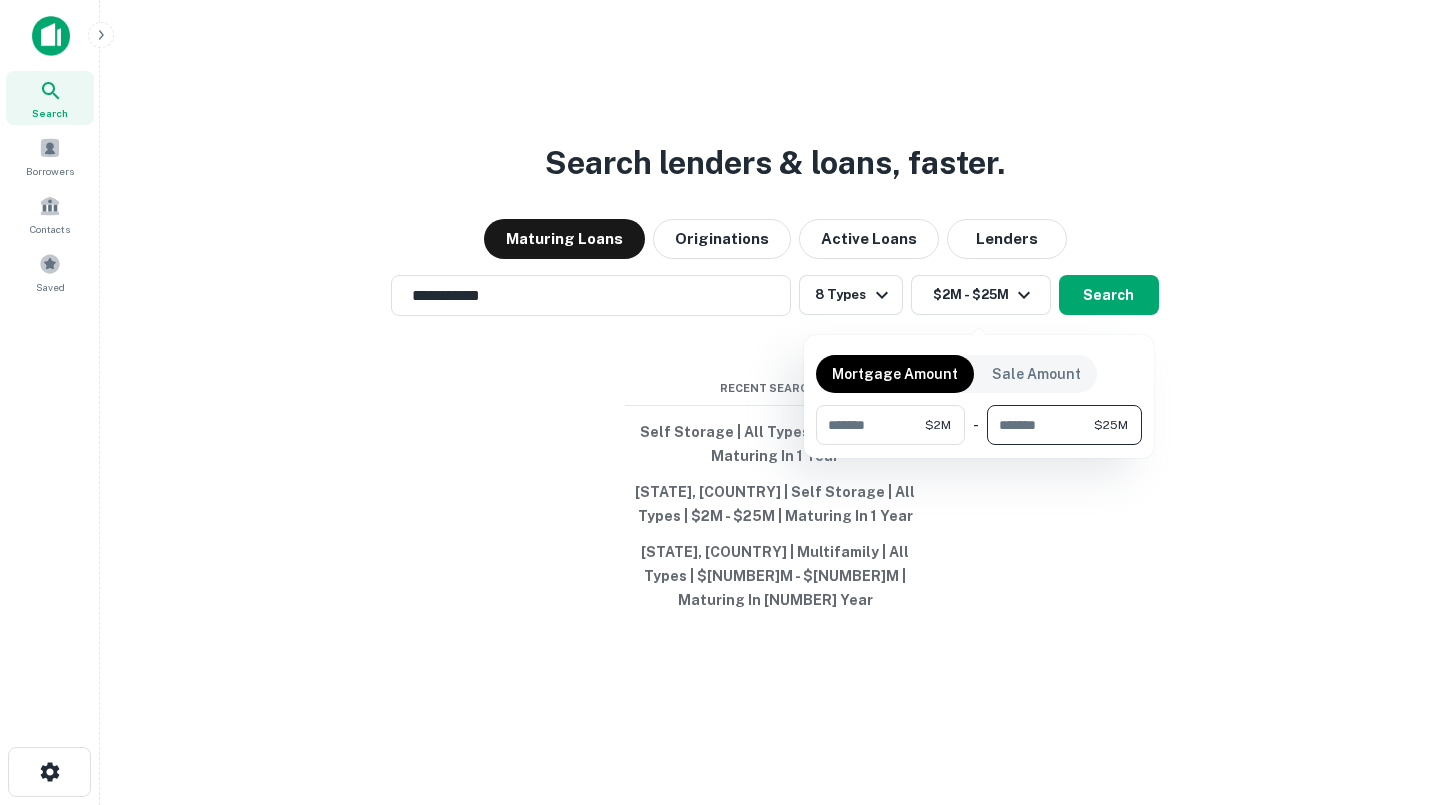 type on "********" 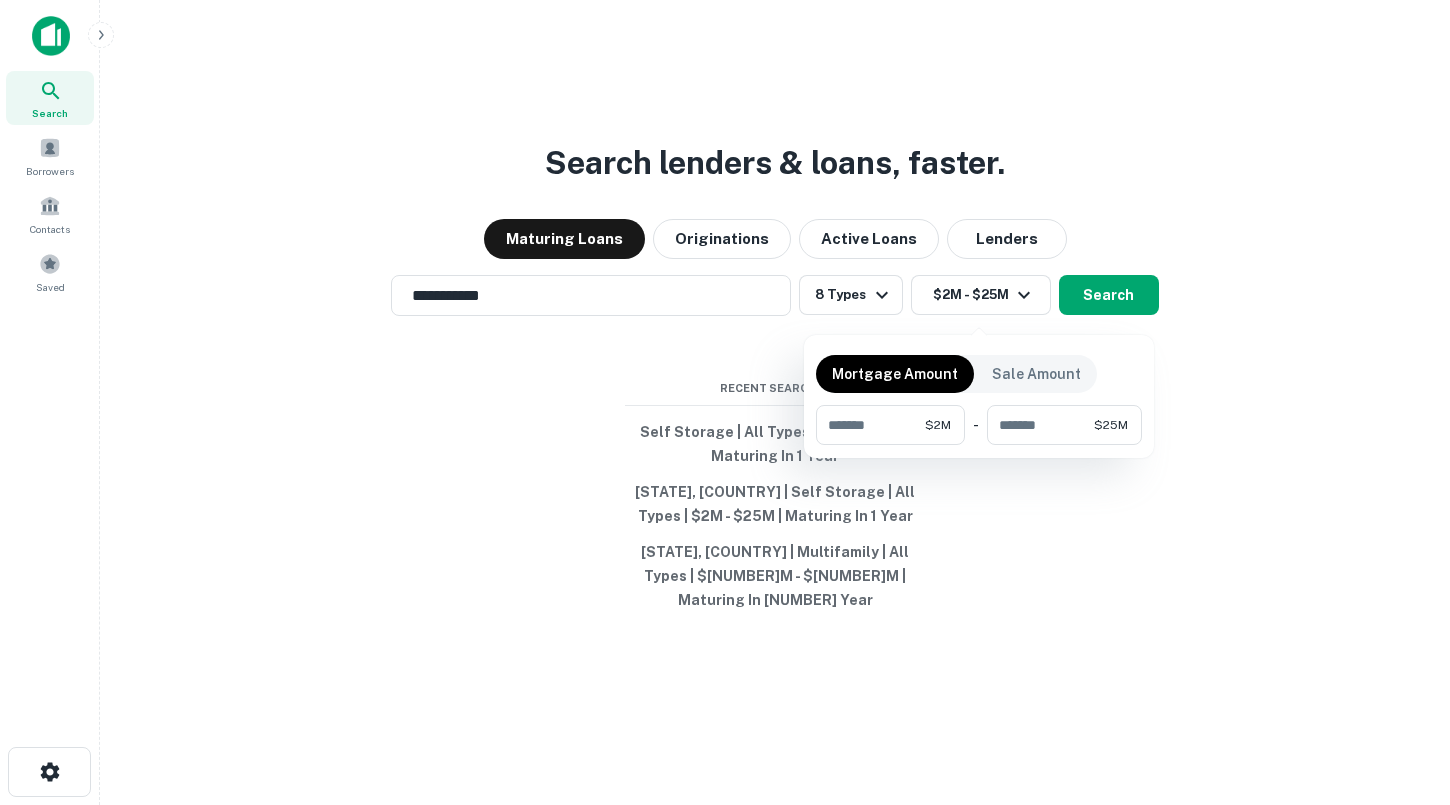 click at bounding box center [725, 402] 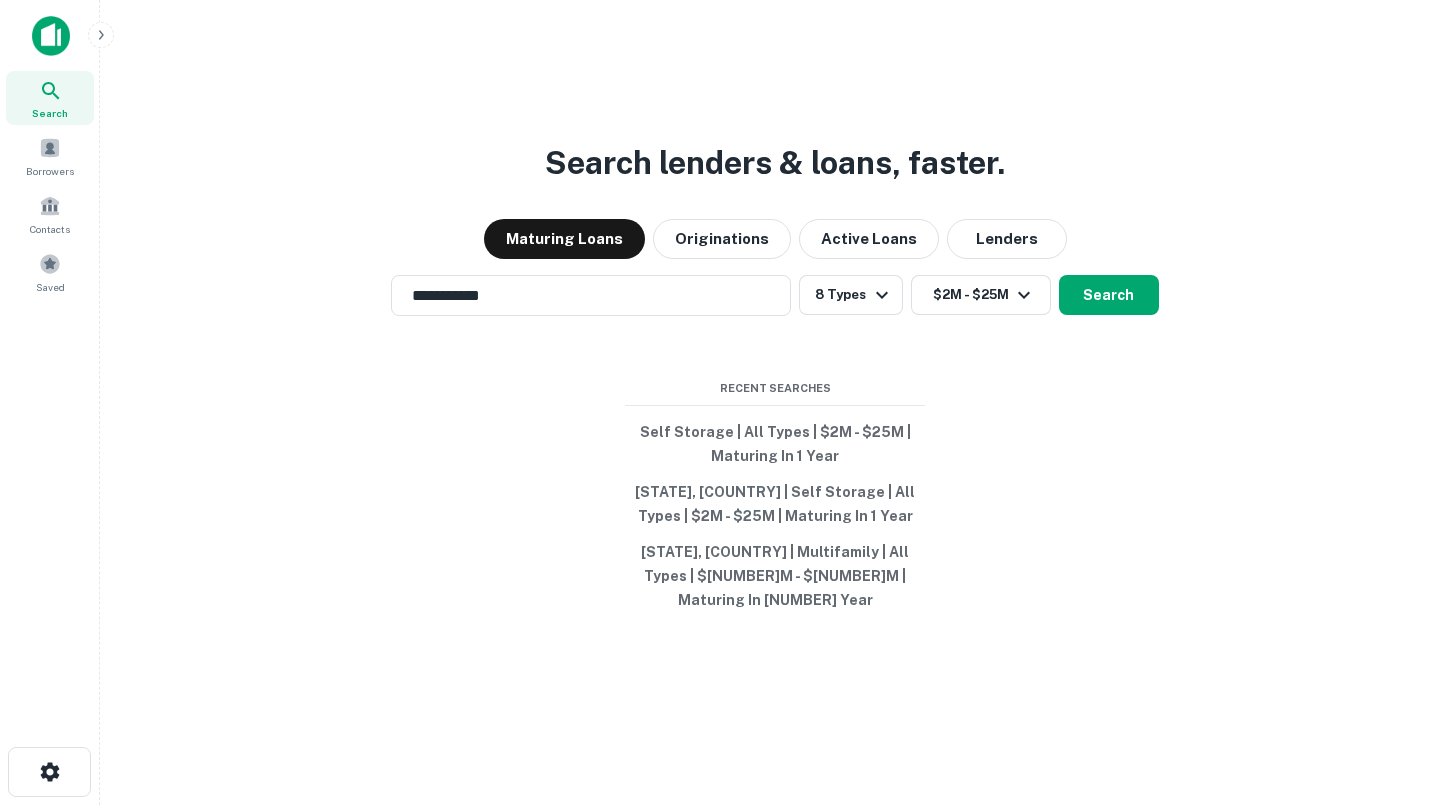click on "Search" at bounding box center (1109, 295) 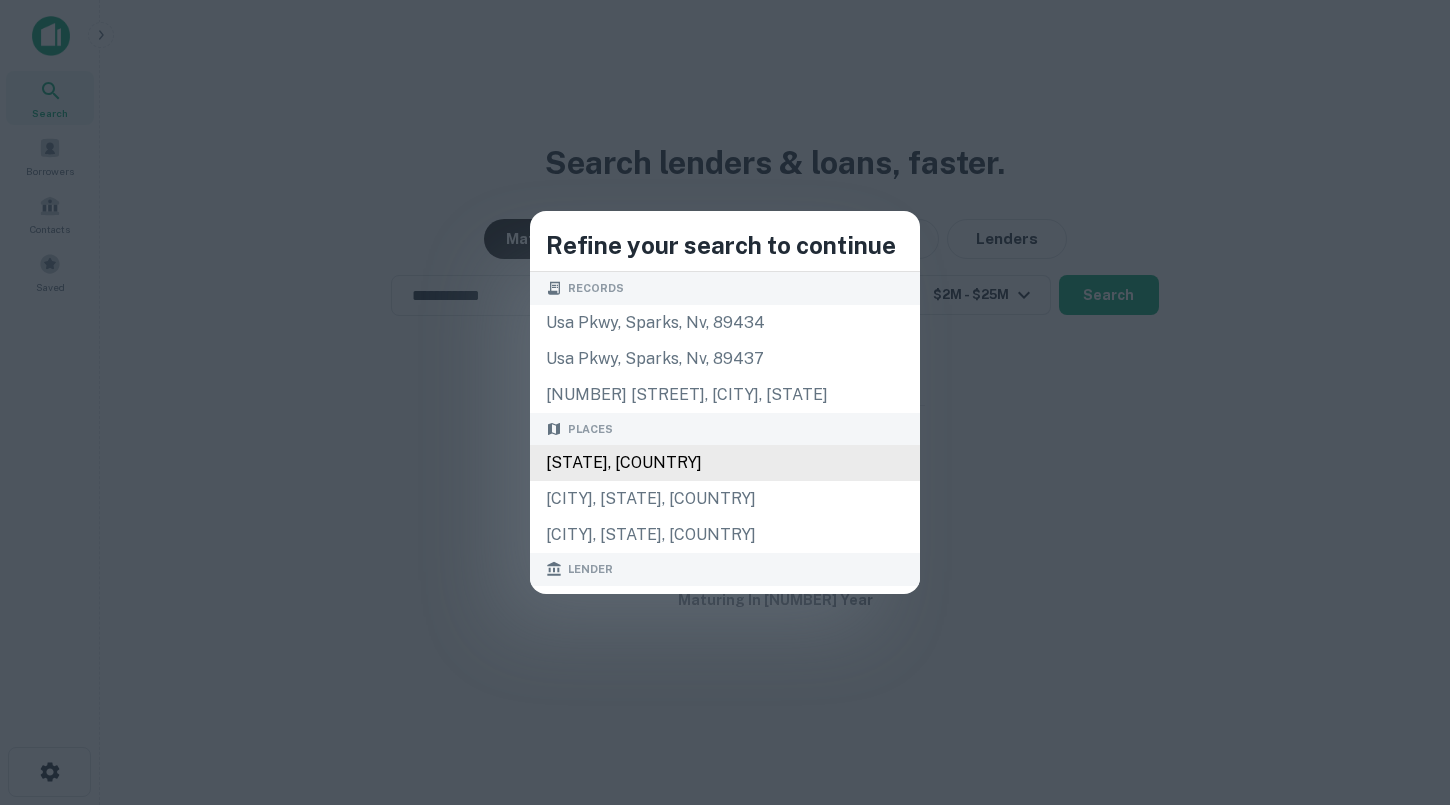 click on "Oregon, USA" at bounding box center [725, 463] 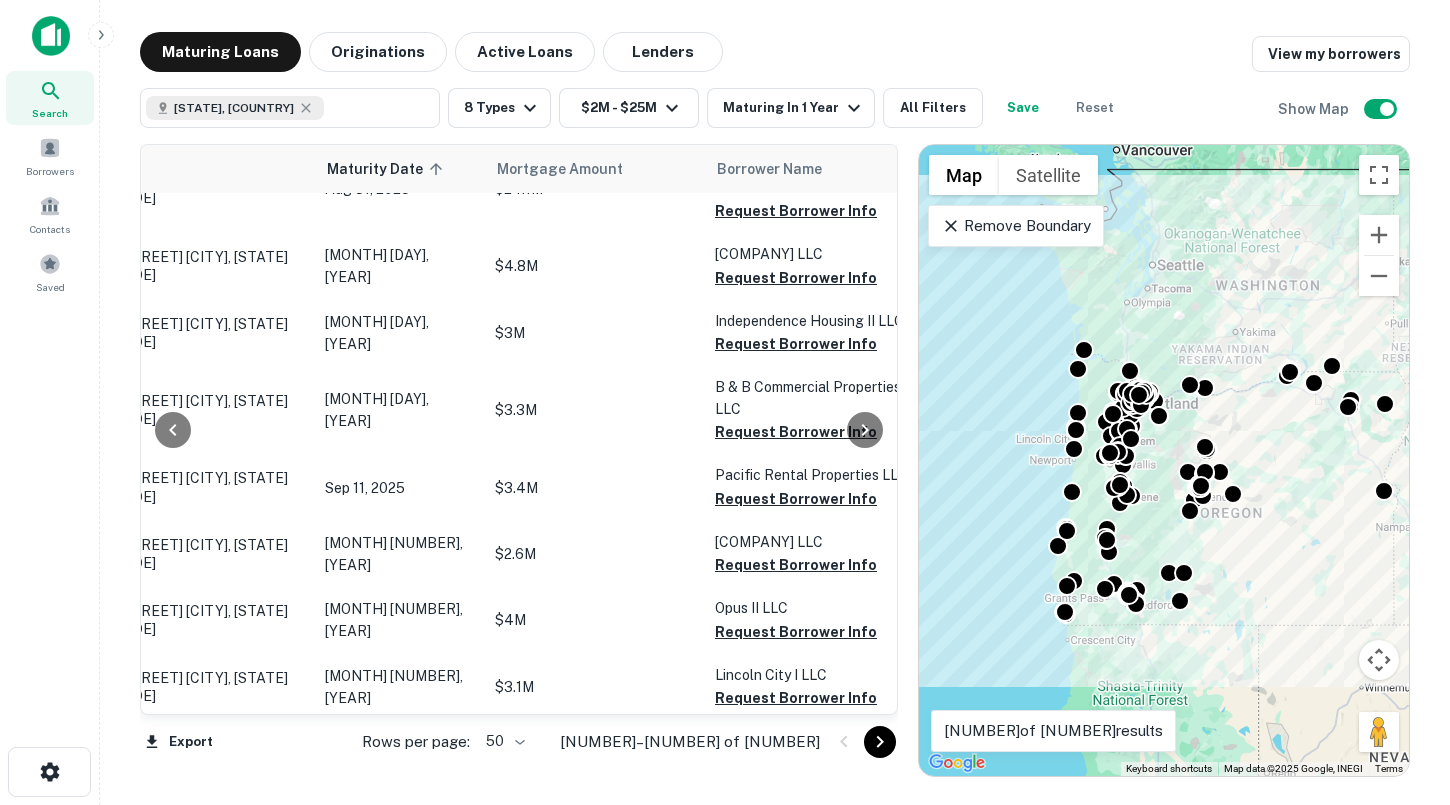 scroll, scrollTop: 2814, scrollLeft: 106, axis: both 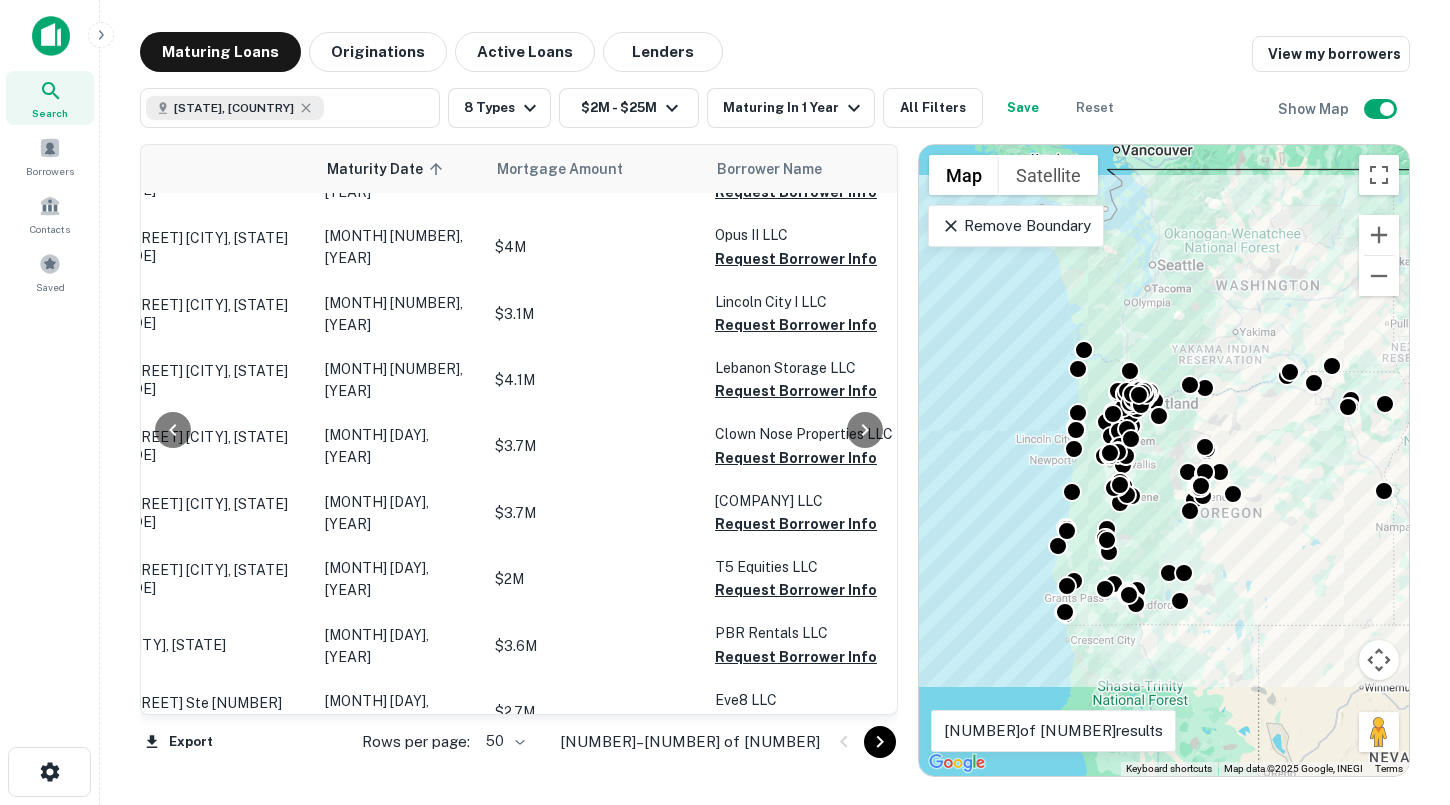 drag, startPoint x: 876, startPoint y: 745, endPoint x: 853, endPoint y: 702, distance: 48.76474 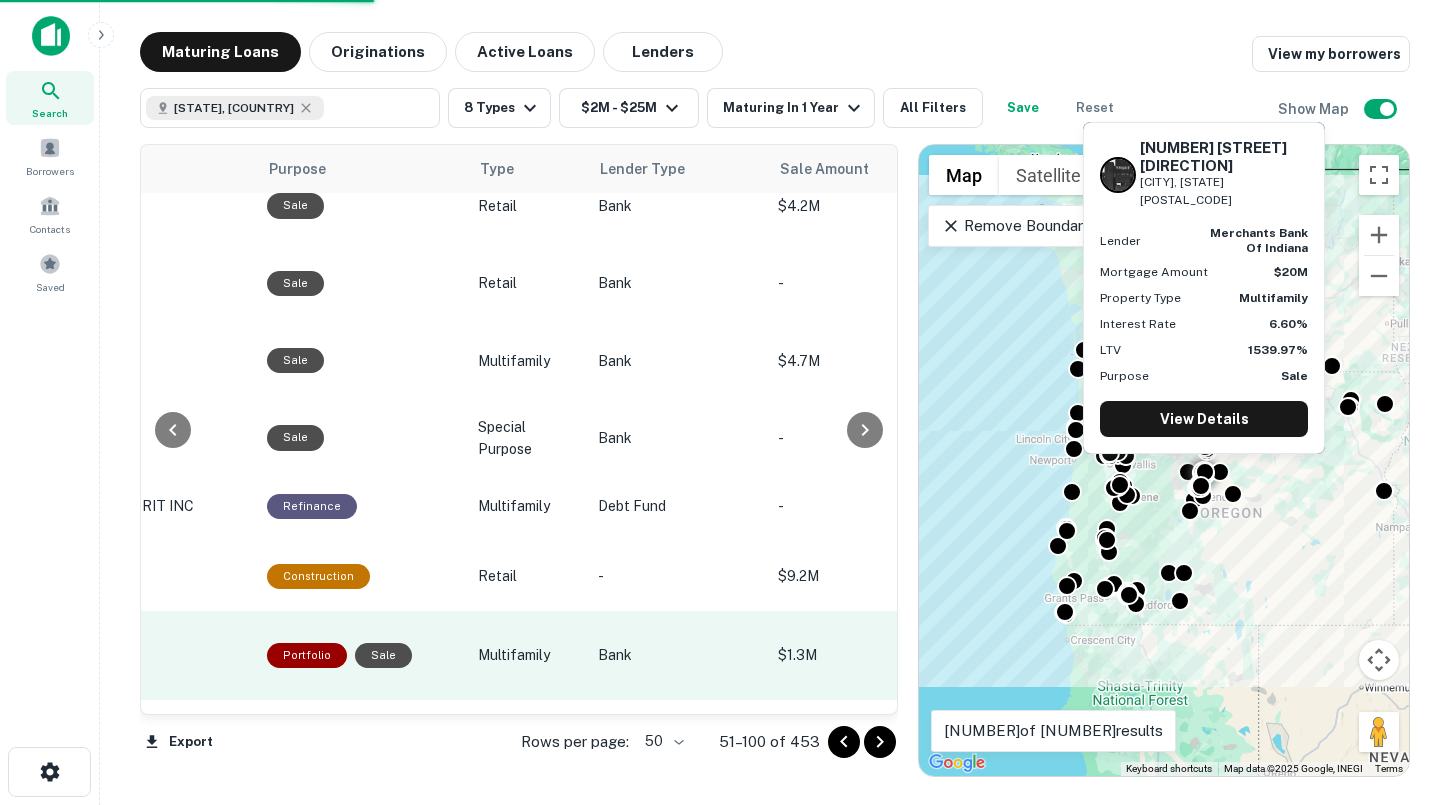 scroll, scrollTop: 3020, scrollLeft: 0, axis: vertical 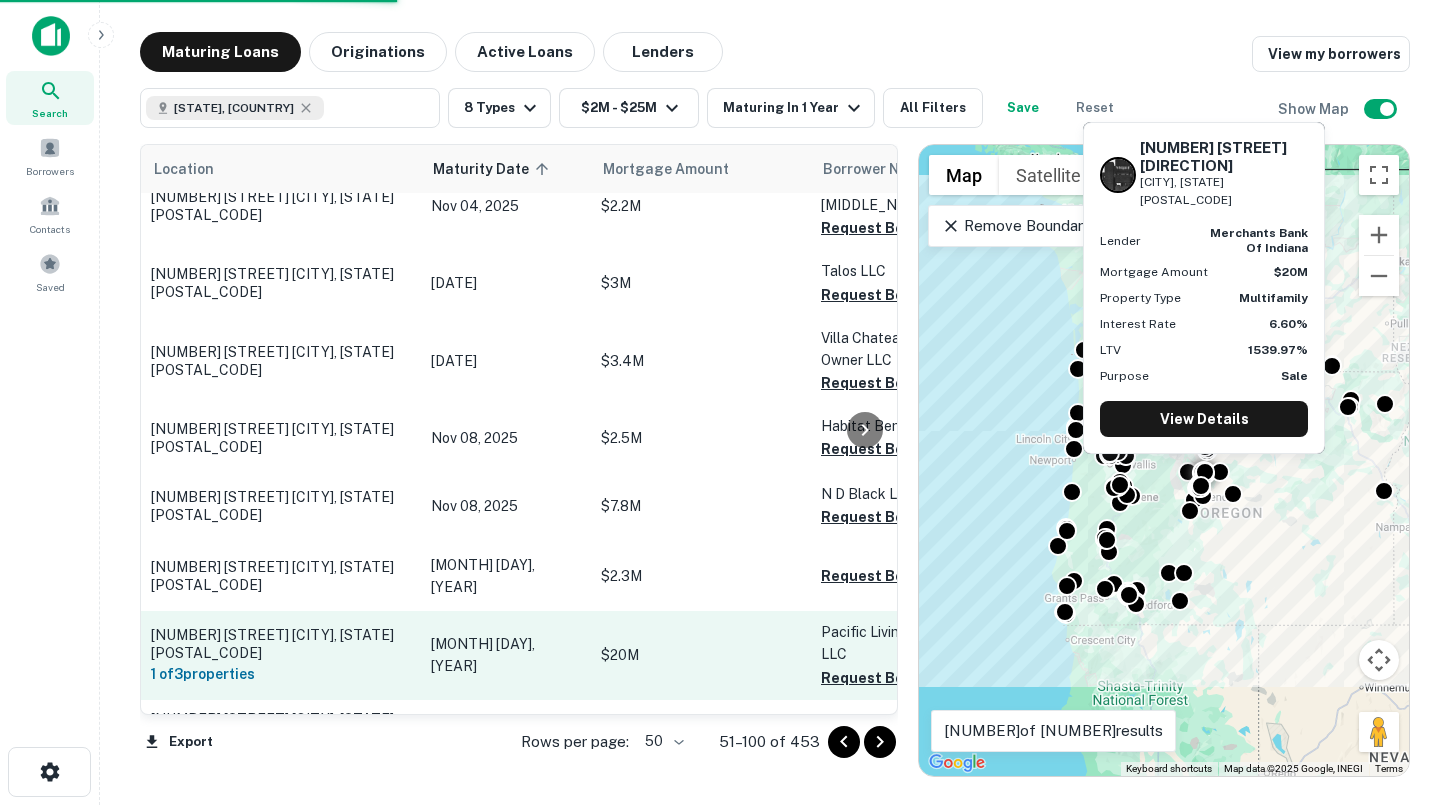 click on "Nov 09, 2025" at bounding box center (506, 655) 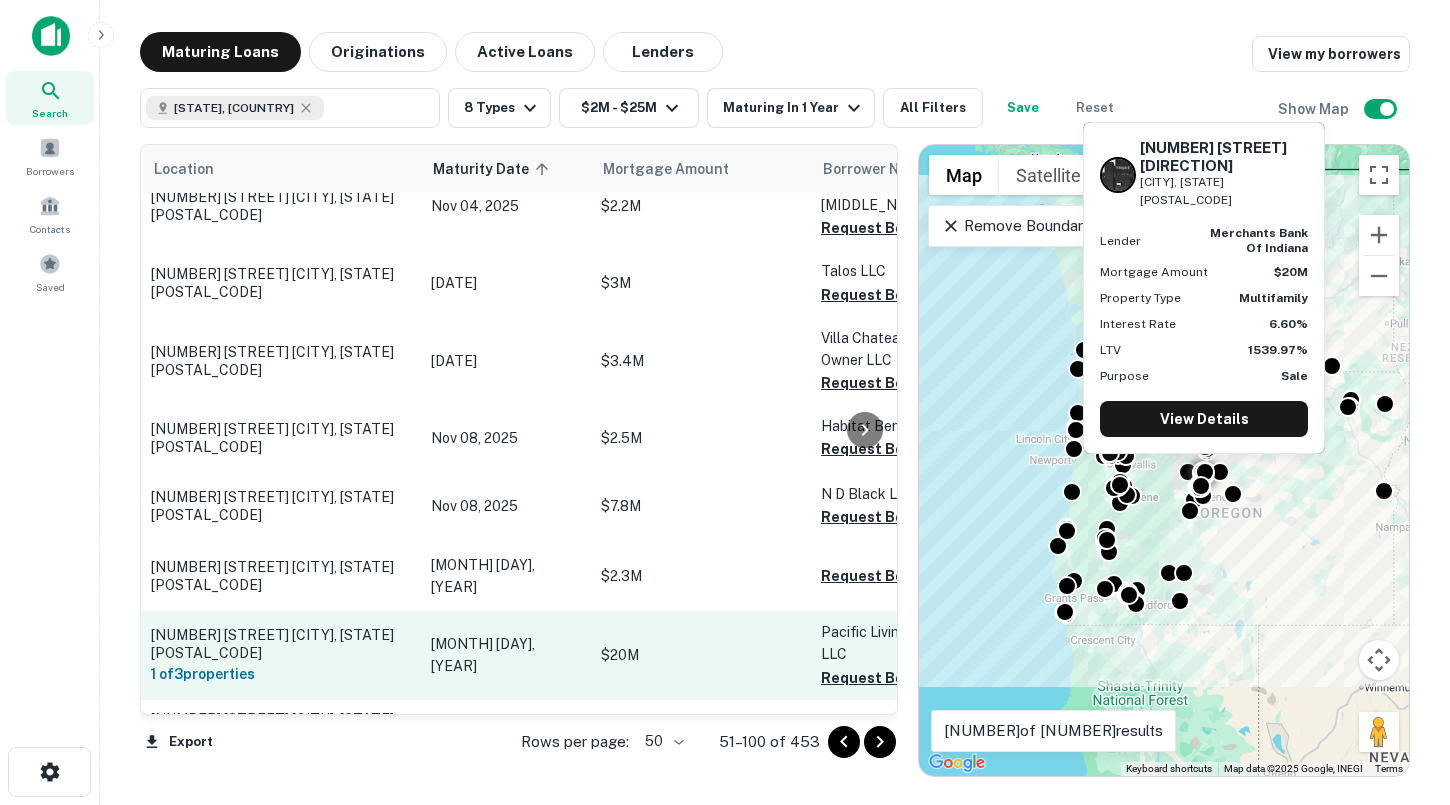 click on "$20M" at bounding box center [701, 655] 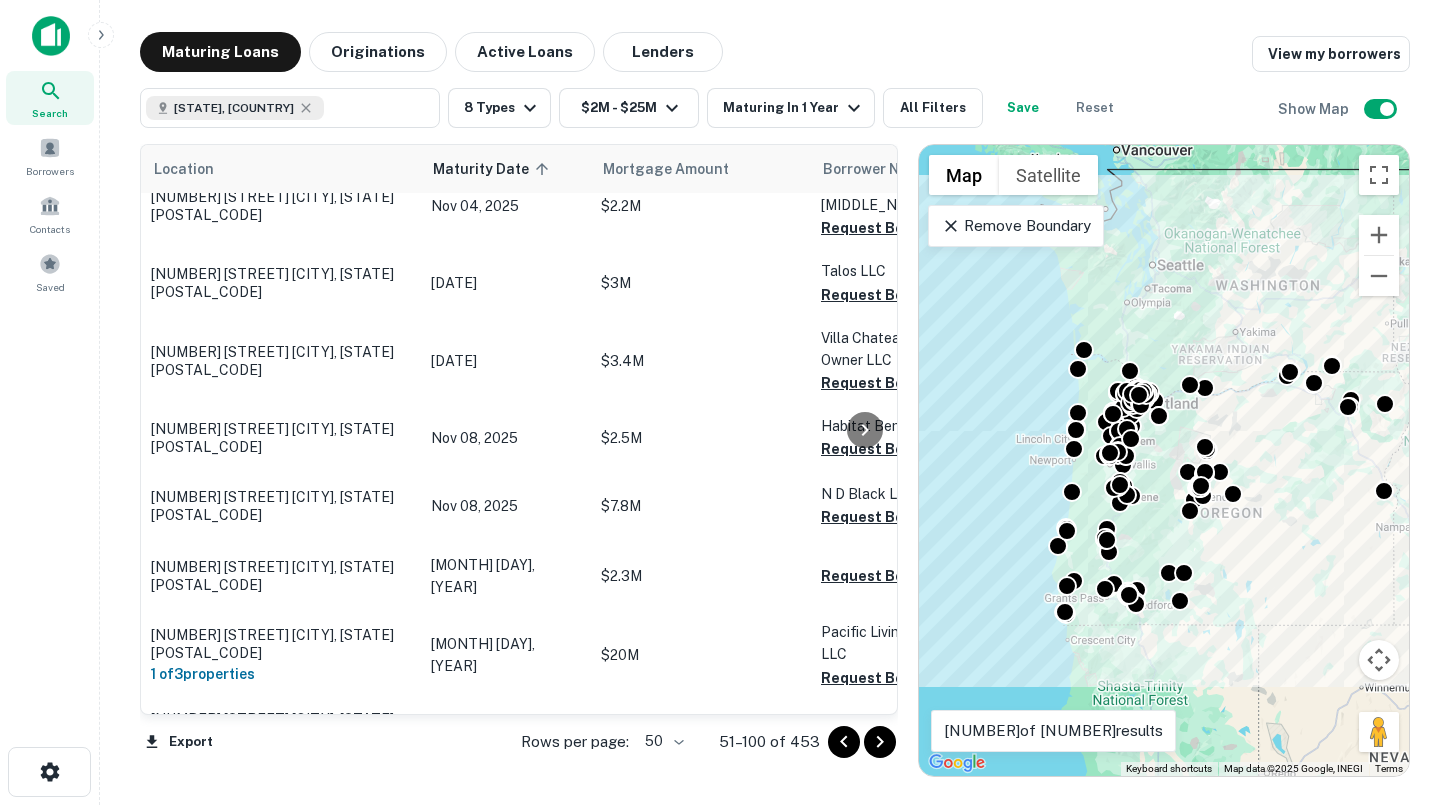 click 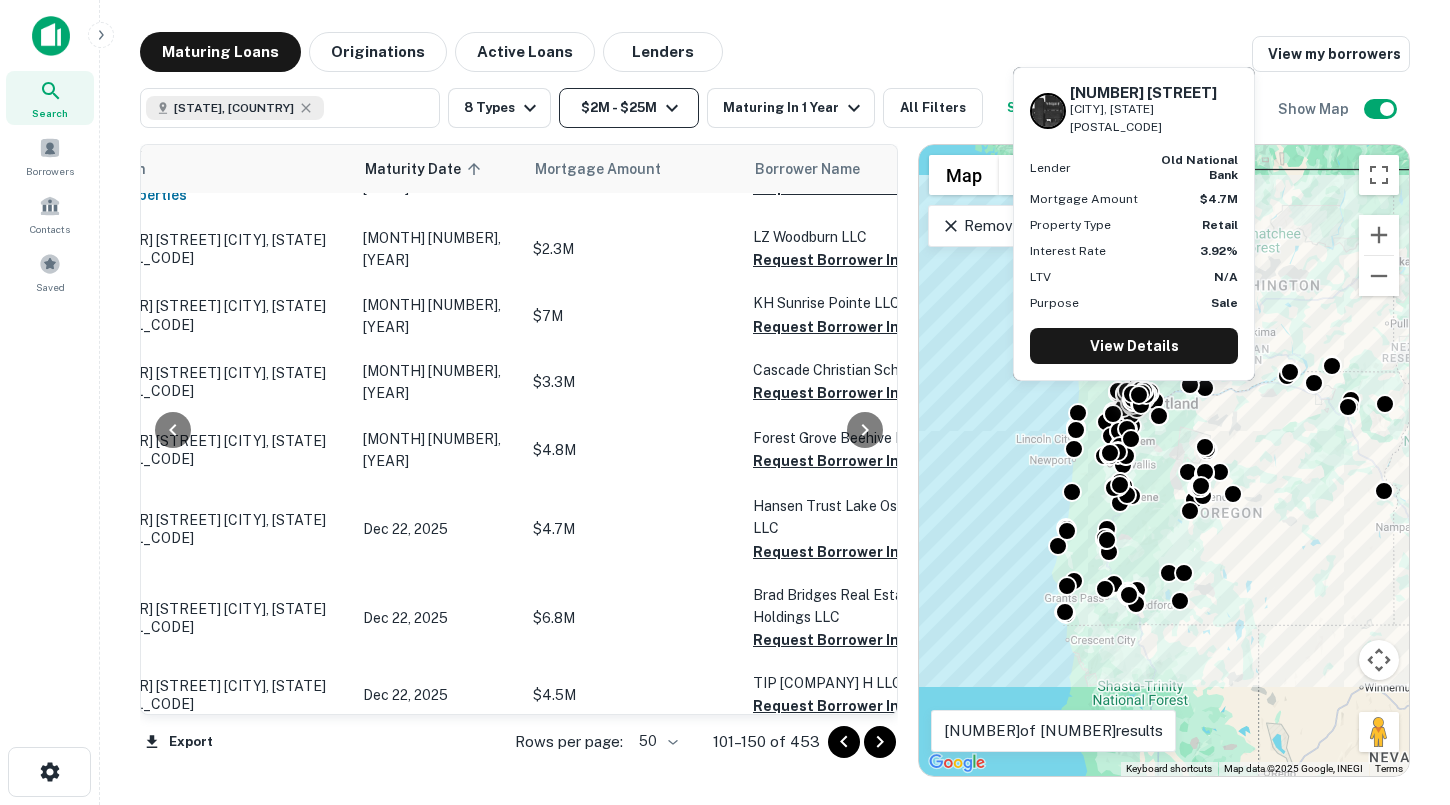 scroll, scrollTop: 3156, scrollLeft: 143, axis: both 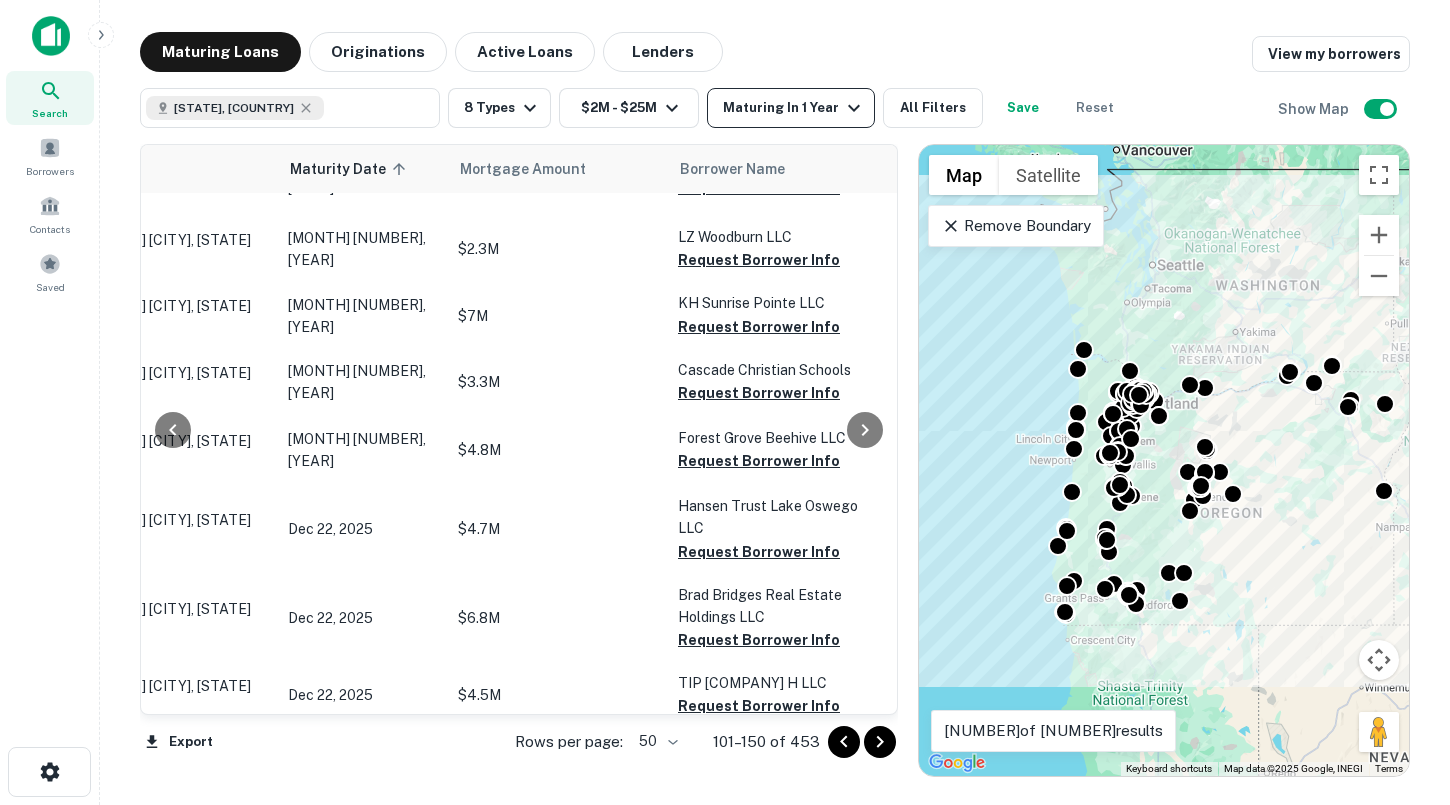 click on "Maturing In 1 Year" at bounding box center (794, 108) 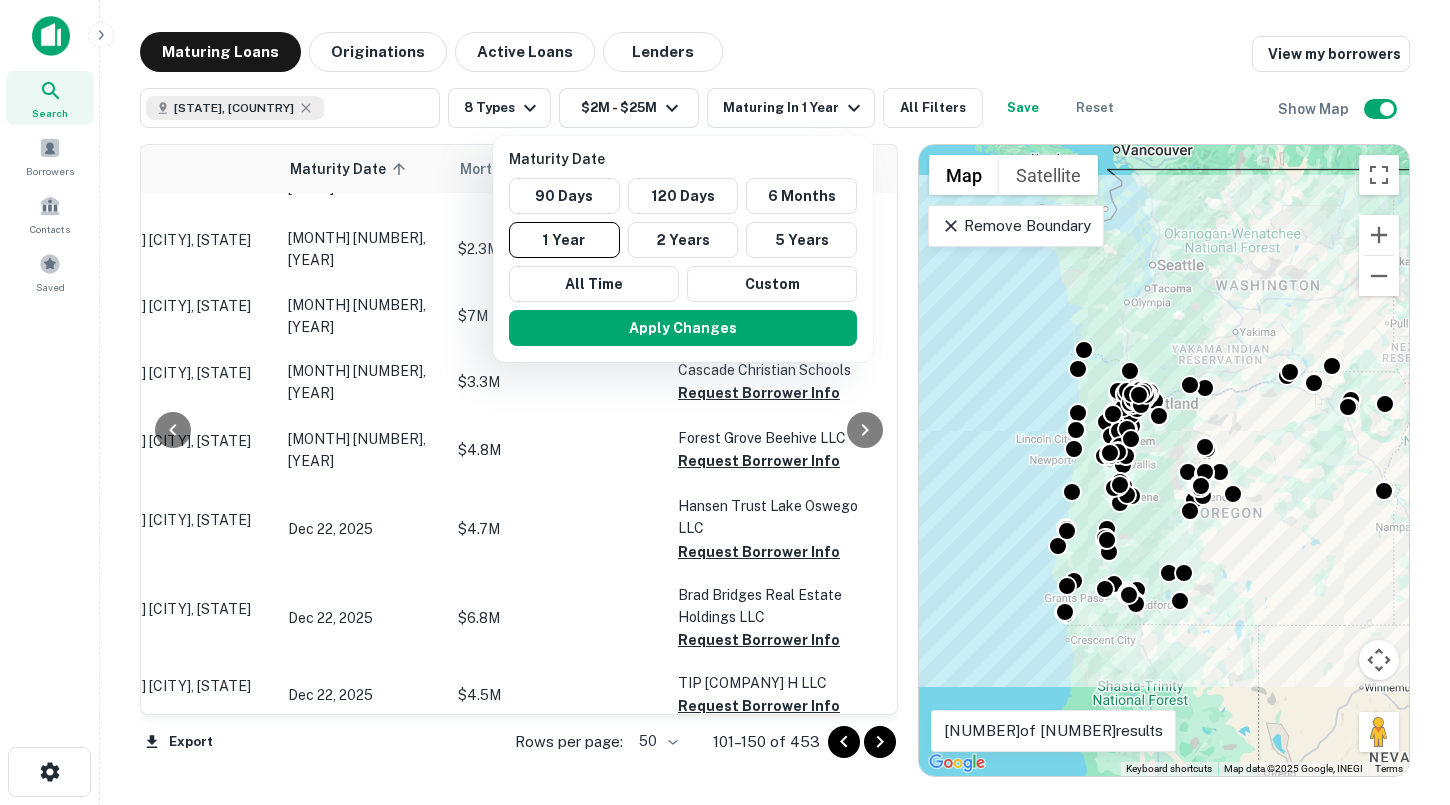 click at bounding box center (725, 402) 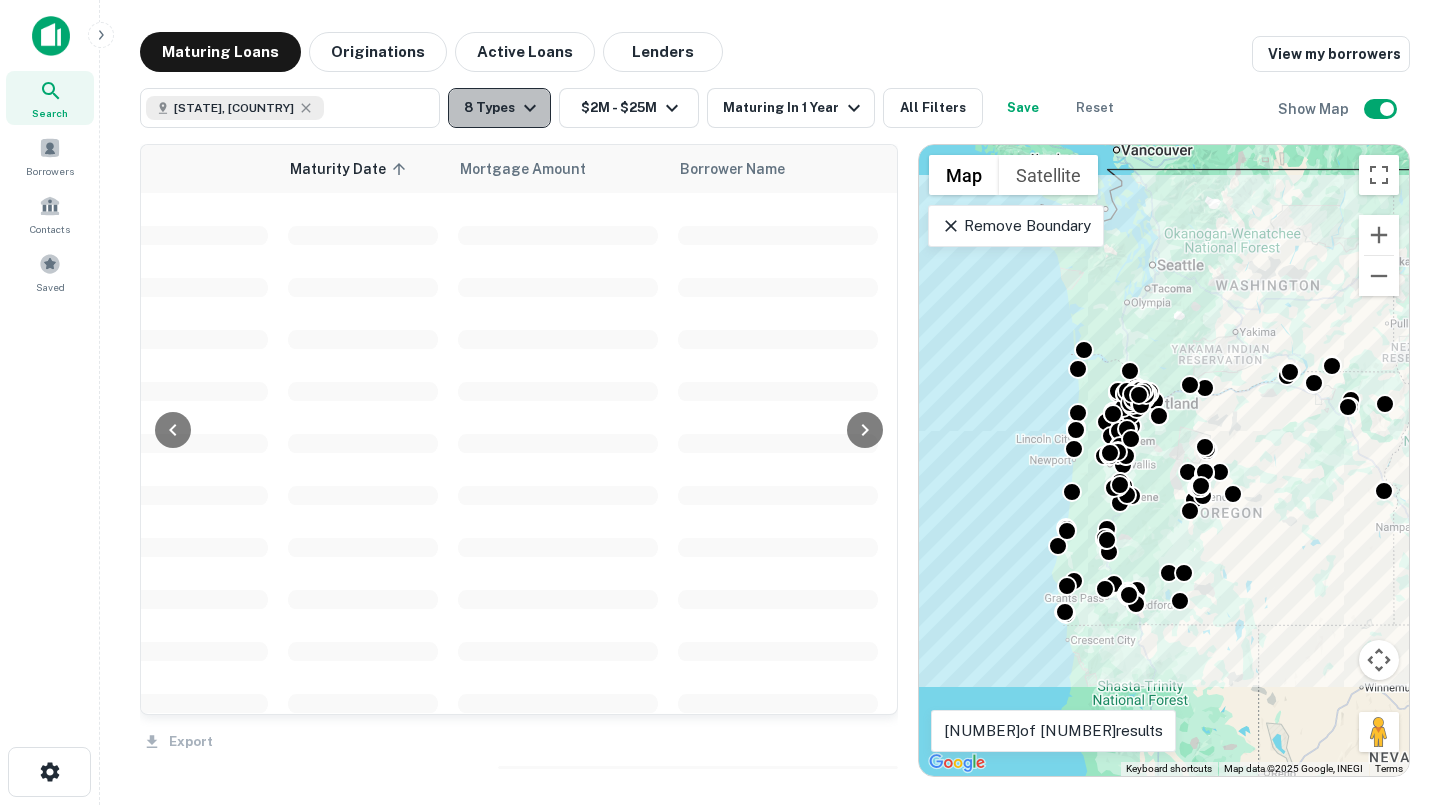 click 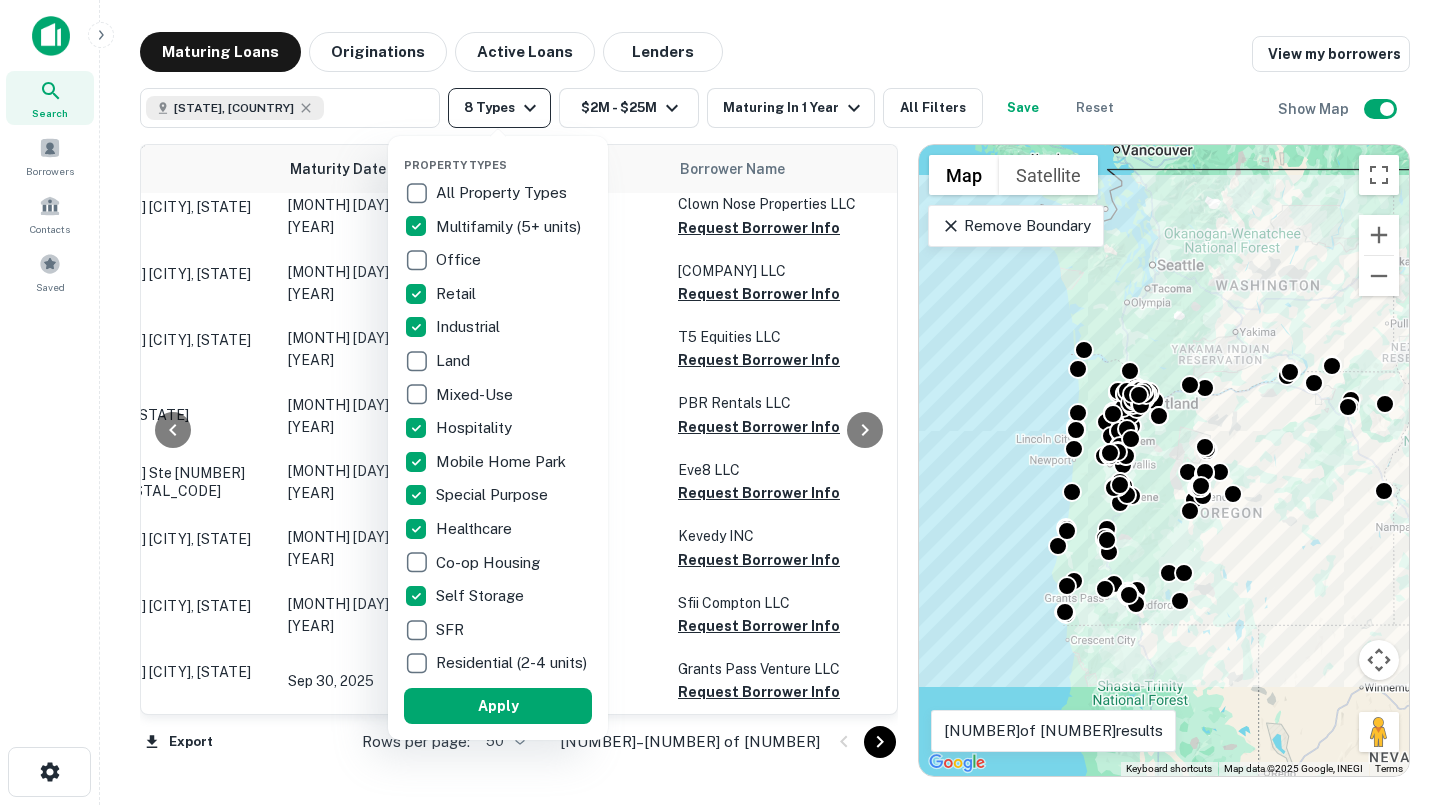 scroll, scrollTop: 2956, scrollLeft: 143, axis: both 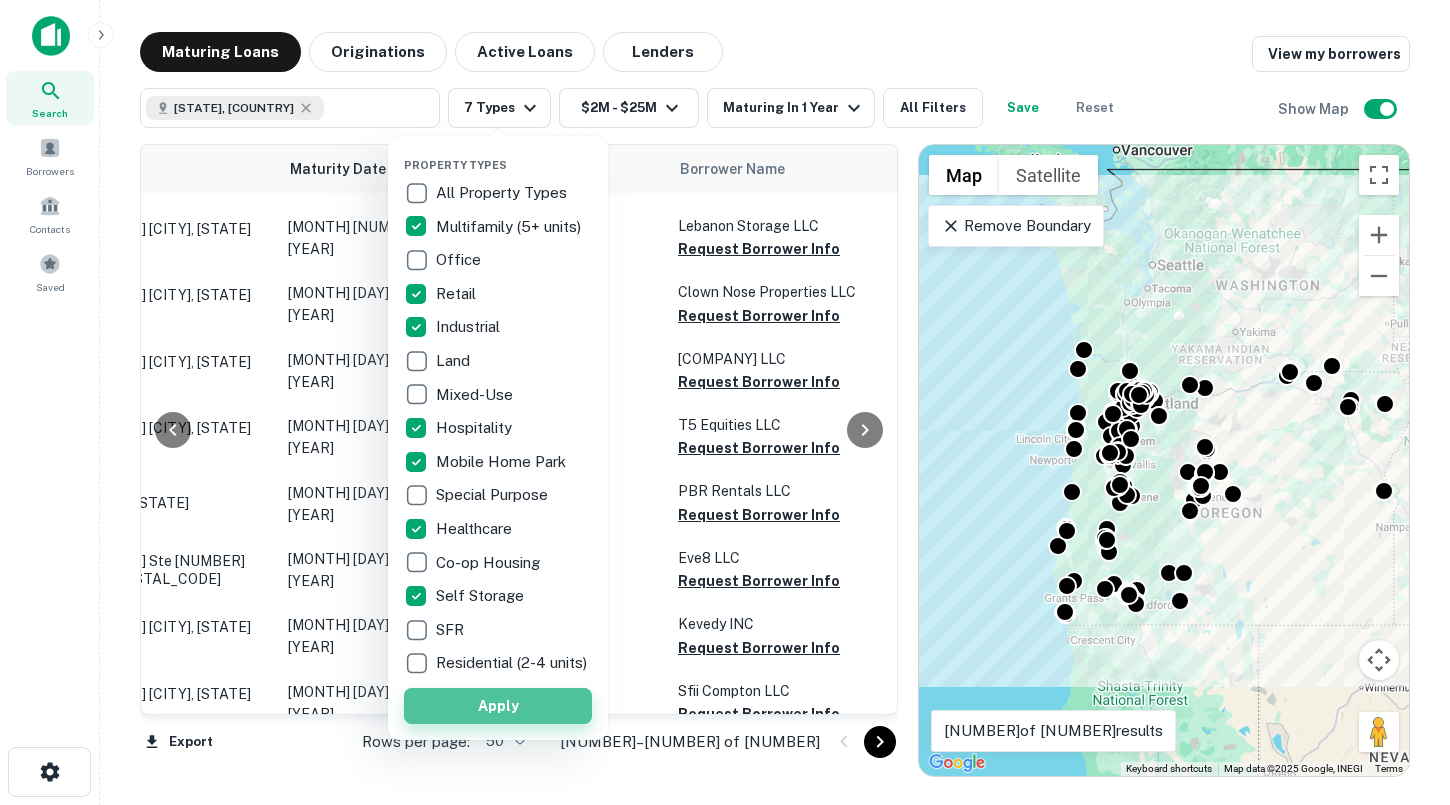 click on "Apply" at bounding box center [498, 706] 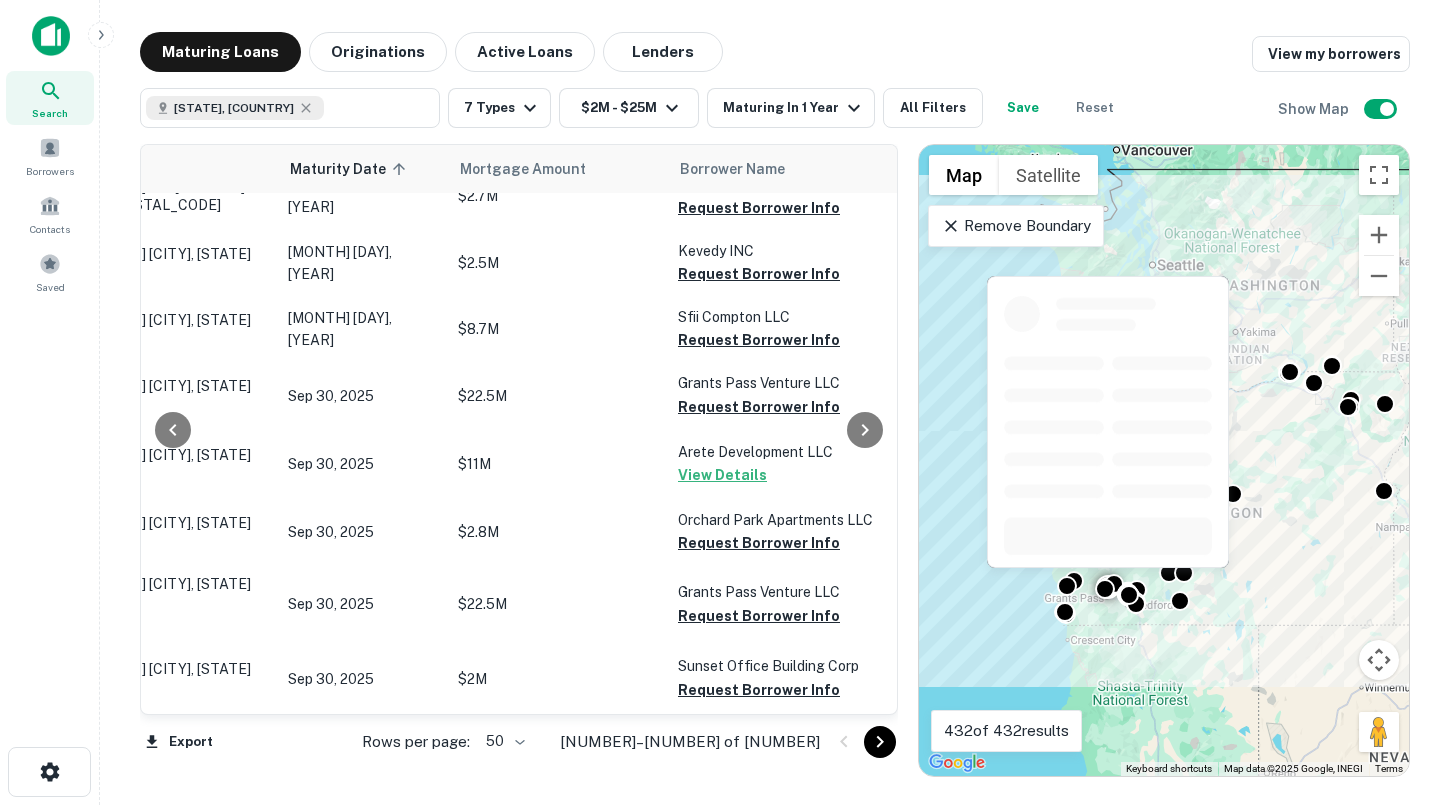 scroll, scrollTop: 2942, scrollLeft: 143, axis: both 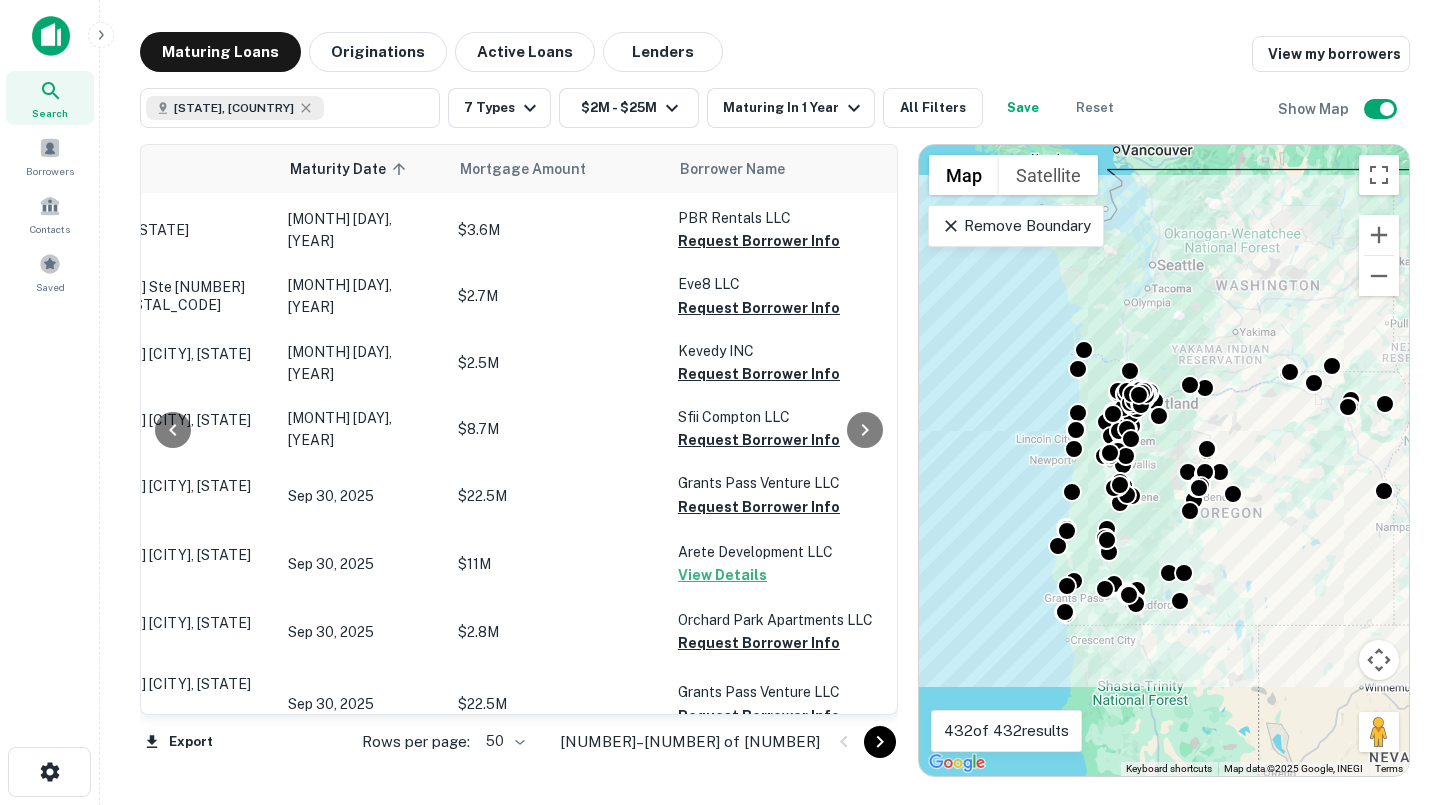 click 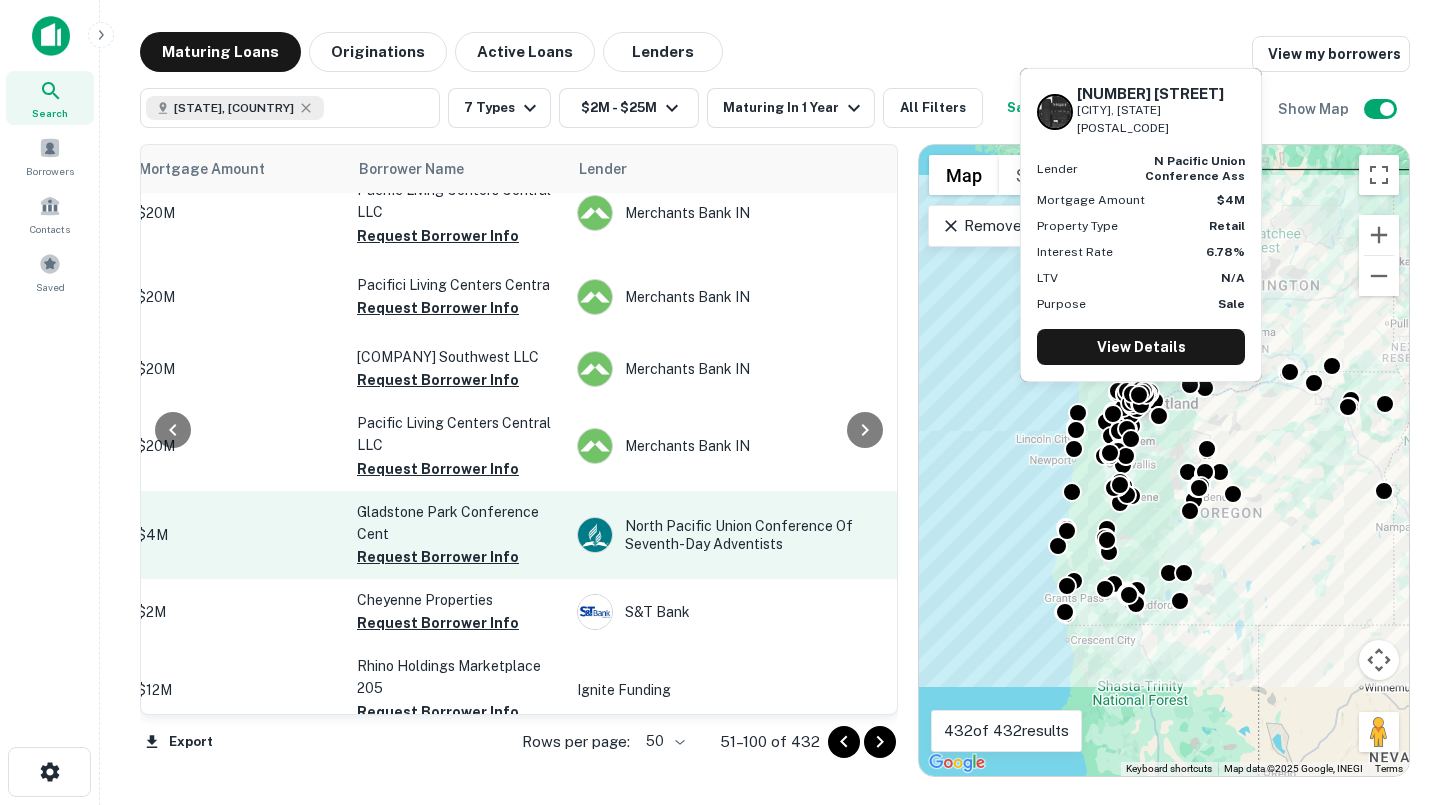 scroll, scrollTop: 3123, scrollLeft: 224, axis: both 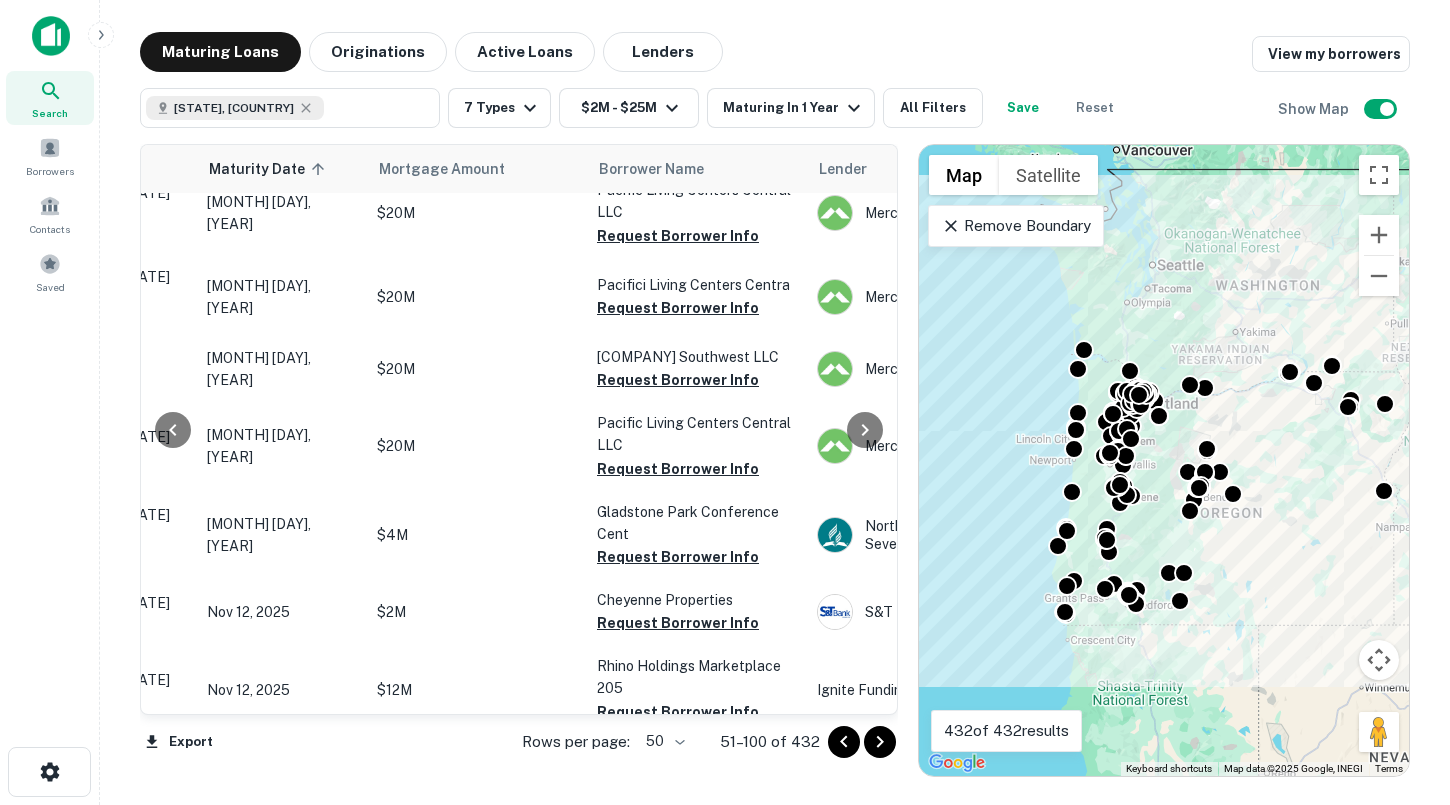 click at bounding box center [880, 742] 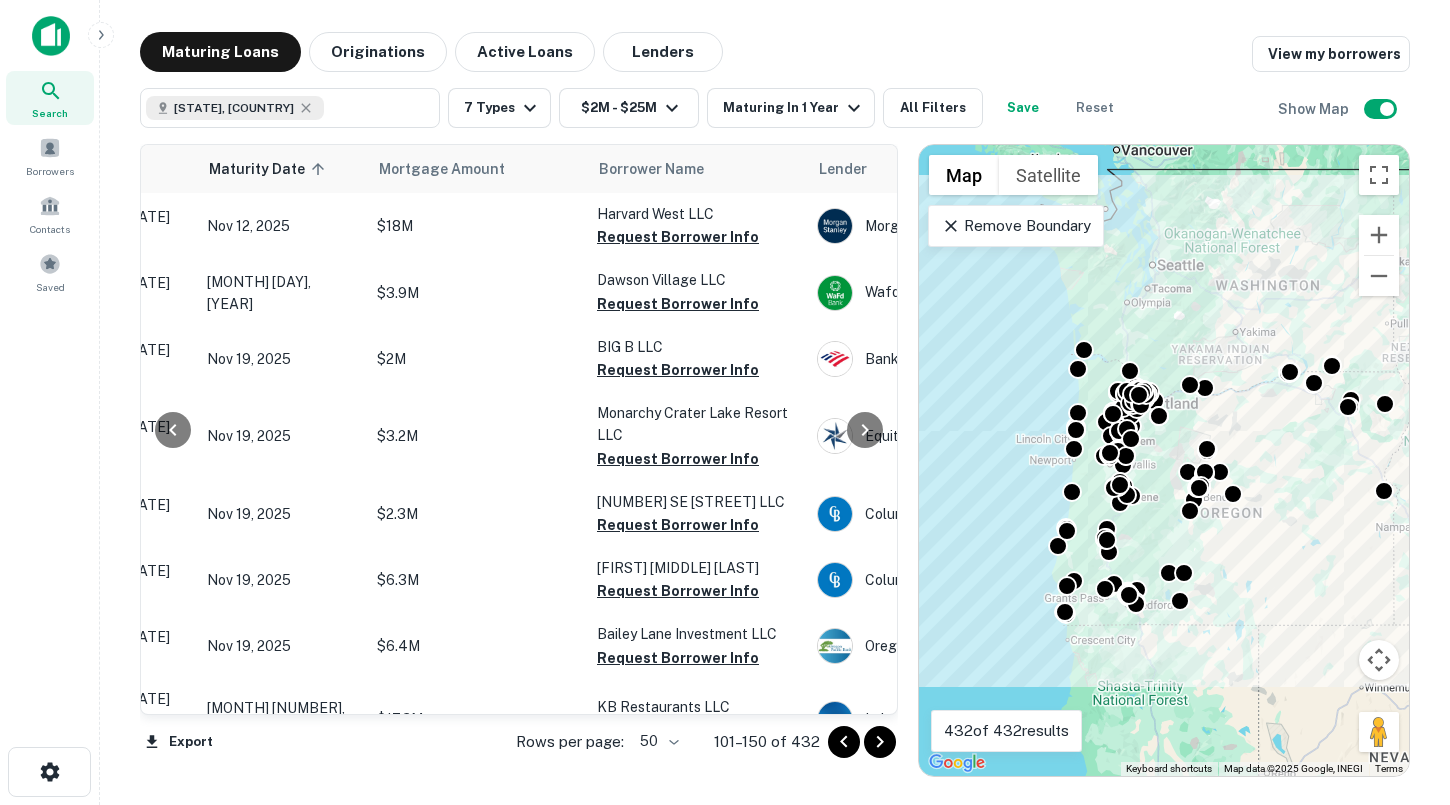 scroll, scrollTop: 3121, scrollLeft: 224, axis: both 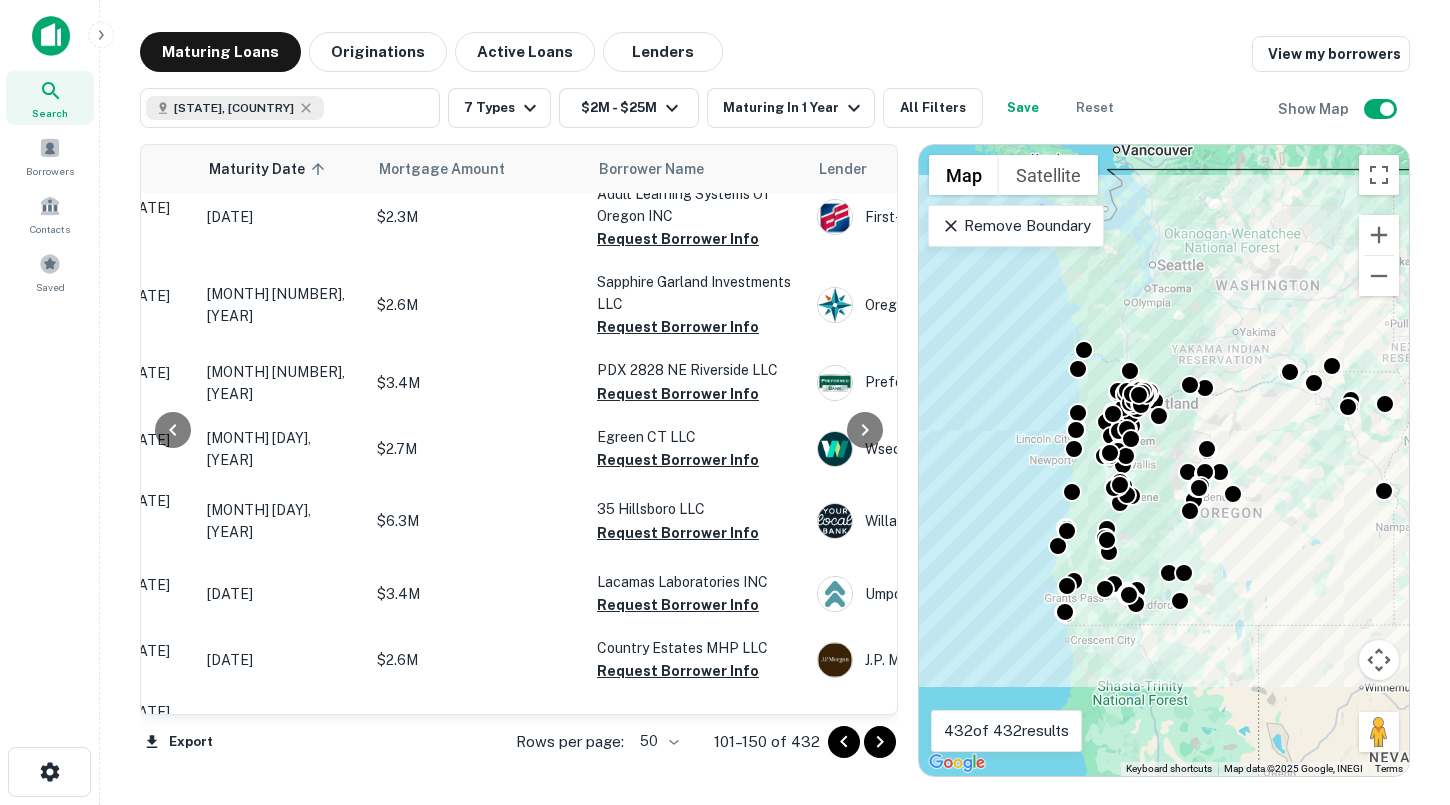 click 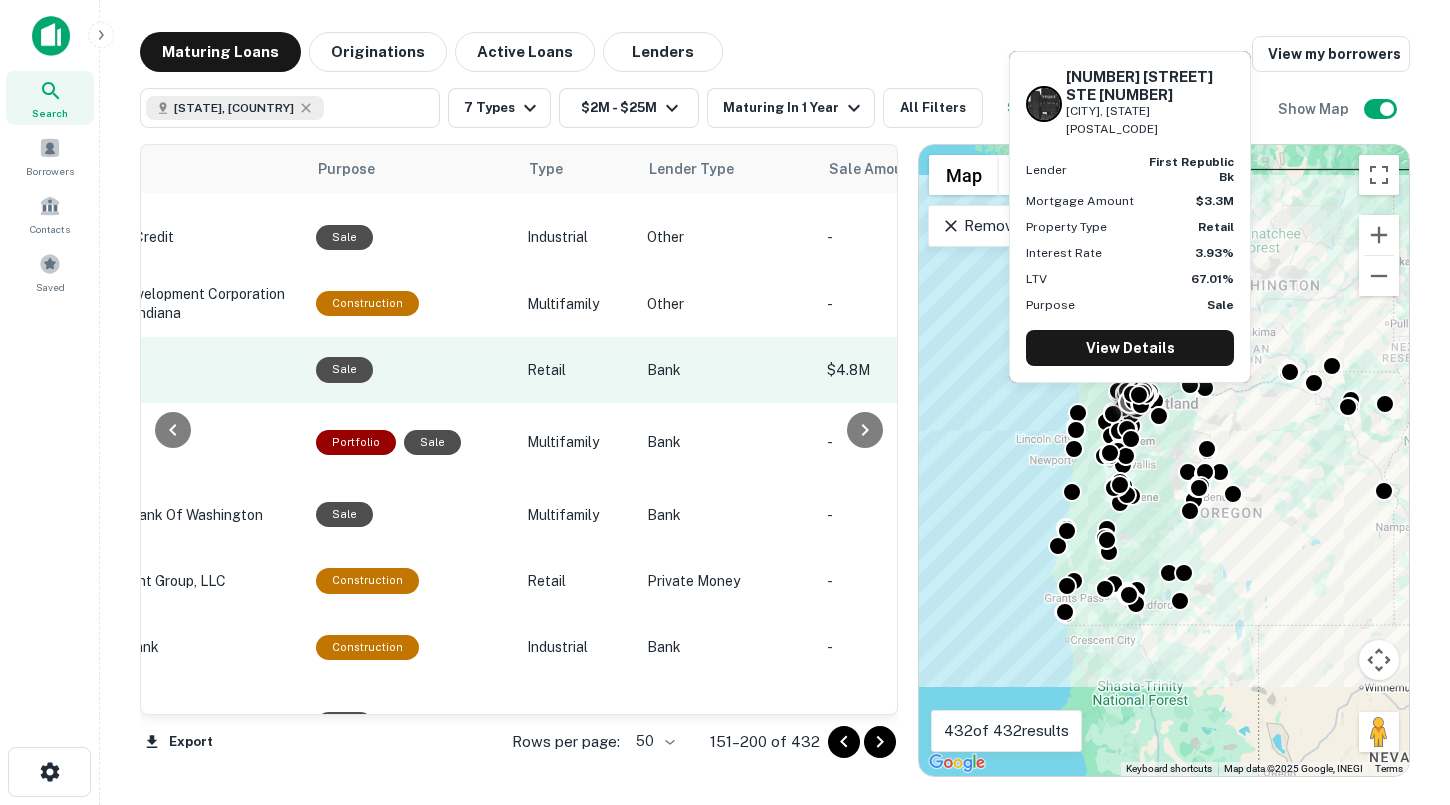 scroll, scrollTop: 2643, scrollLeft: 248, axis: both 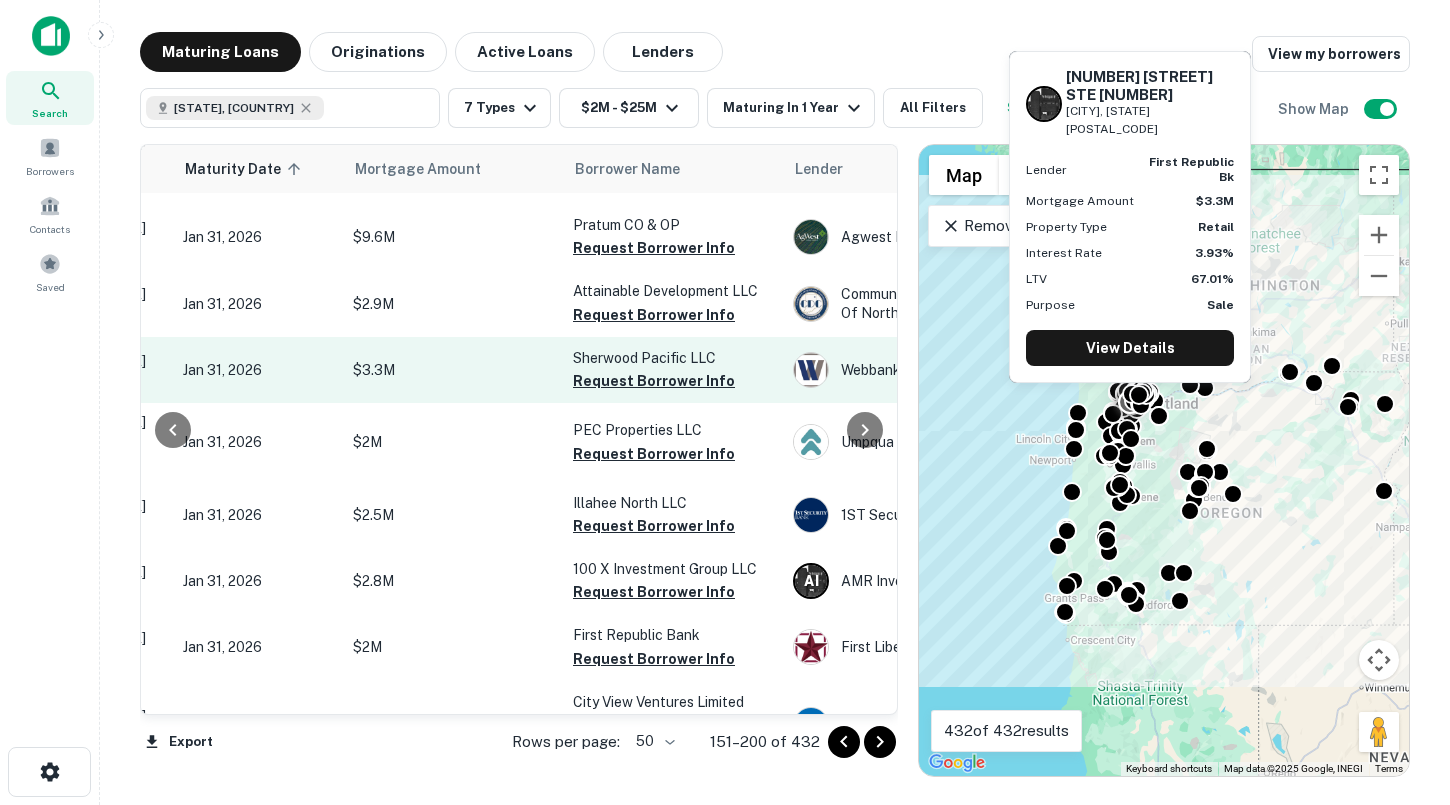 click on "$3.3M" at bounding box center (453, 370) 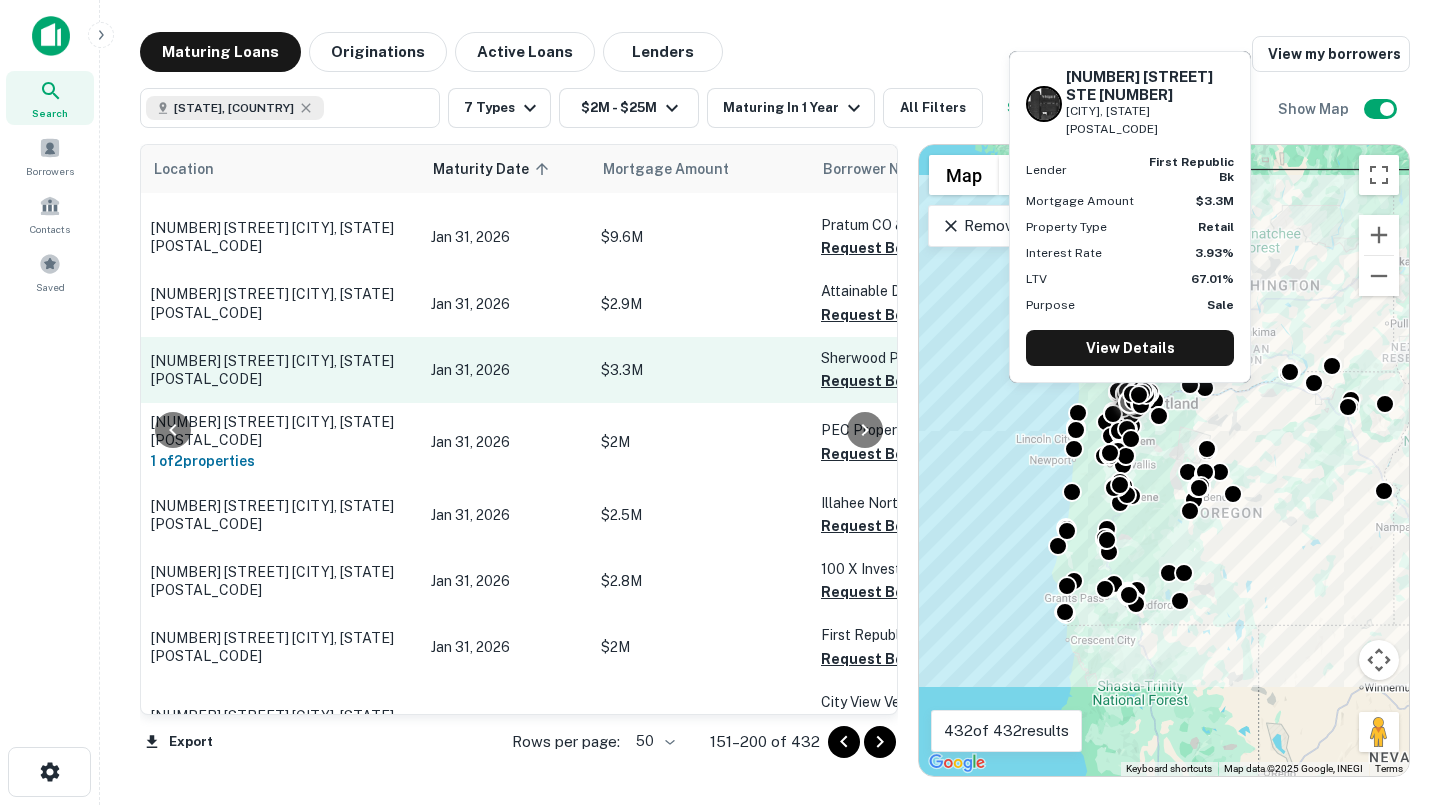 click on "Jan 31, 2026" at bounding box center [506, 370] 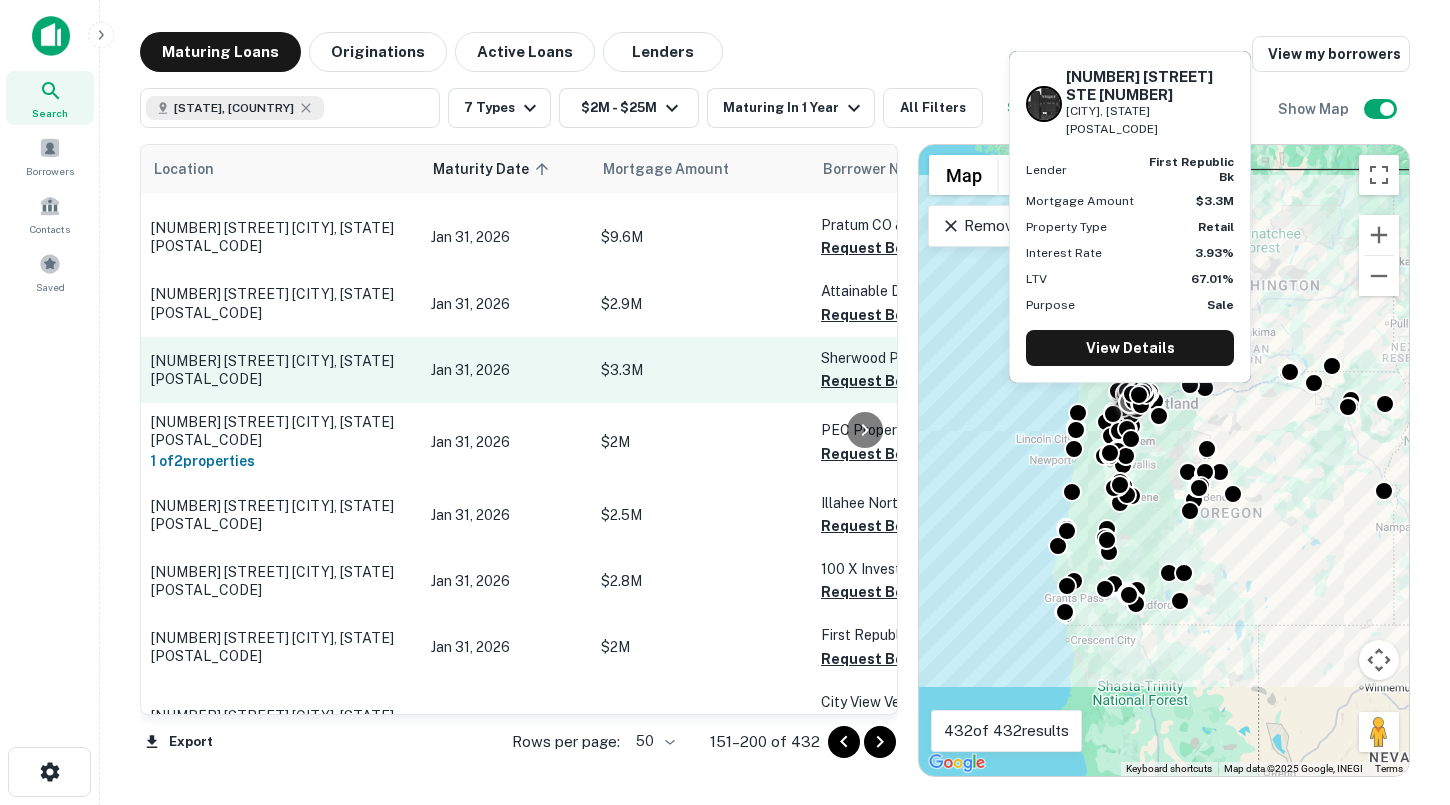 click on "14841 Sw Tualatin Sherwood Rd Ste 501 Sherwood, OR97140" at bounding box center [281, 370] 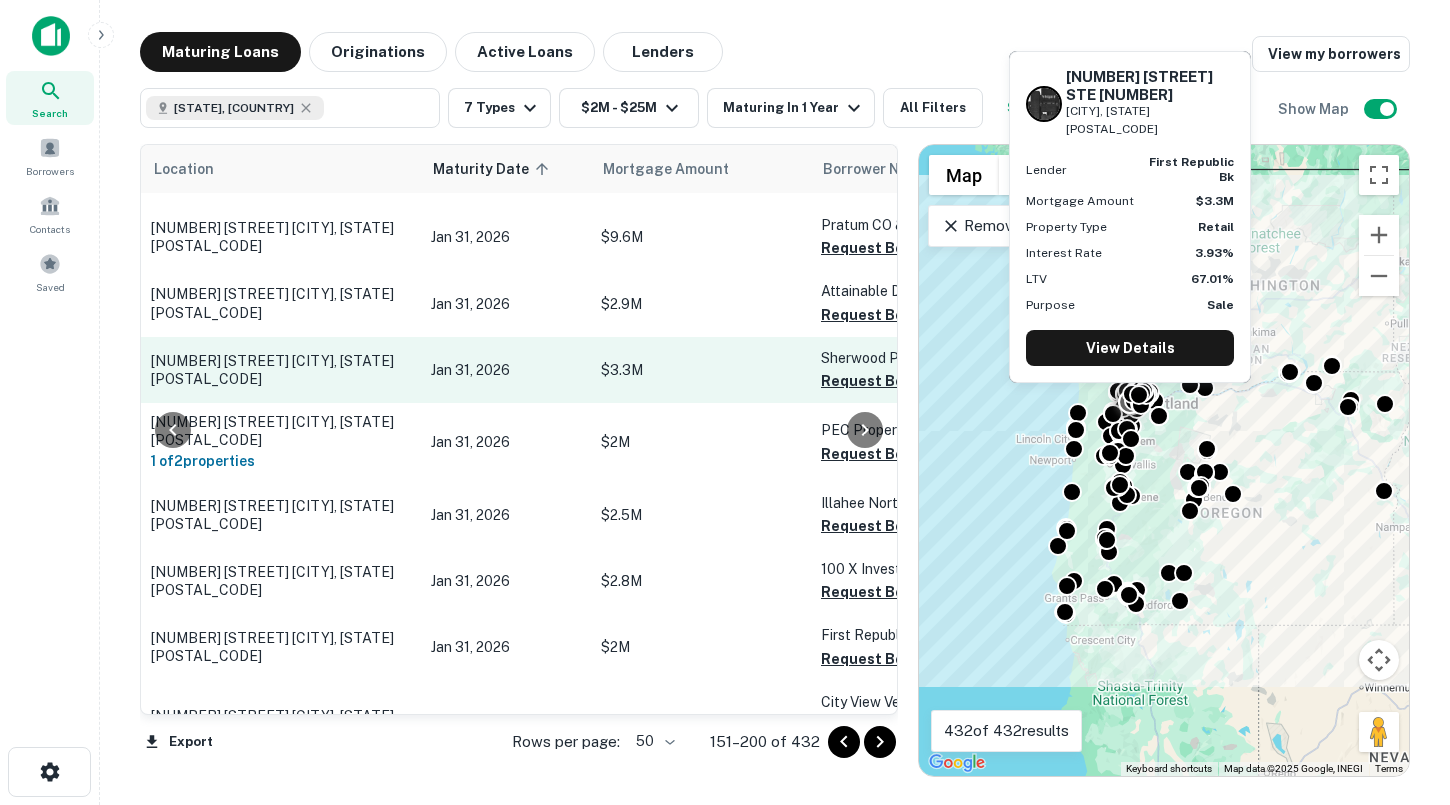 scroll, scrollTop: 2643, scrollLeft: 51, axis: both 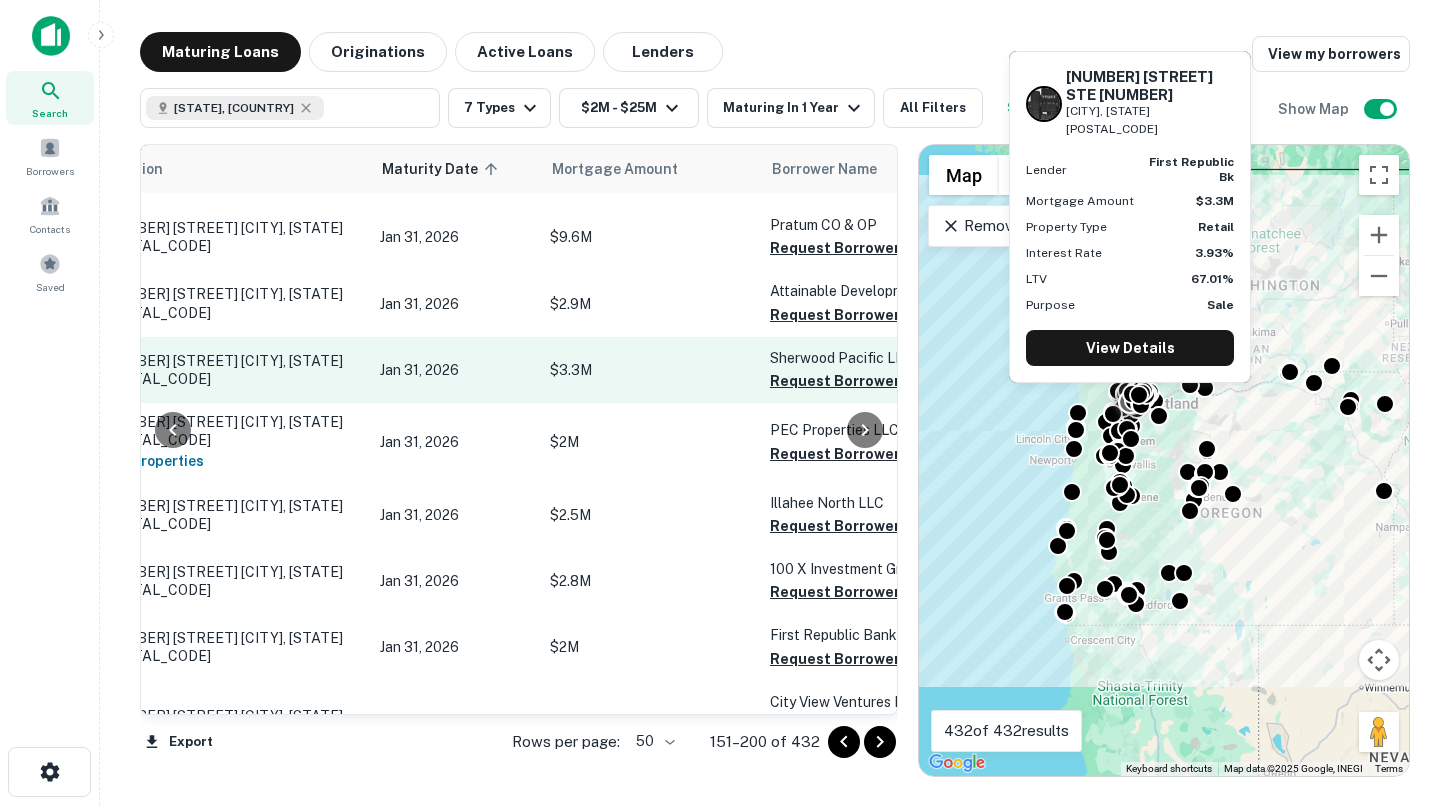 click on "$3.3M" at bounding box center (650, 370) 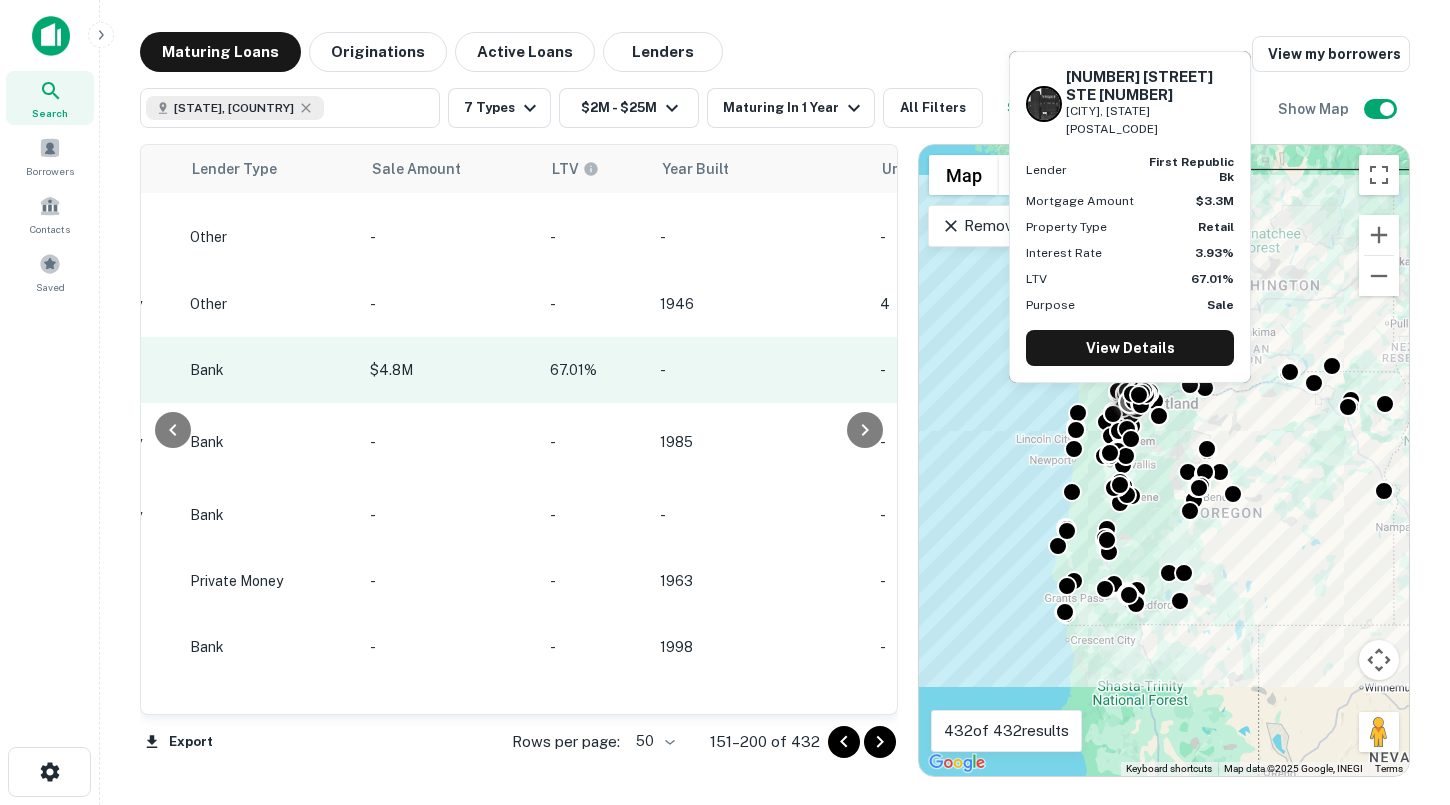 scroll, scrollTop: 2643, scrollLeft: 0, axis: vertical 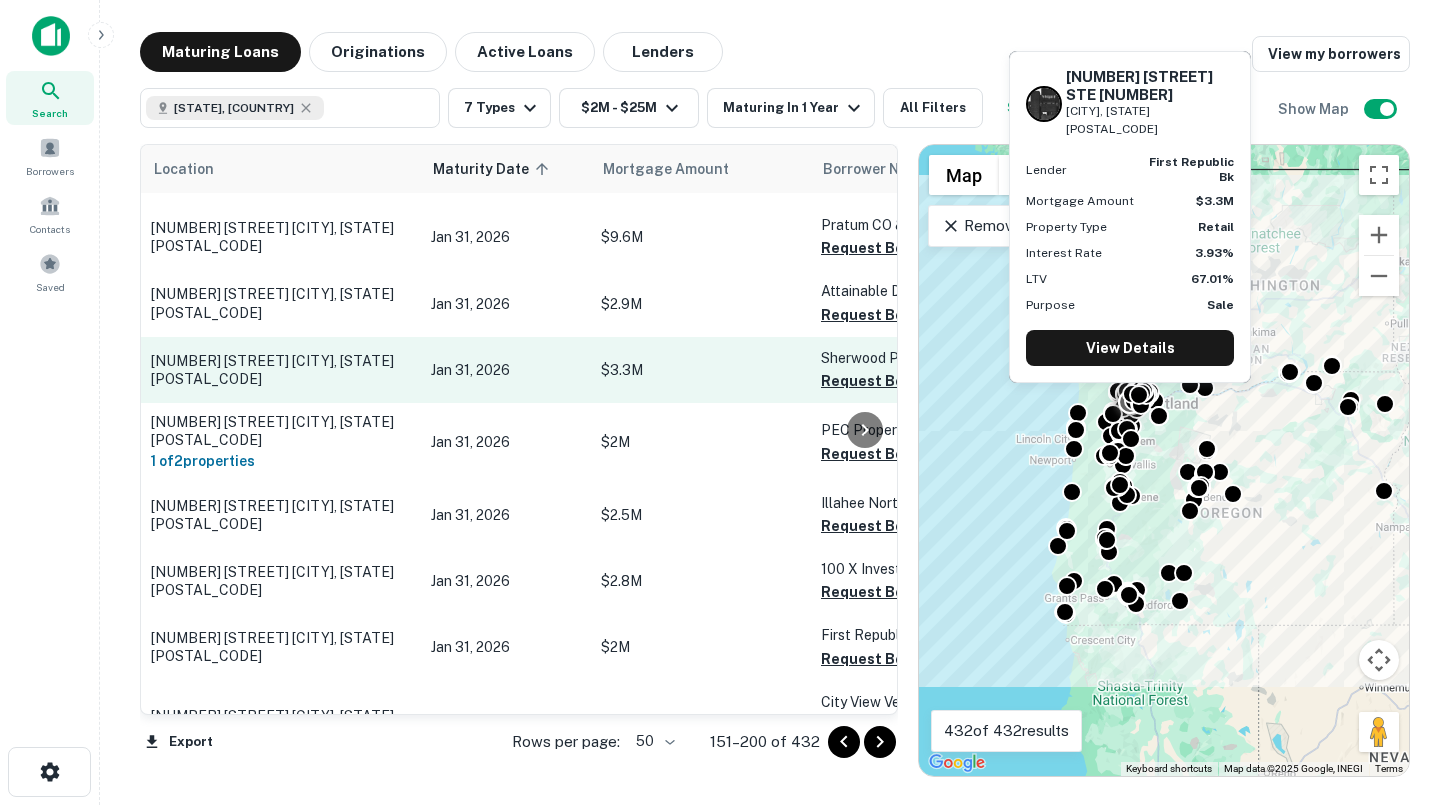 click on "$3.3M" at bounding box center (701, 370) 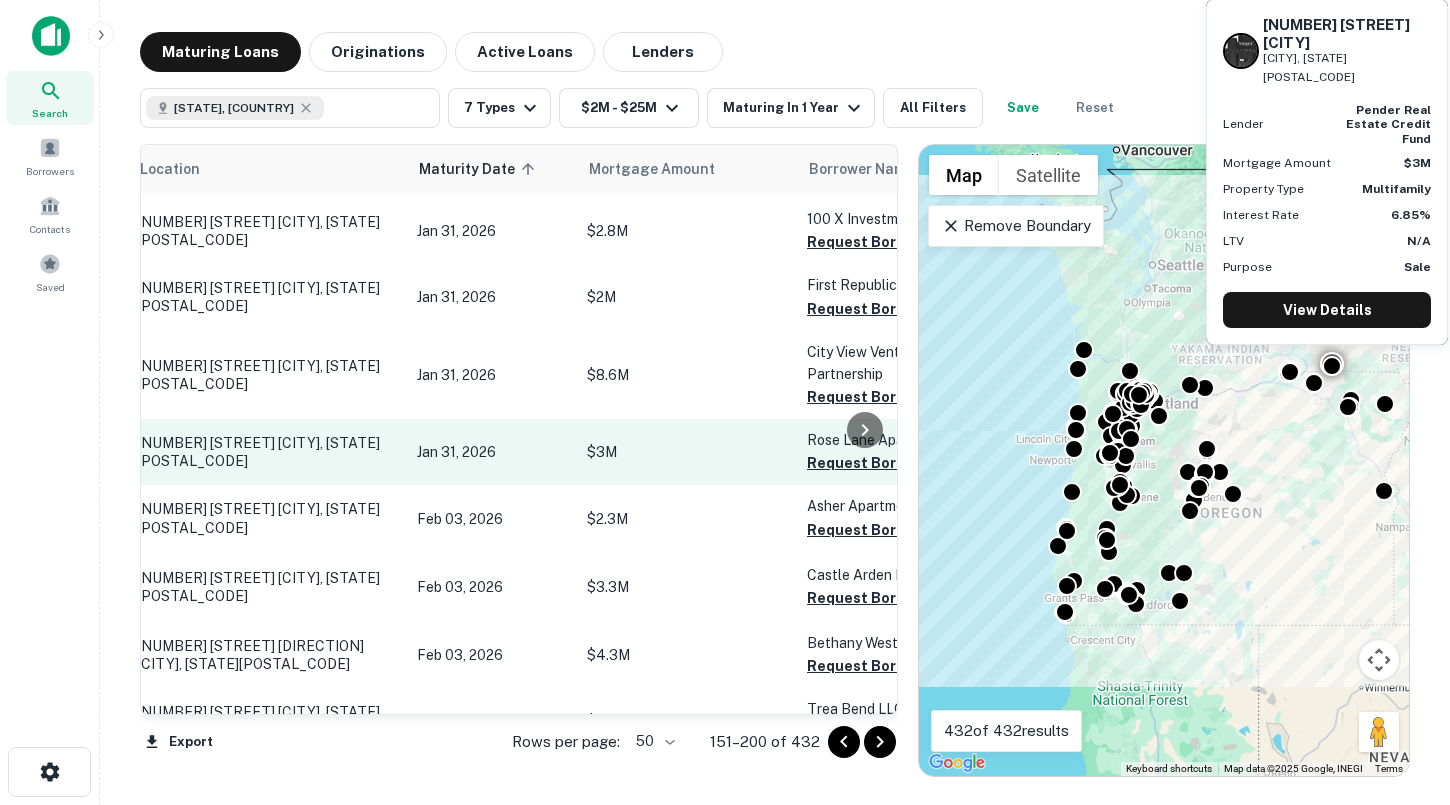 scroll, scrollTop: 2993, scrollLeft: 0, axis: vertical 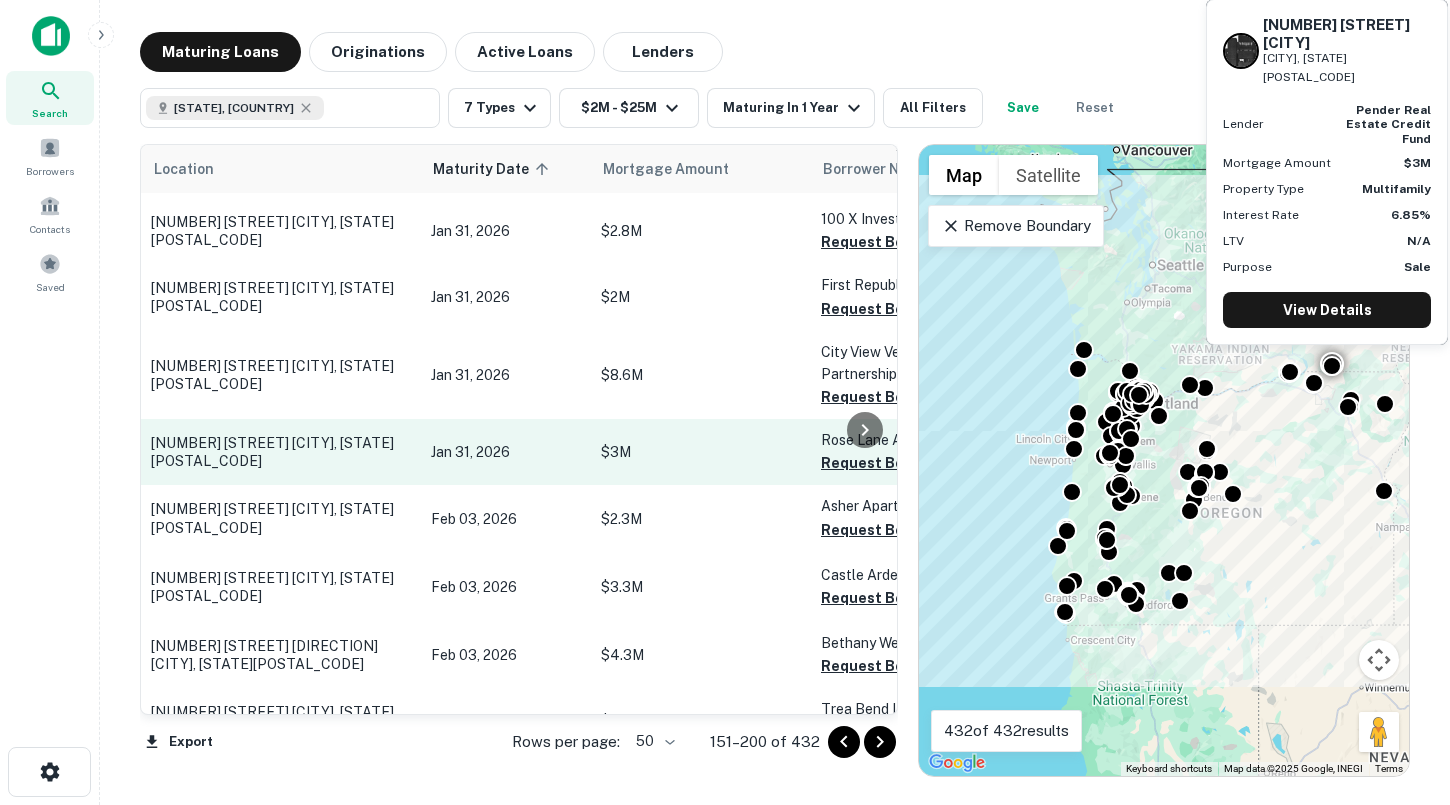 click on "$3M" at bounding box center (701, 452) 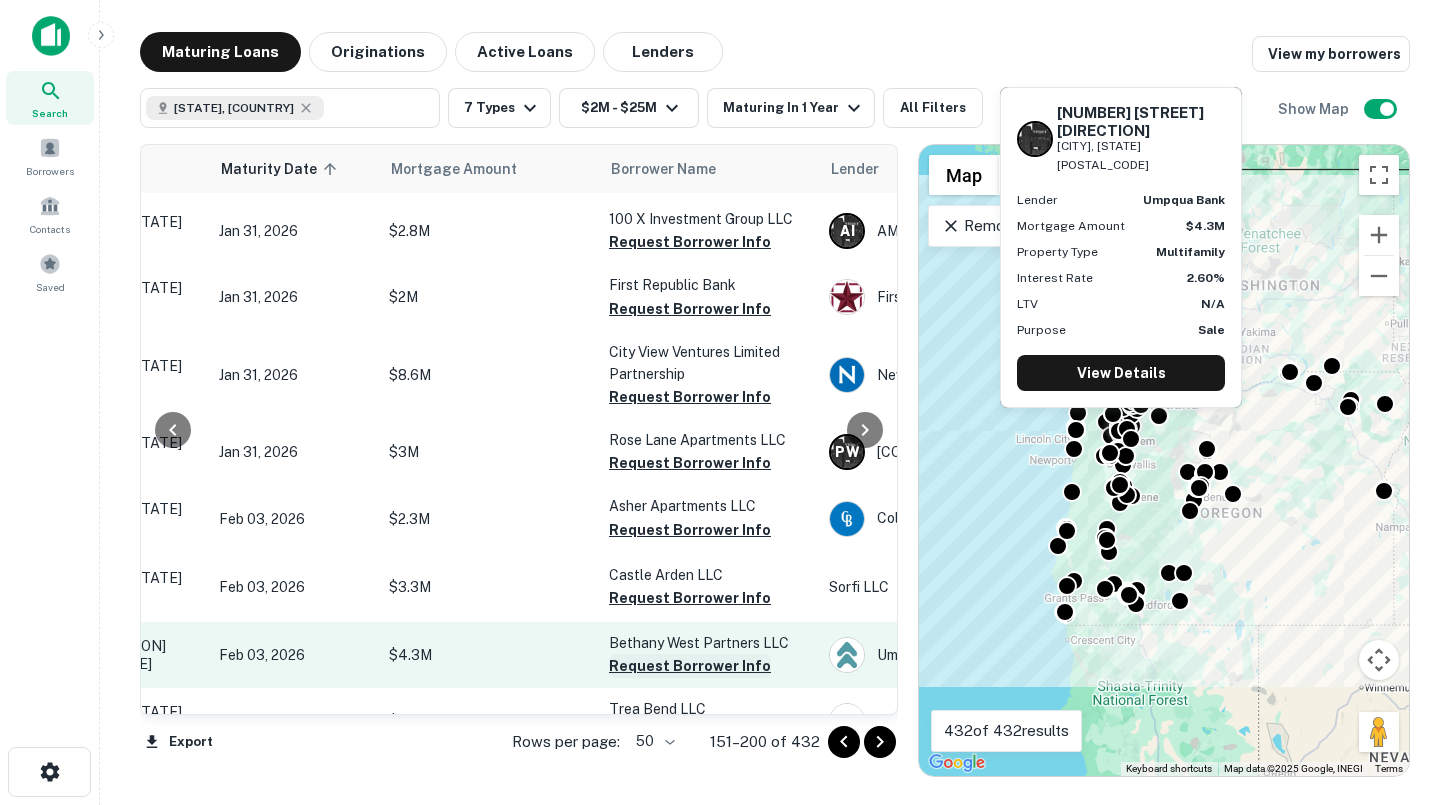 scroll, scrollTop: 2993, scrollLeft: 121, axis: both 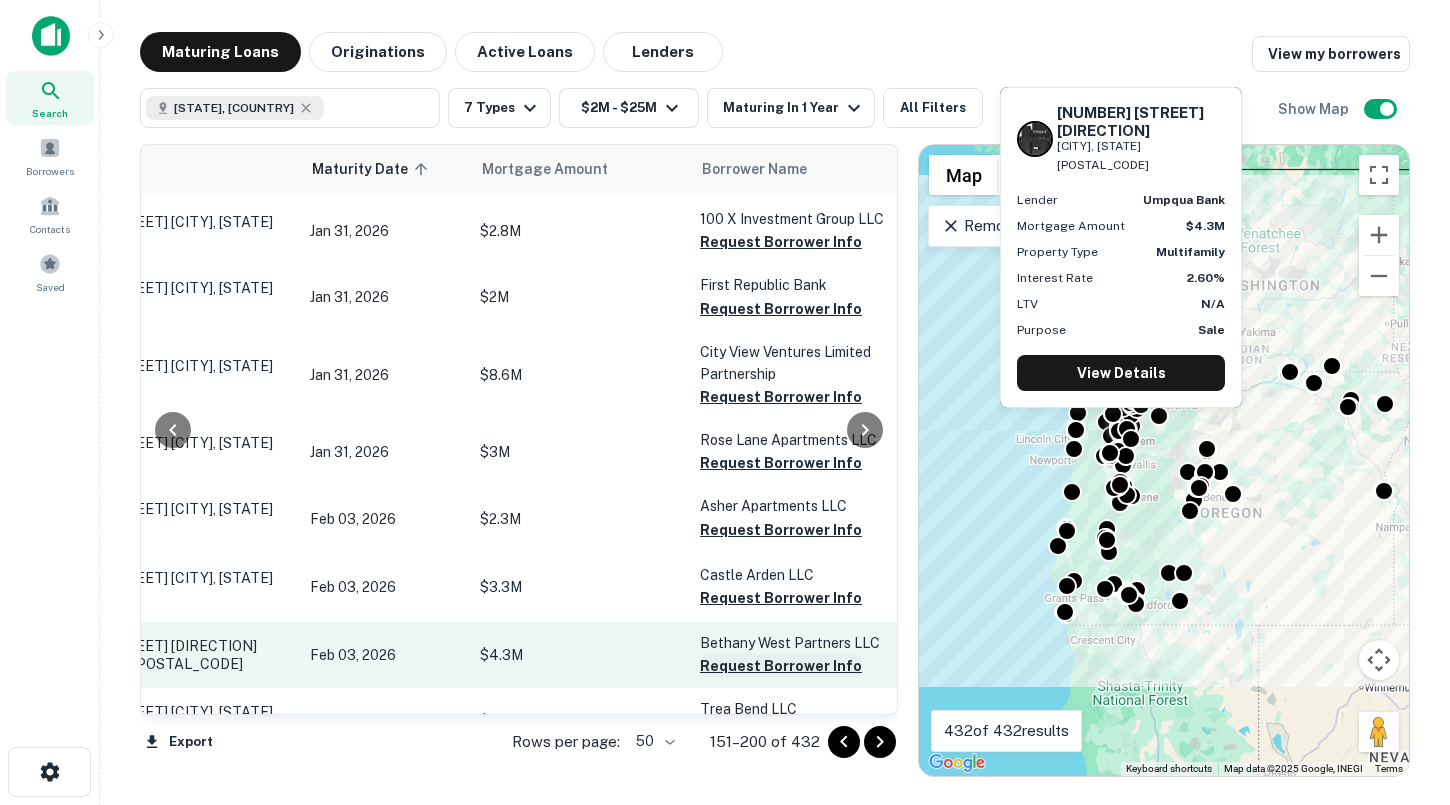 click on "Request Borrower Info" at bounding box center (781, 666) 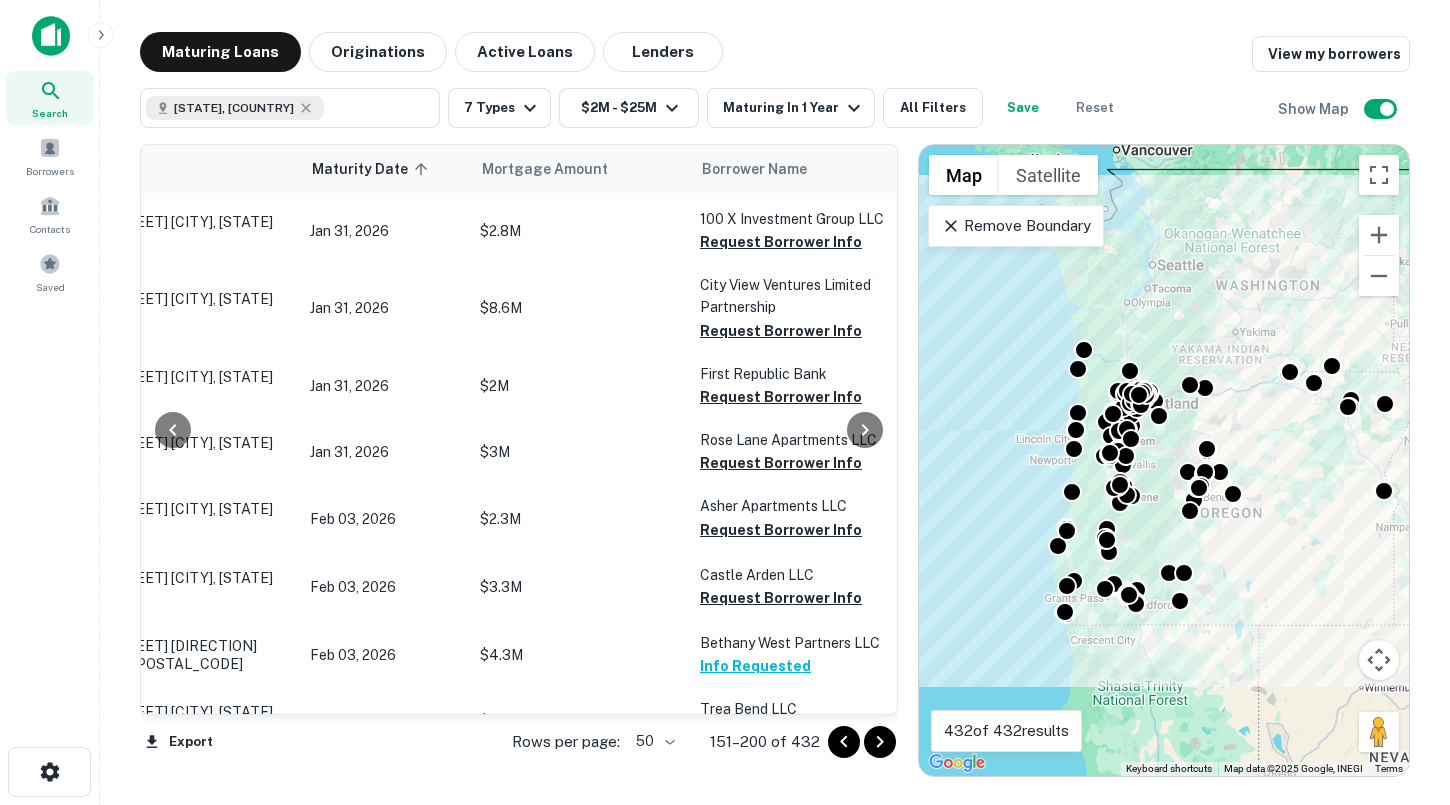 click 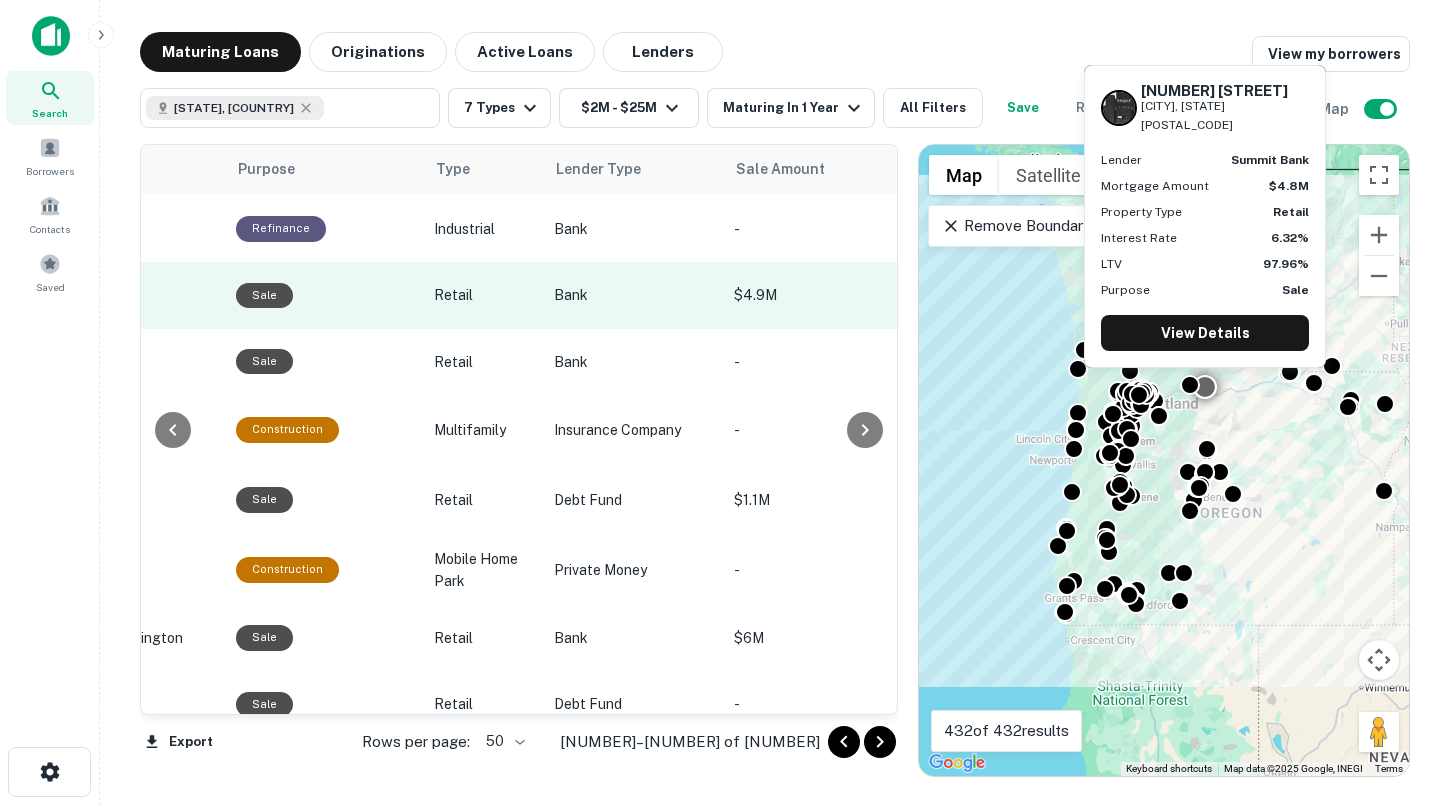 scroll, scrollTop: 2866, scrollLeft: 0, axis: vertical 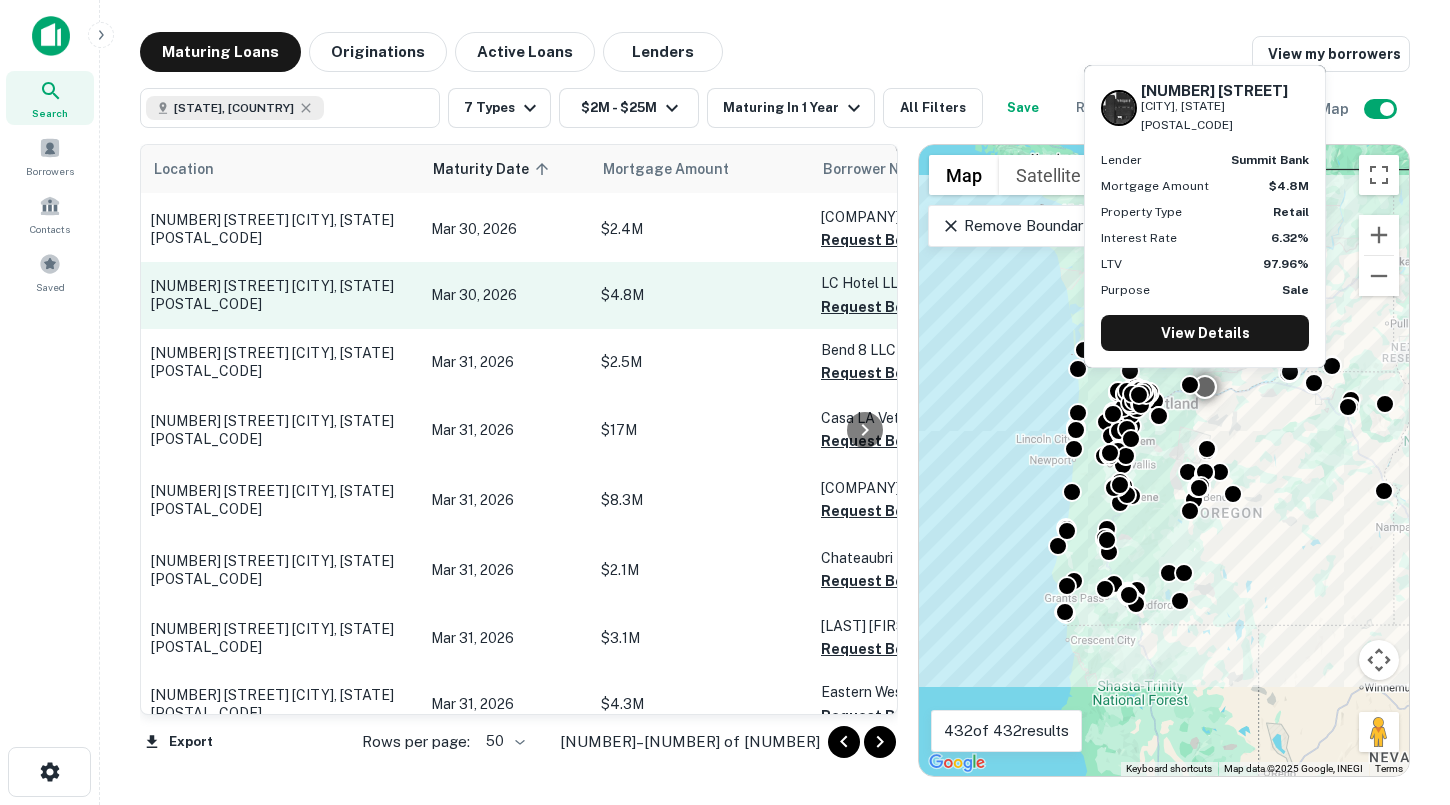 click on "$4.8M" at bounding box center [701, 295] 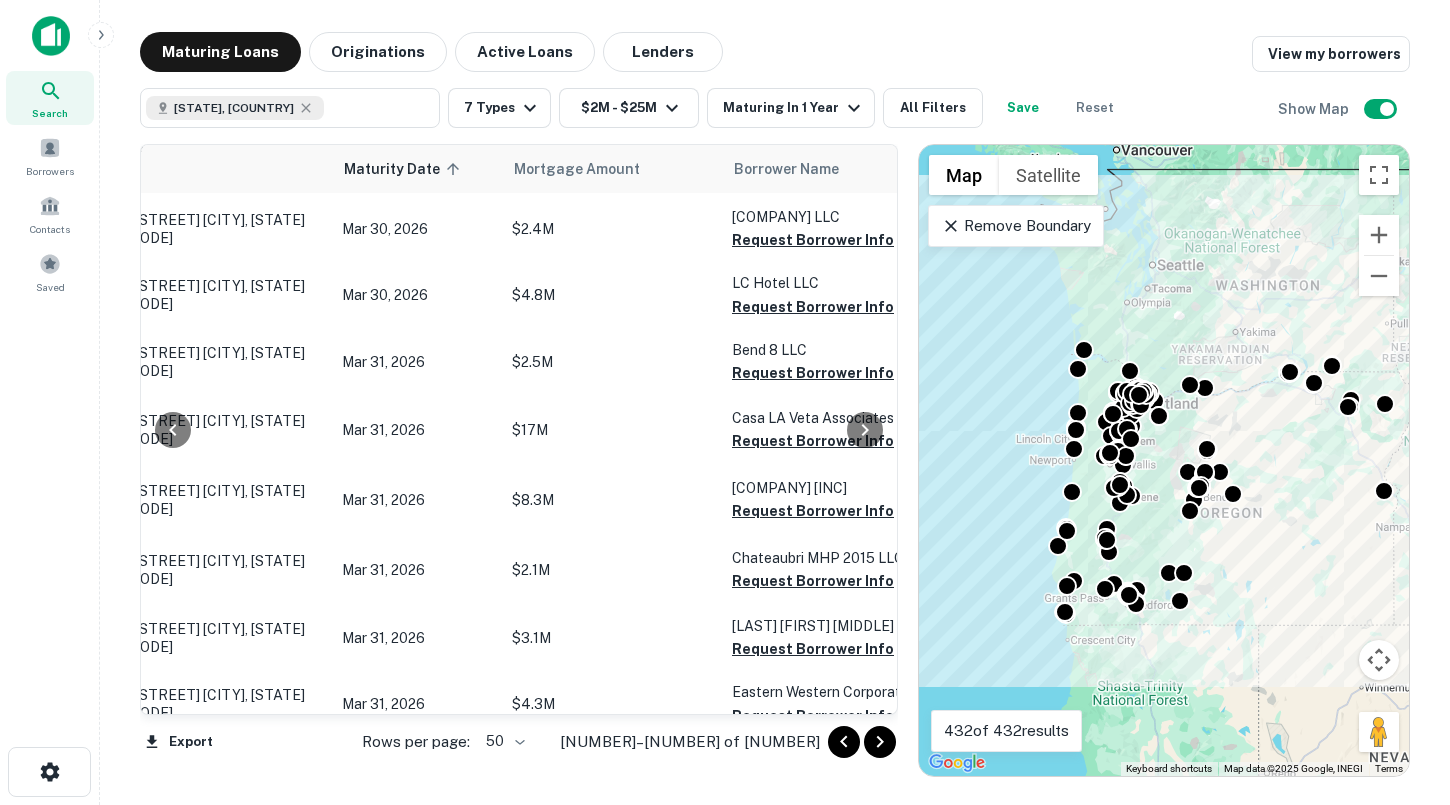 scroll, scrollTop: 2952, scrollLeft: 89, axis: both 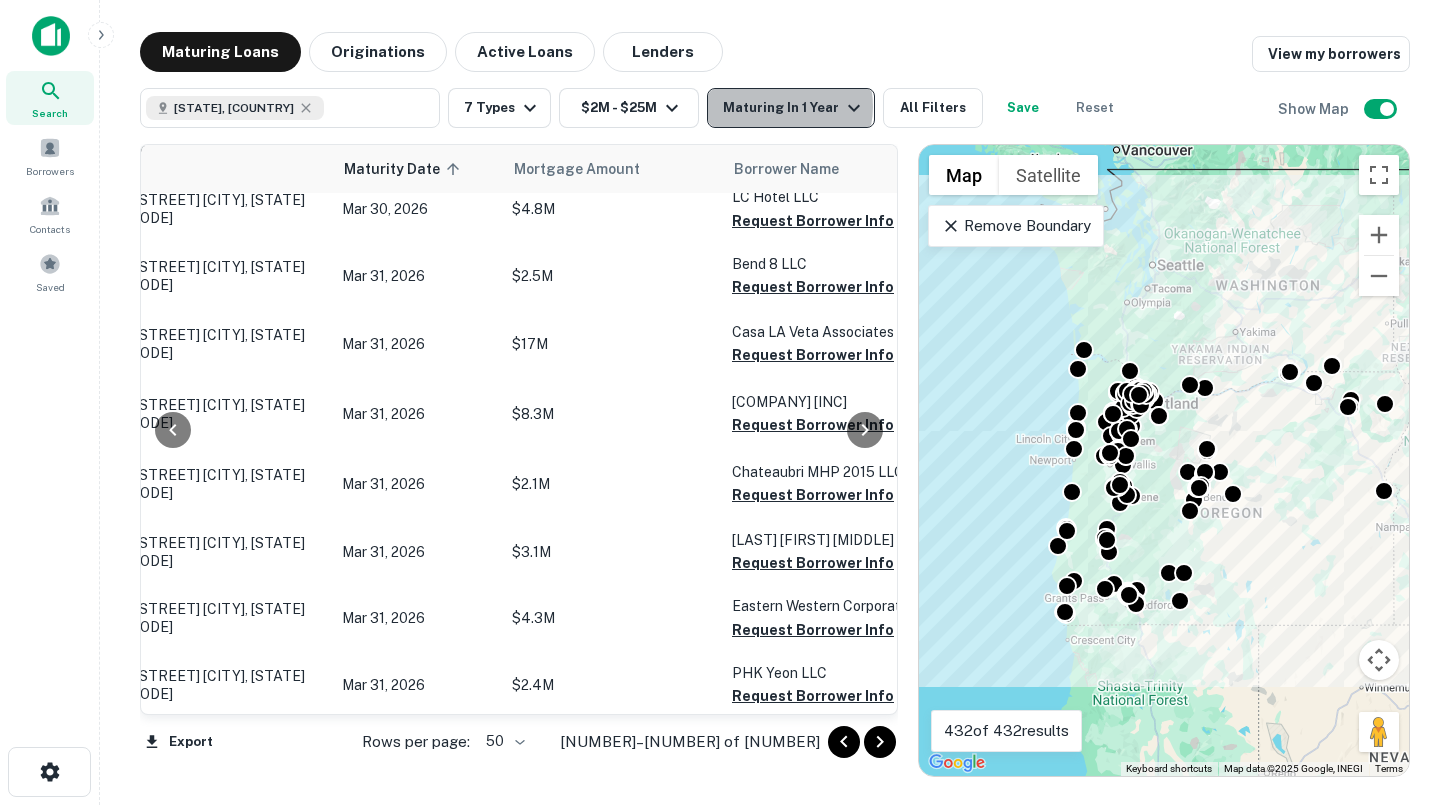 click on "Maturing In 1 Year" at bounding box center [794, 108] 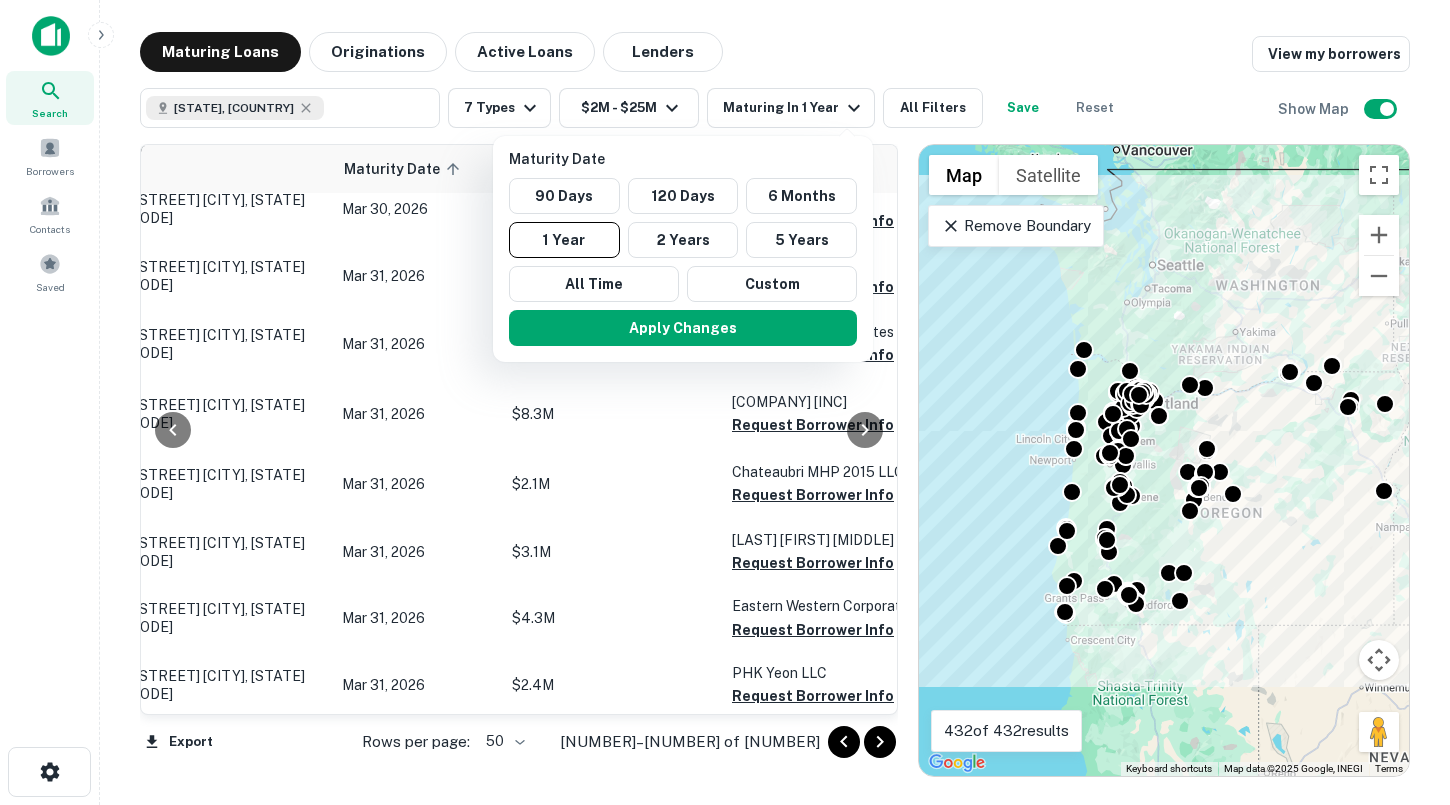 click at bounding box center (725, 402) 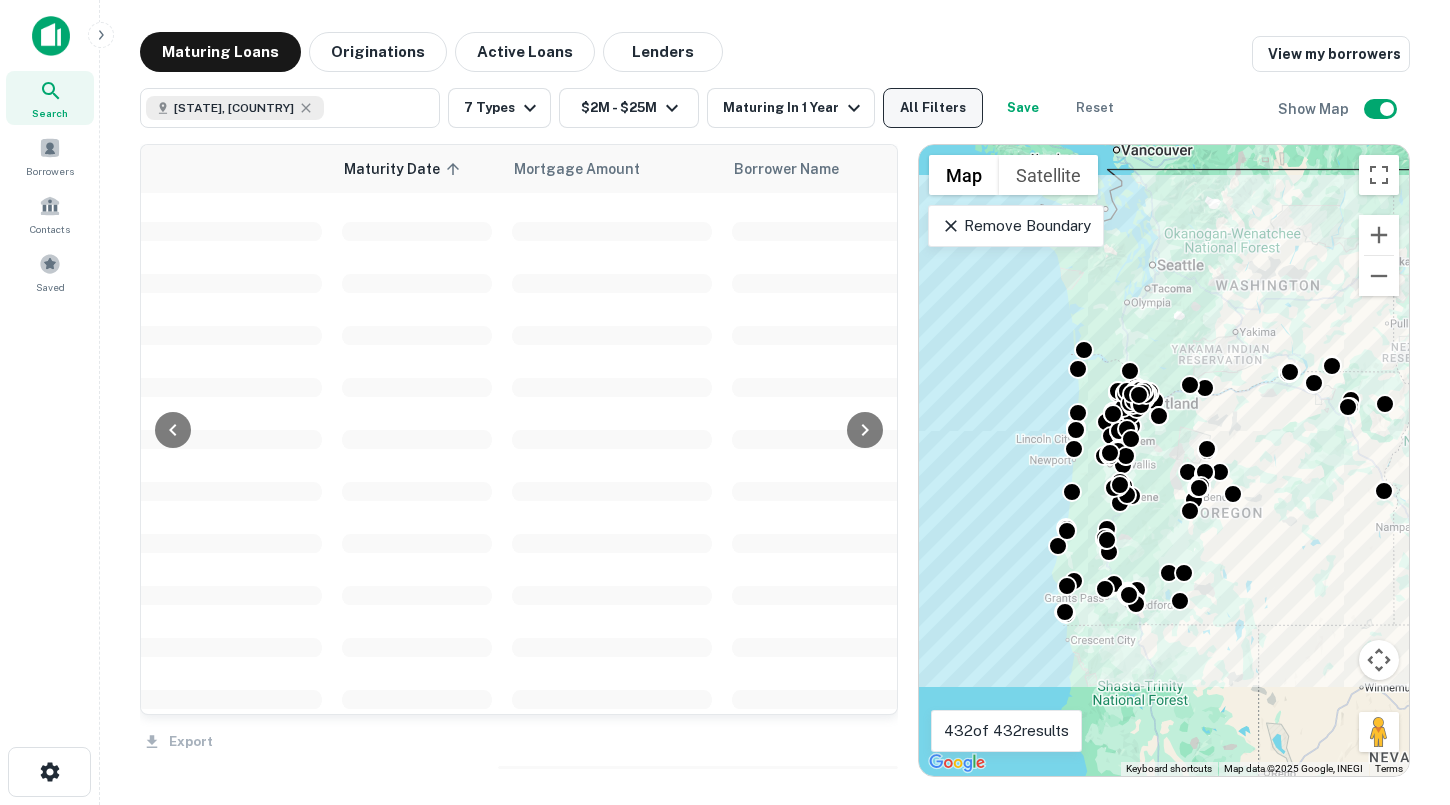click on "All Filters" at bounding box center [933, 108] 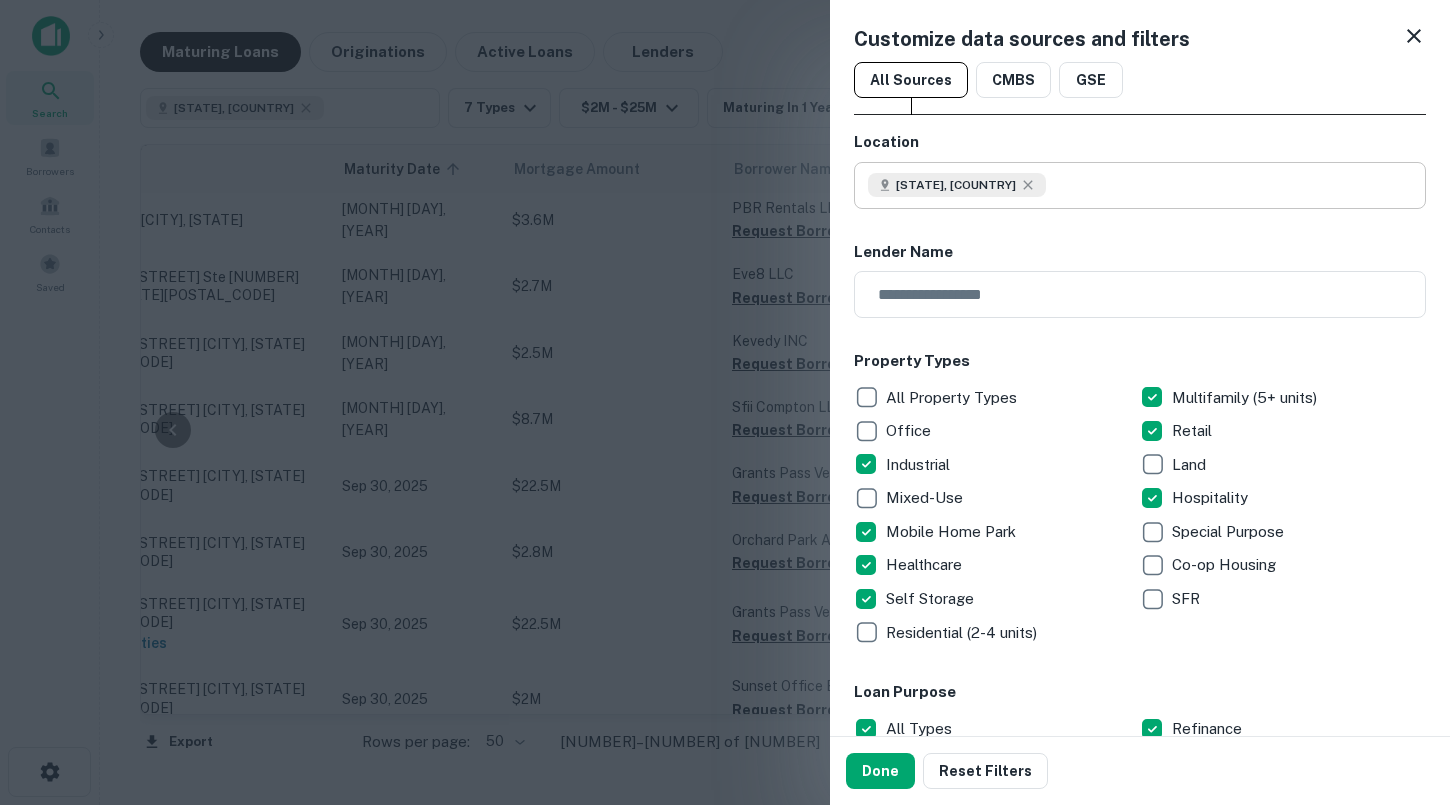 scroll, scrollTop: 2942, scrollLeft: 89, axis: both 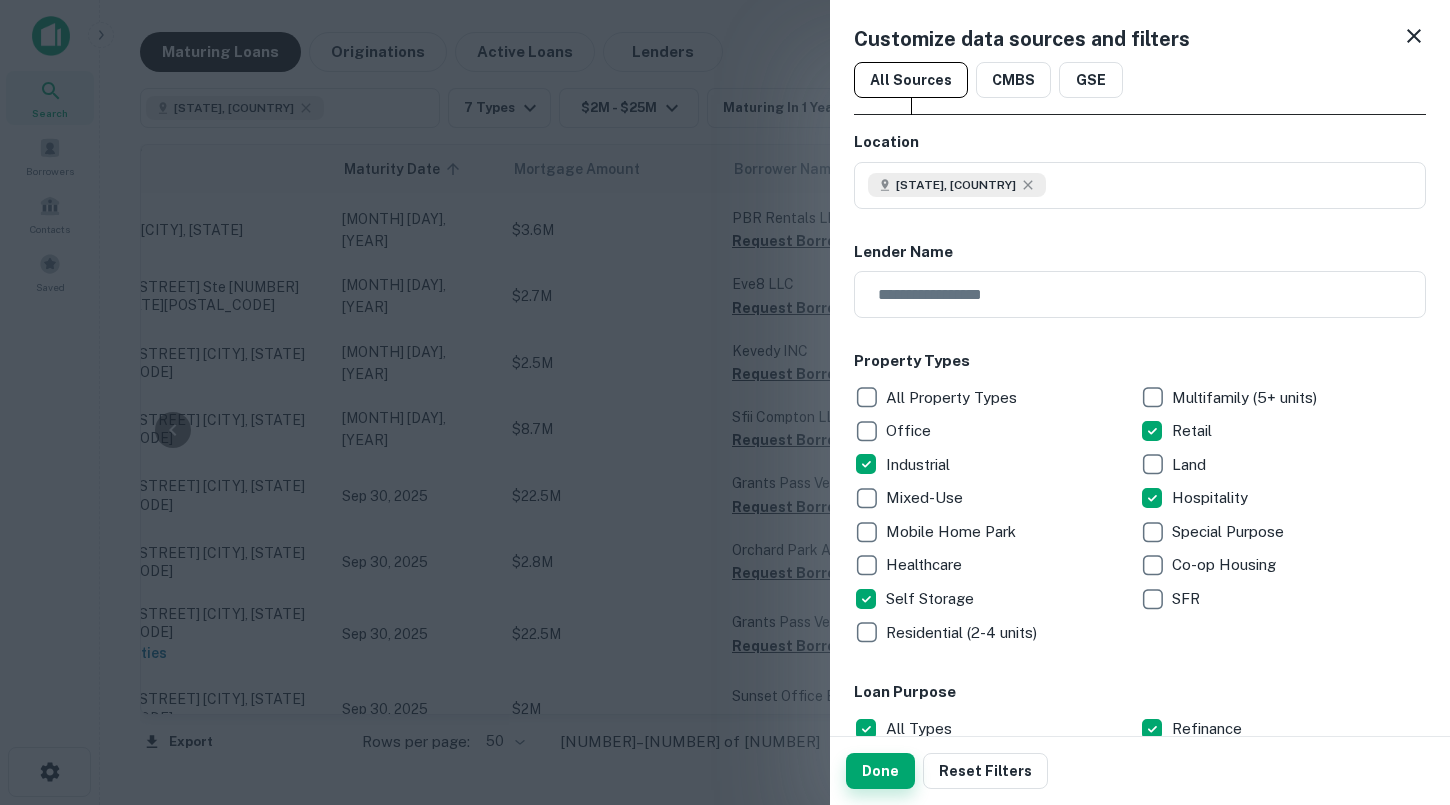 click on "Done" at bounding box center (880, 771) 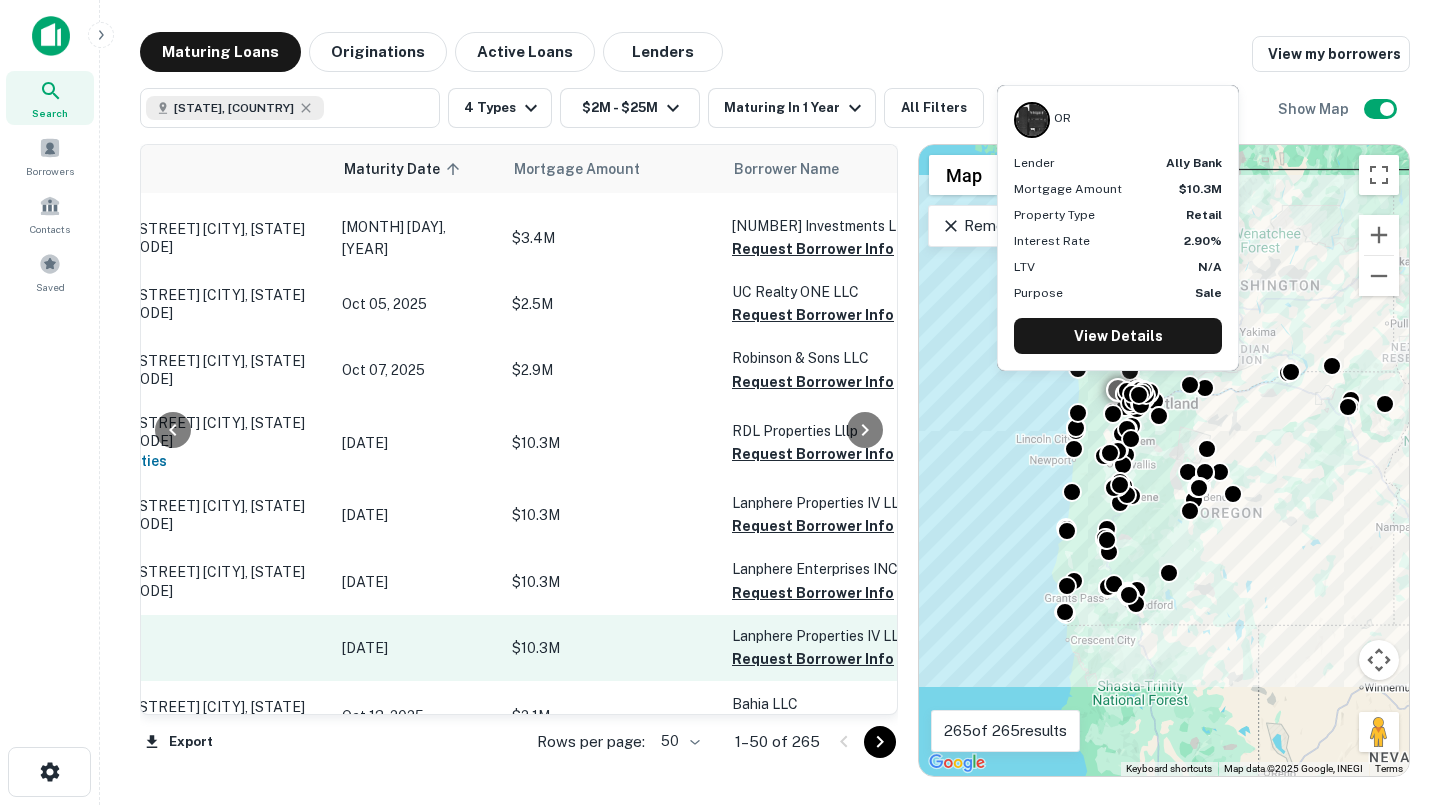 scroll, scrollTop: 2910, scrollLeft: 224, axis: both 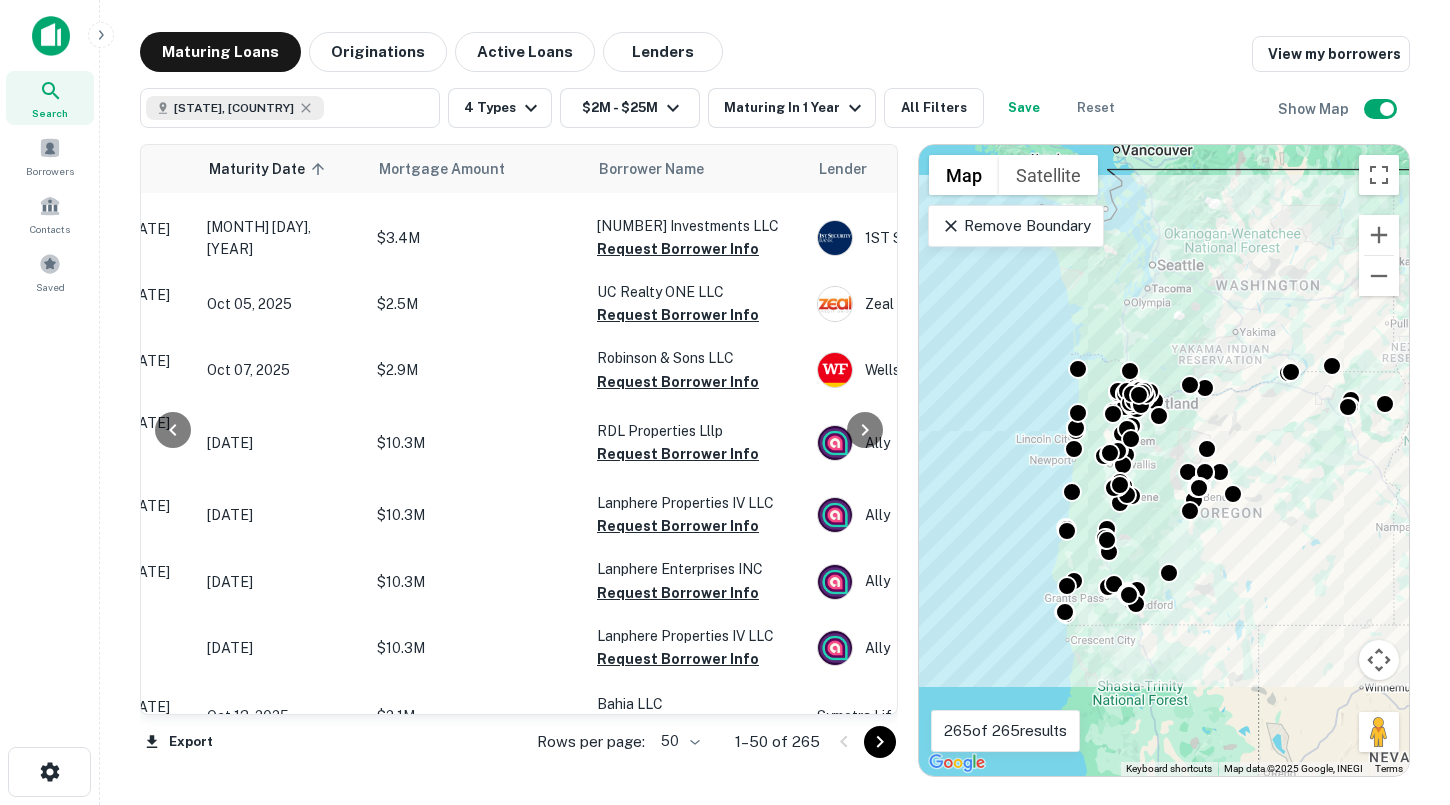 click 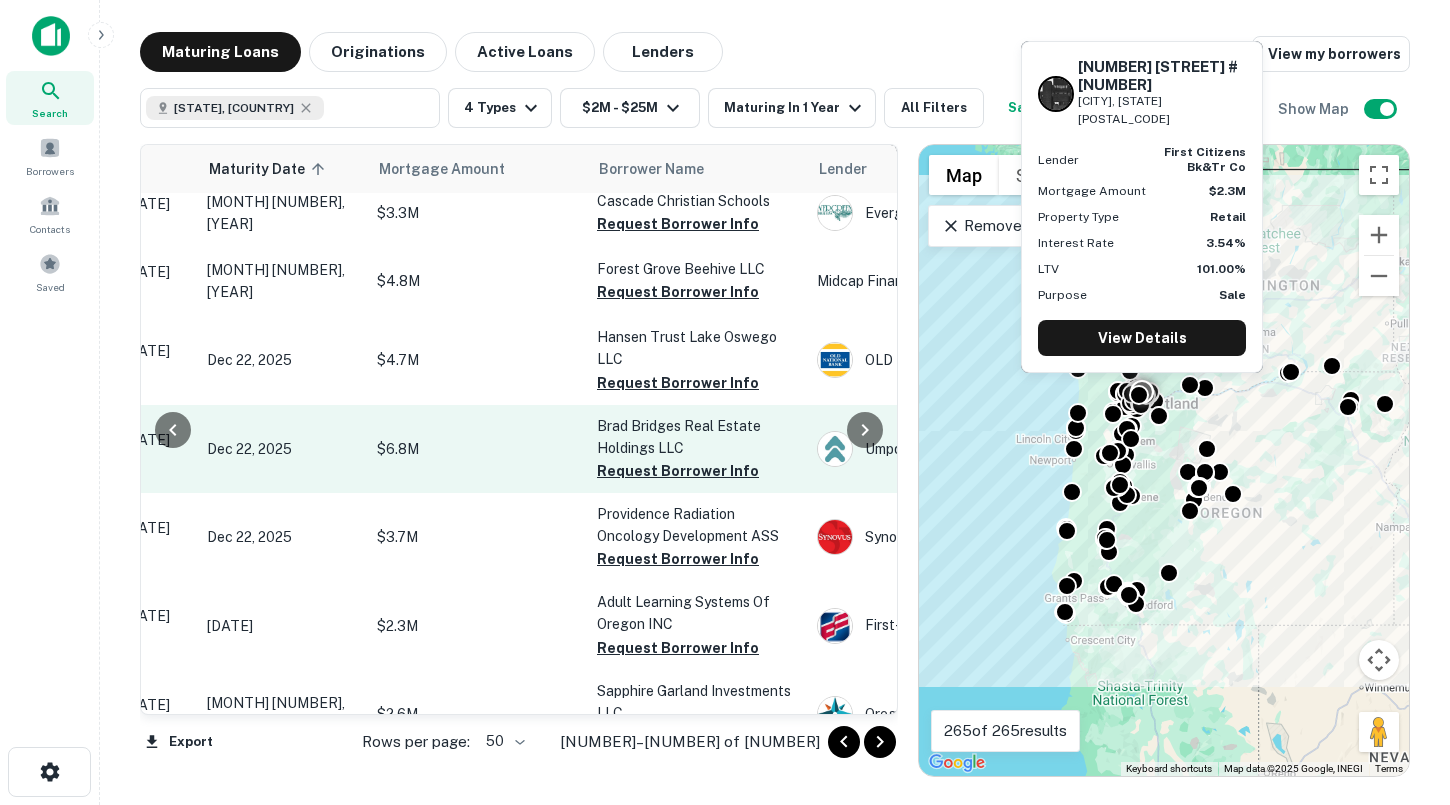 scroll, scrollTop: 3188, scrollLeft: 224, axis: both 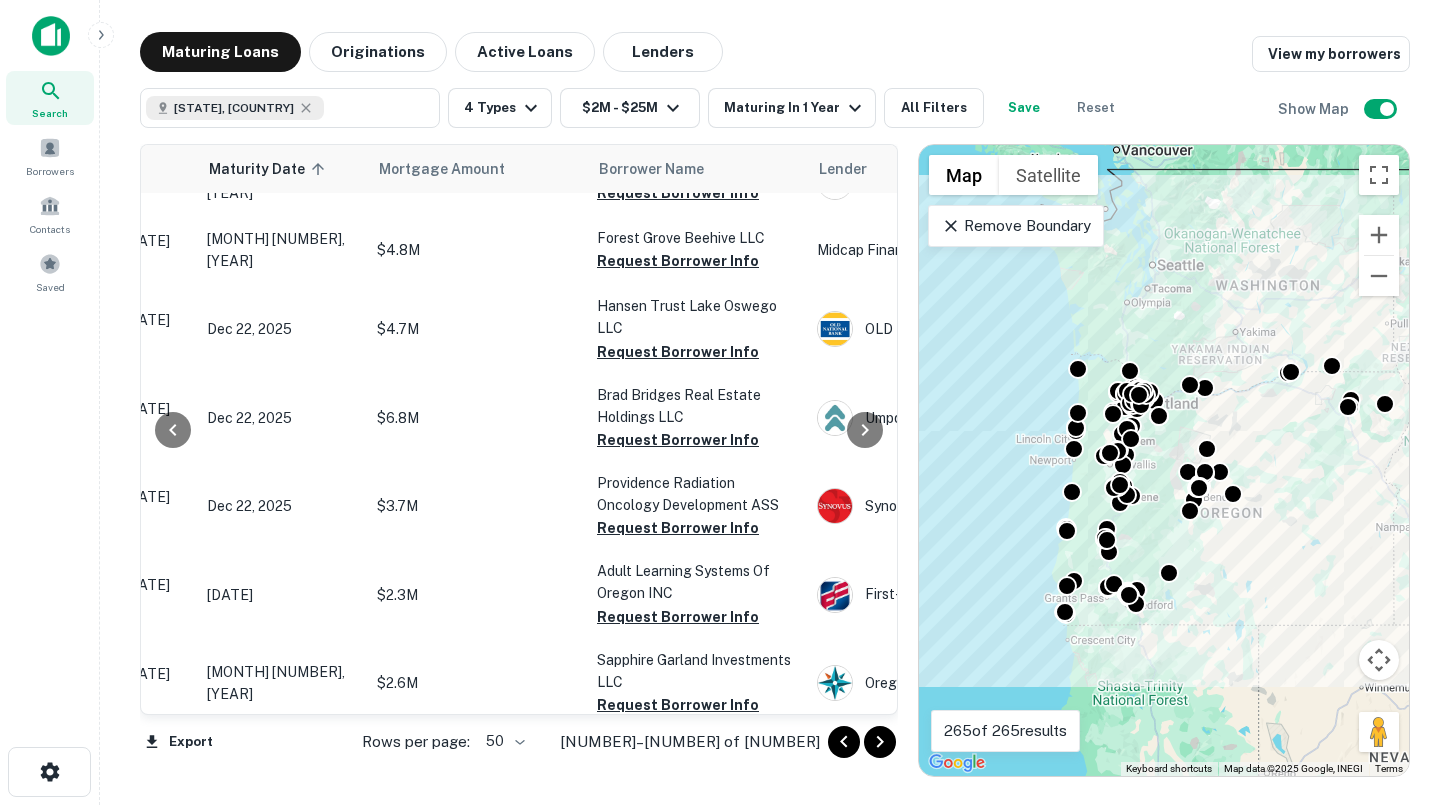 click 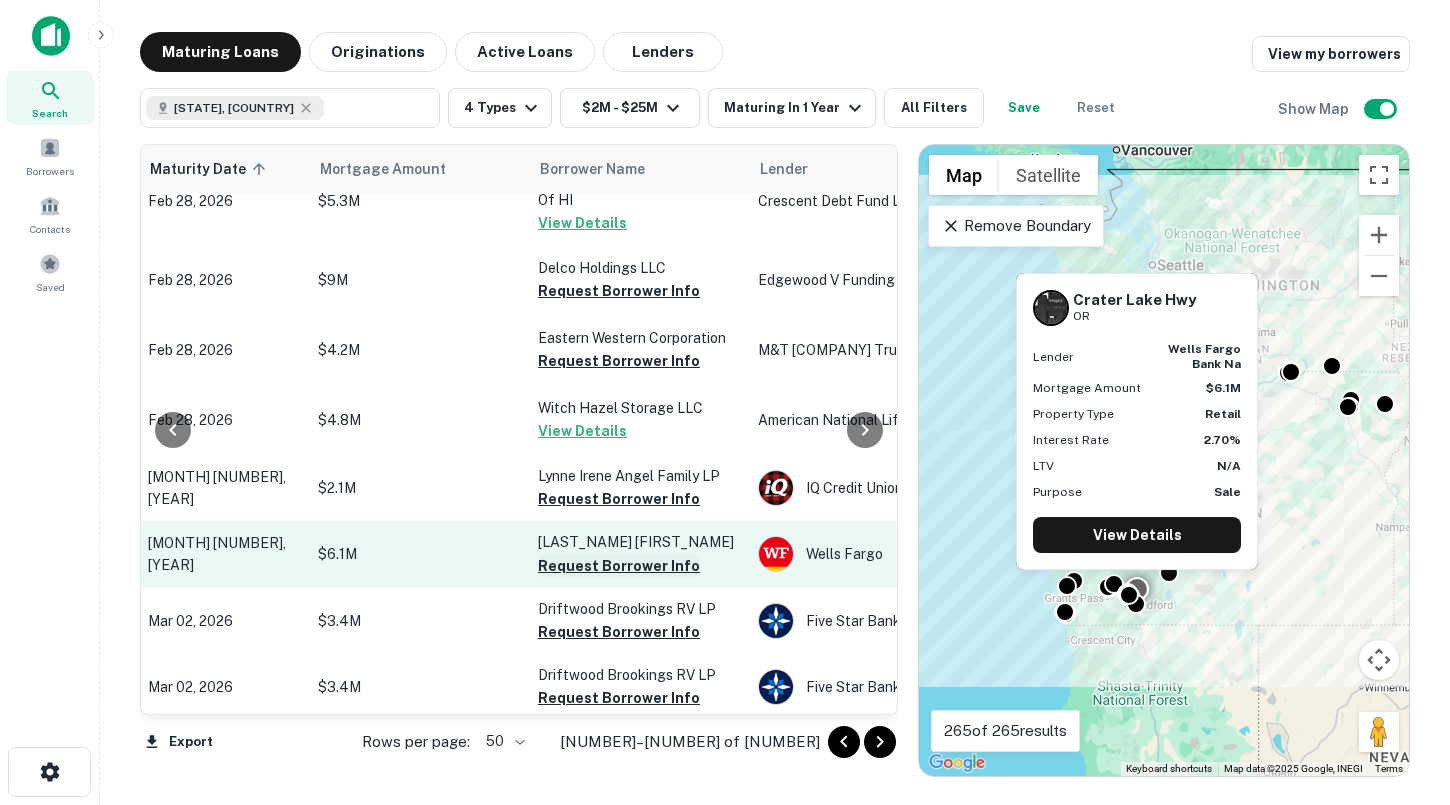 scroll, scrollTop: 3038, scrollLeft: 335, axis: both 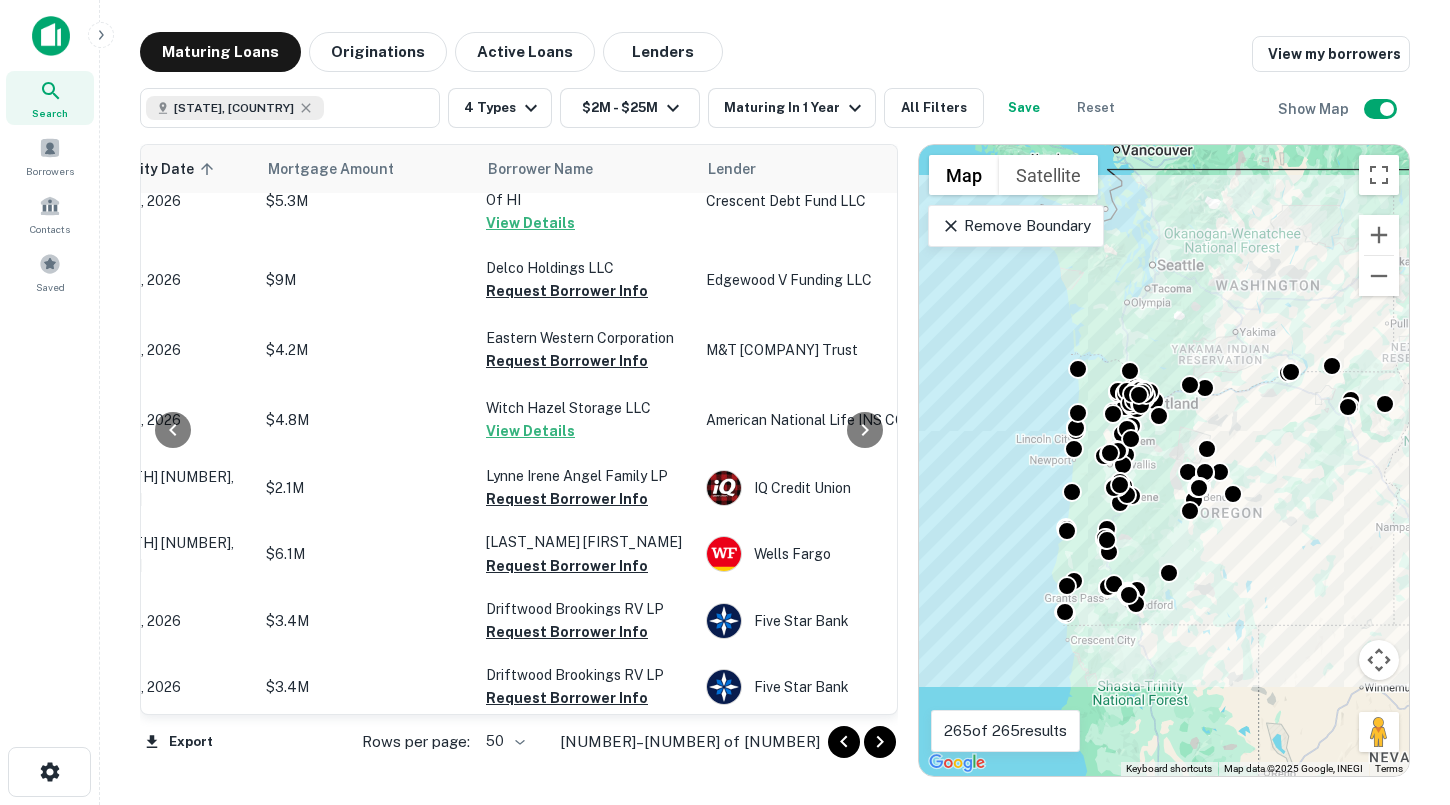click 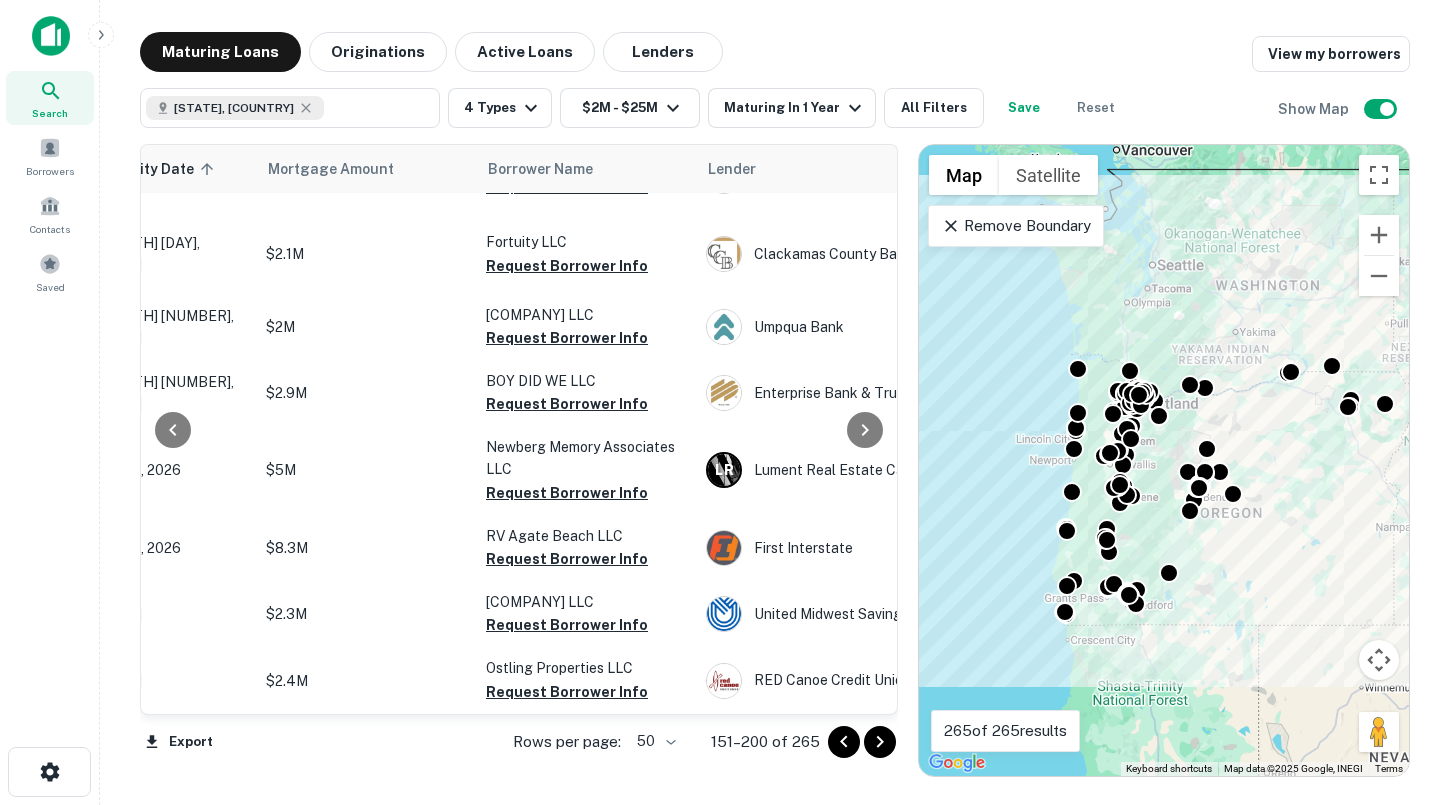 scroll, scrollTop: 2964, scrollLeft: 335, axis: both 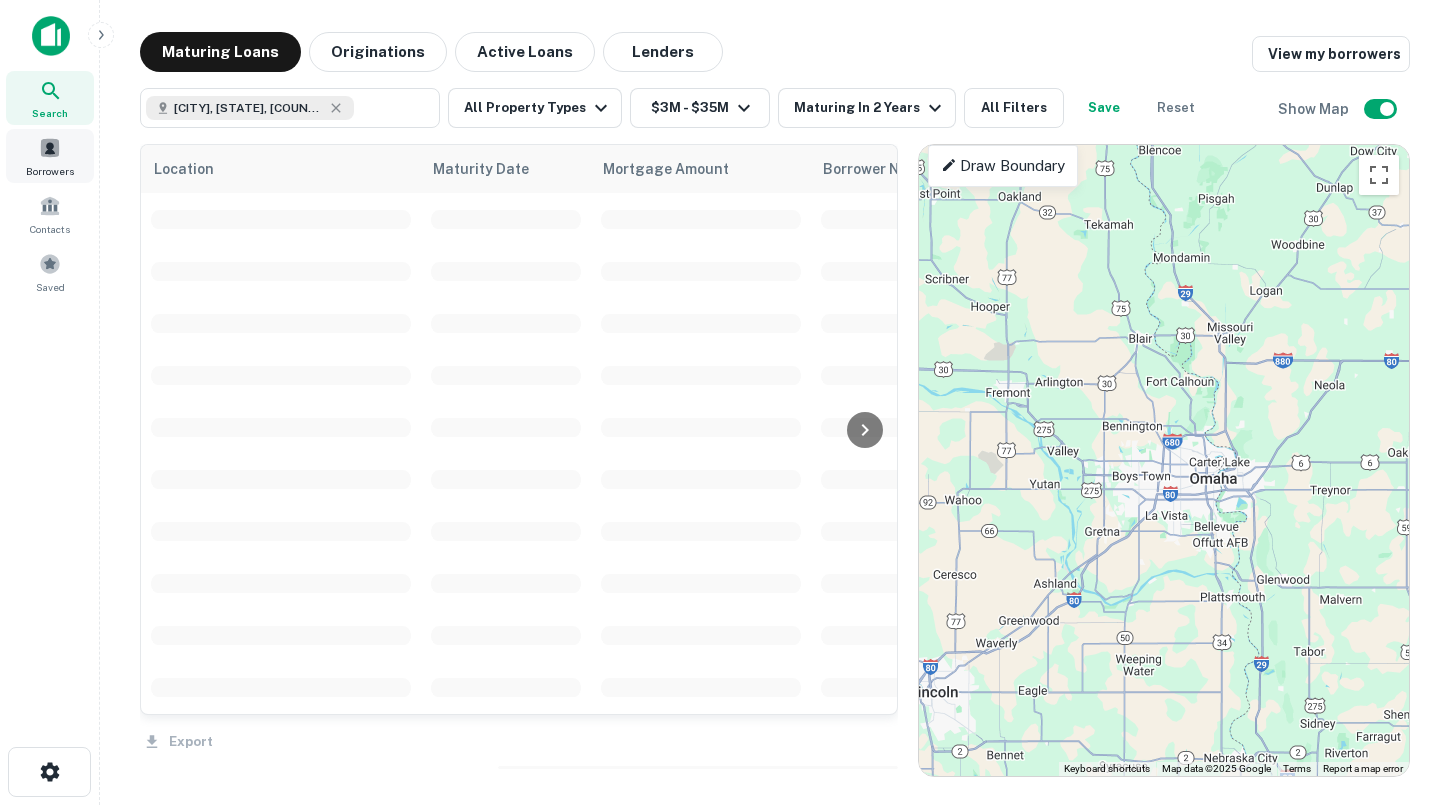 click on "Borrowers" at bounding box center (50, 156) 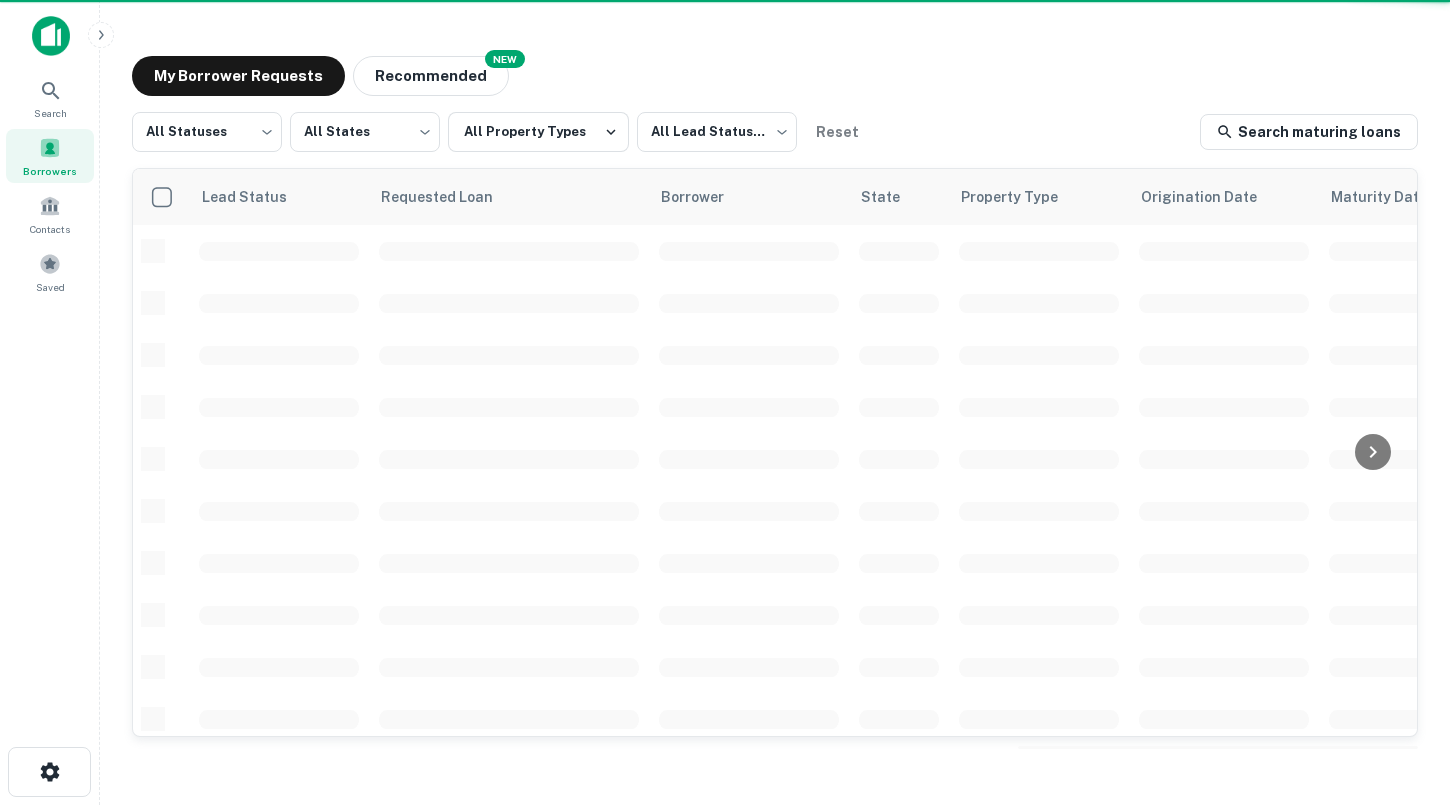scroll, scrollTop: 0, scrollLeft: 0, axis: both 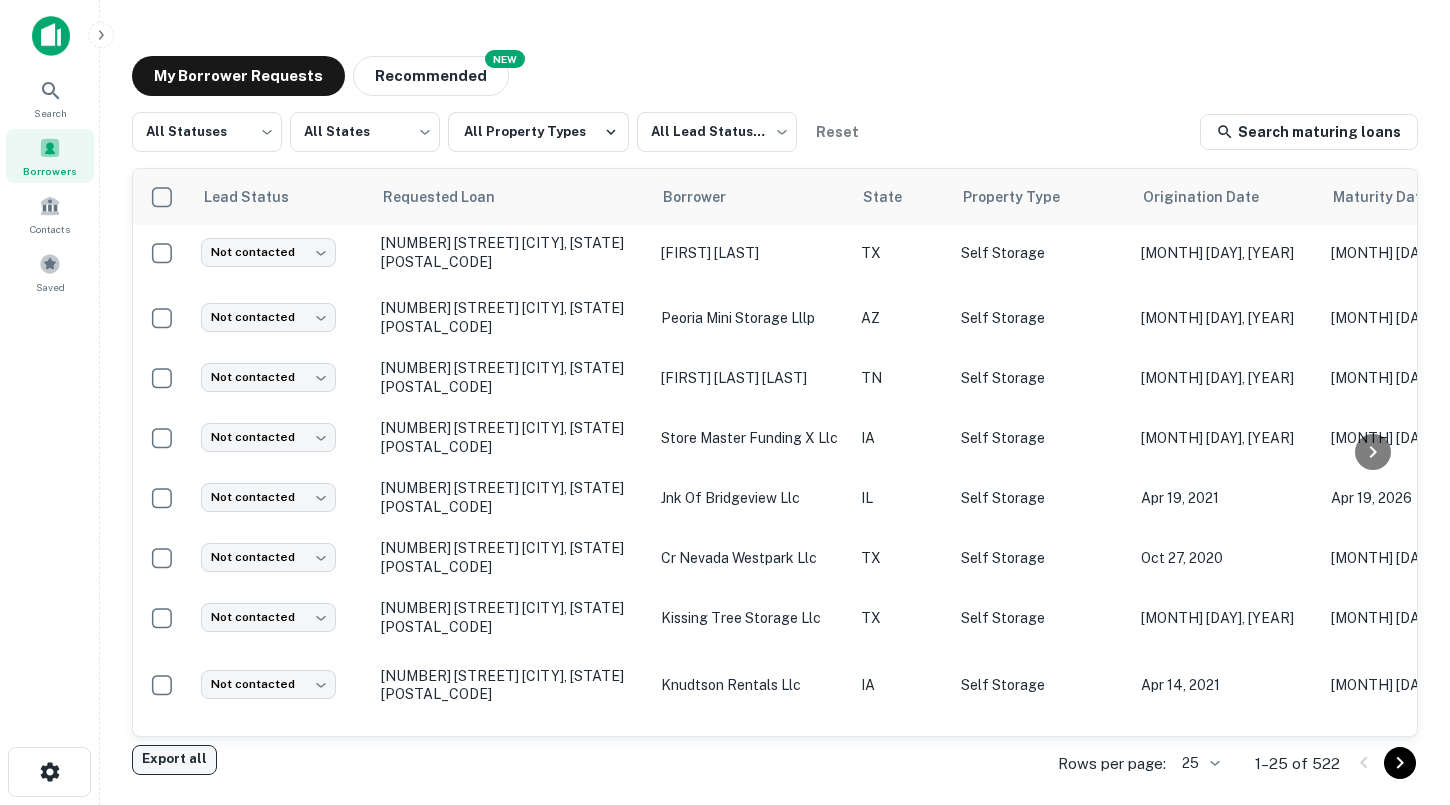 click on "Export all" at bounding box center [174, 760] 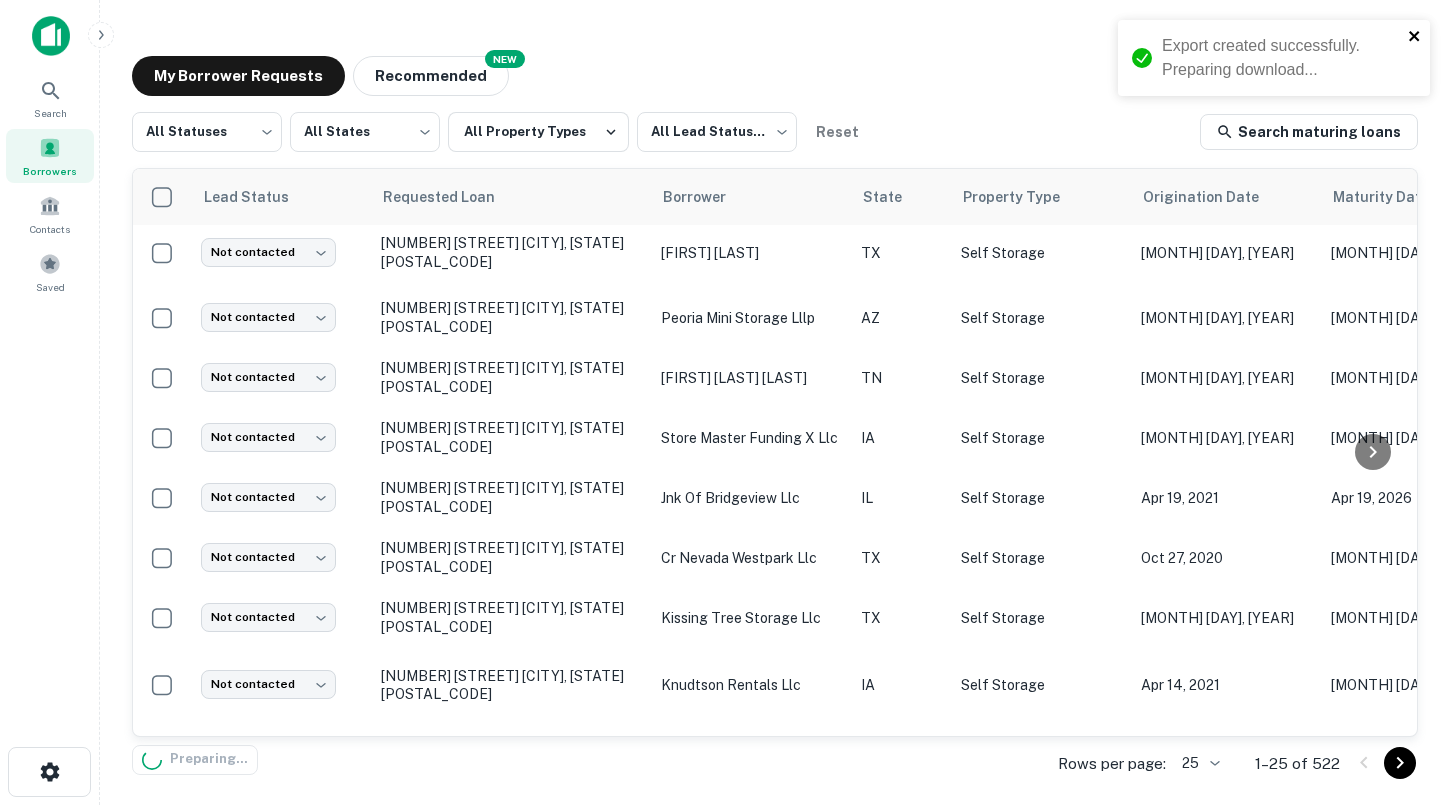 click 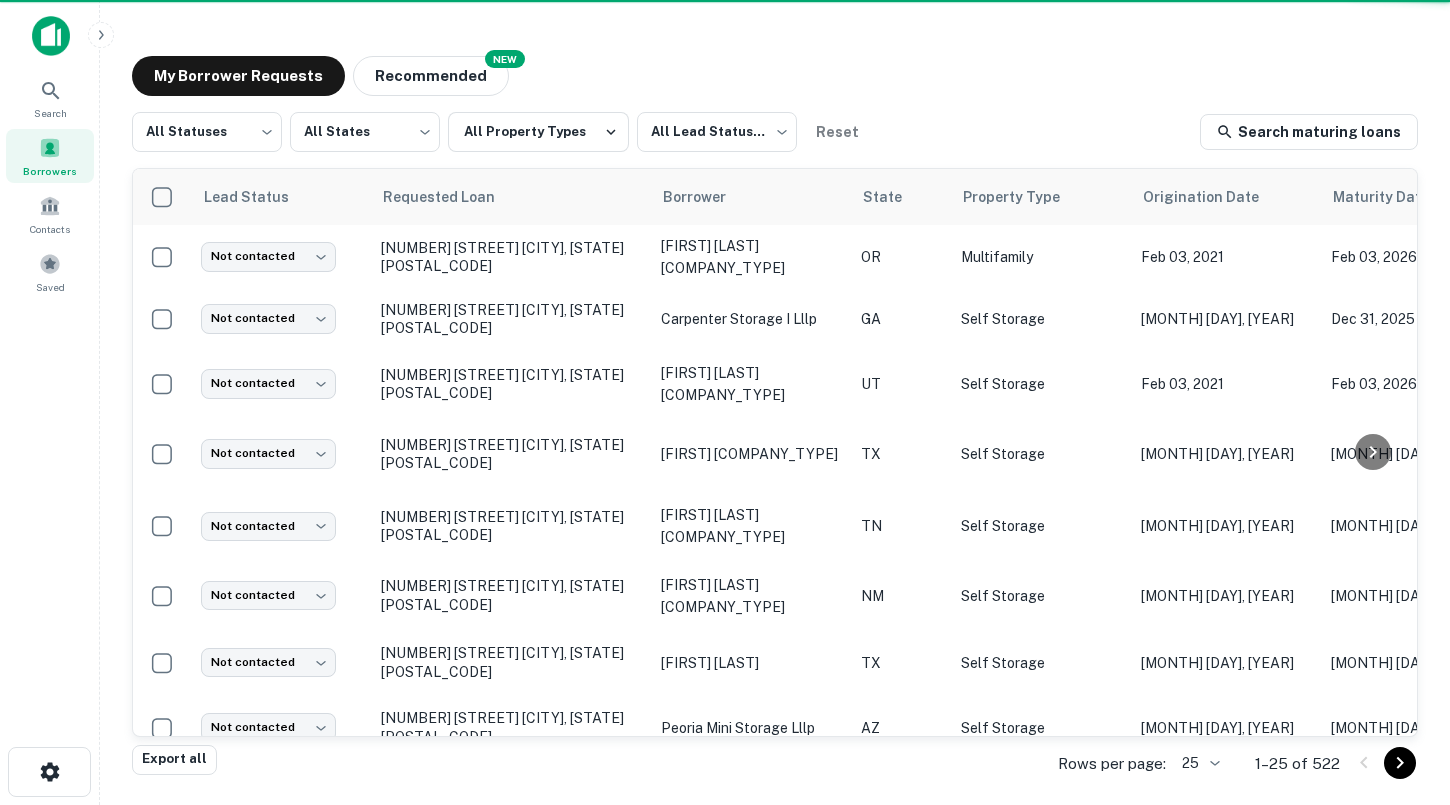 scroll, scrollTop: 0, scrollLeft: 0, axis: both 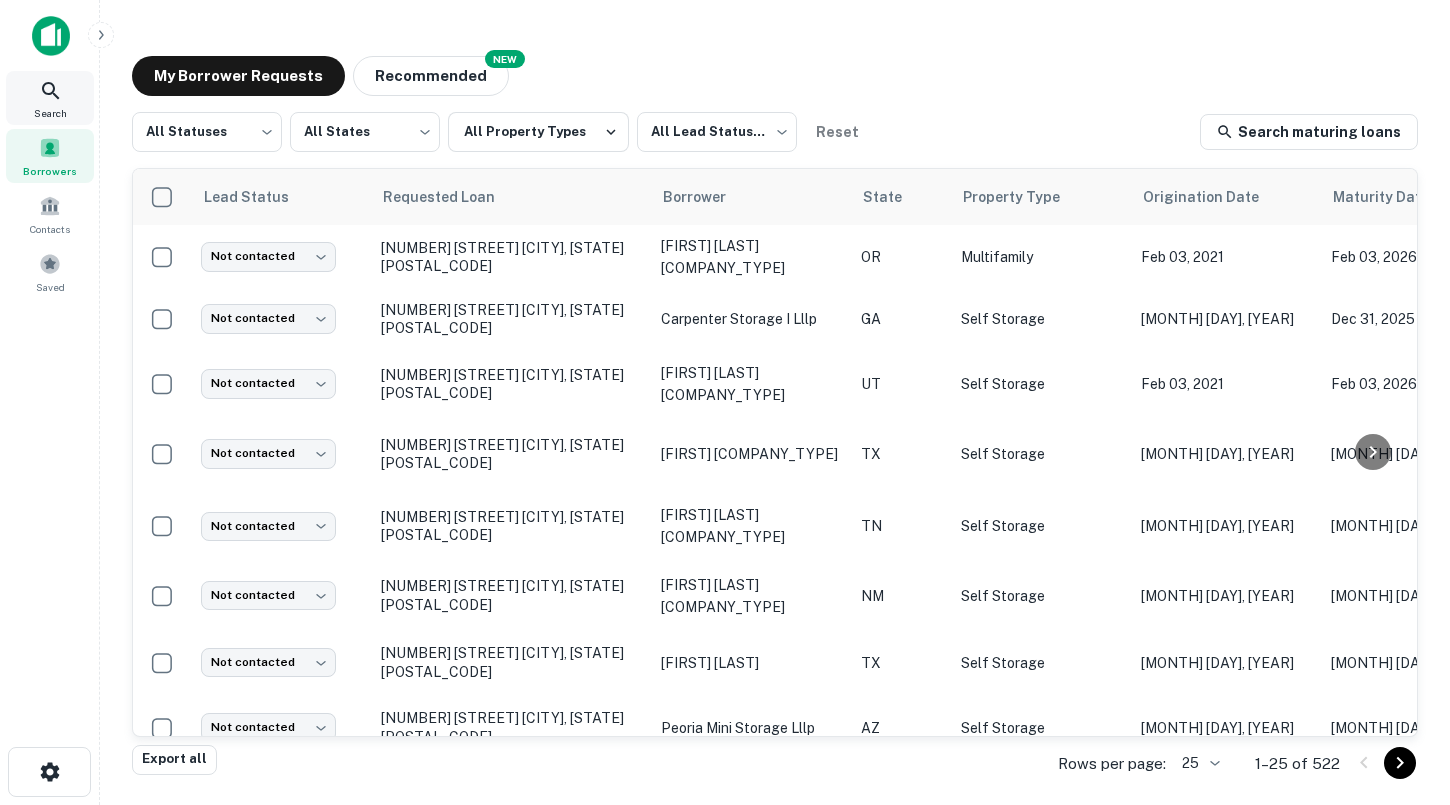click 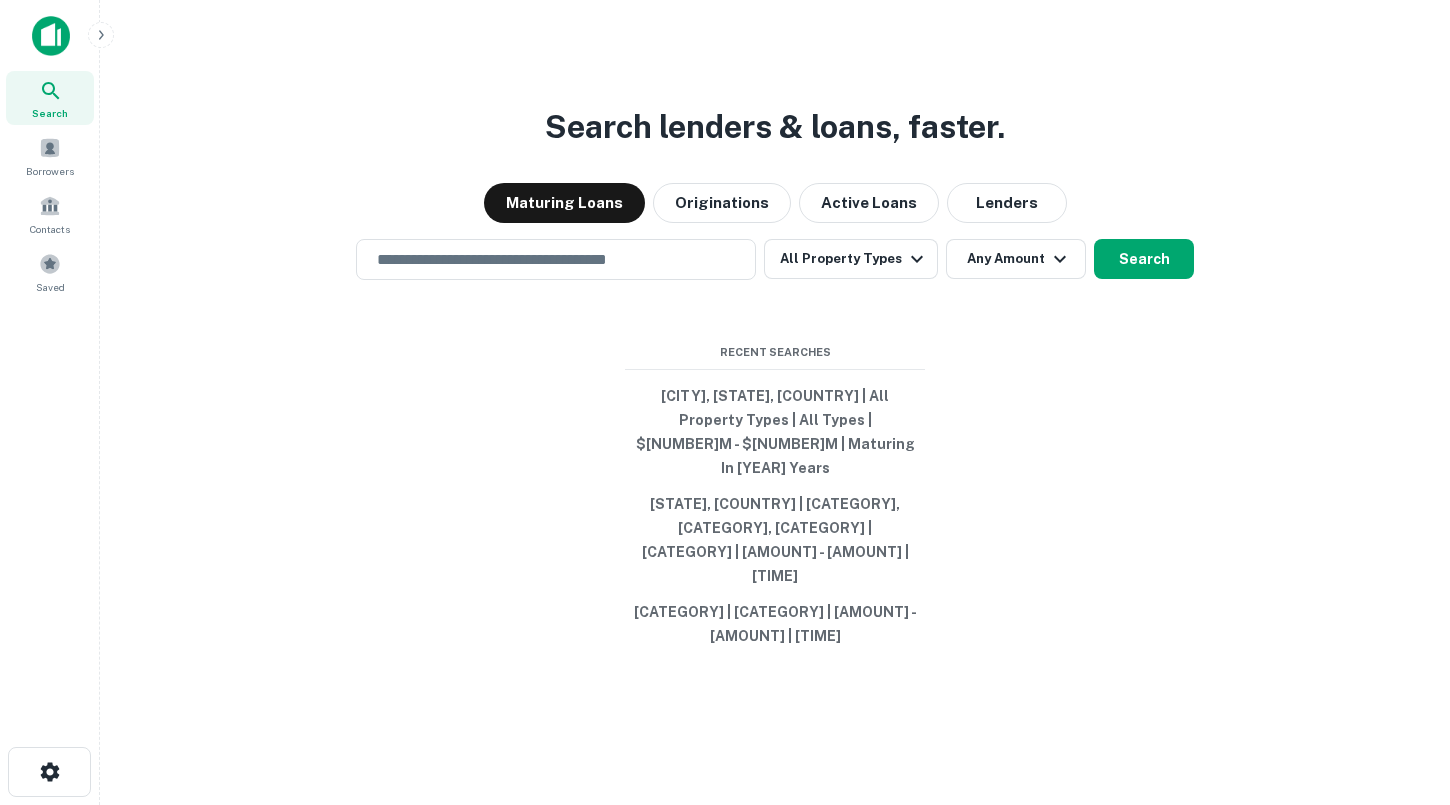 scroll, scrollTop: 0, scrollLeft: 0, axis: both 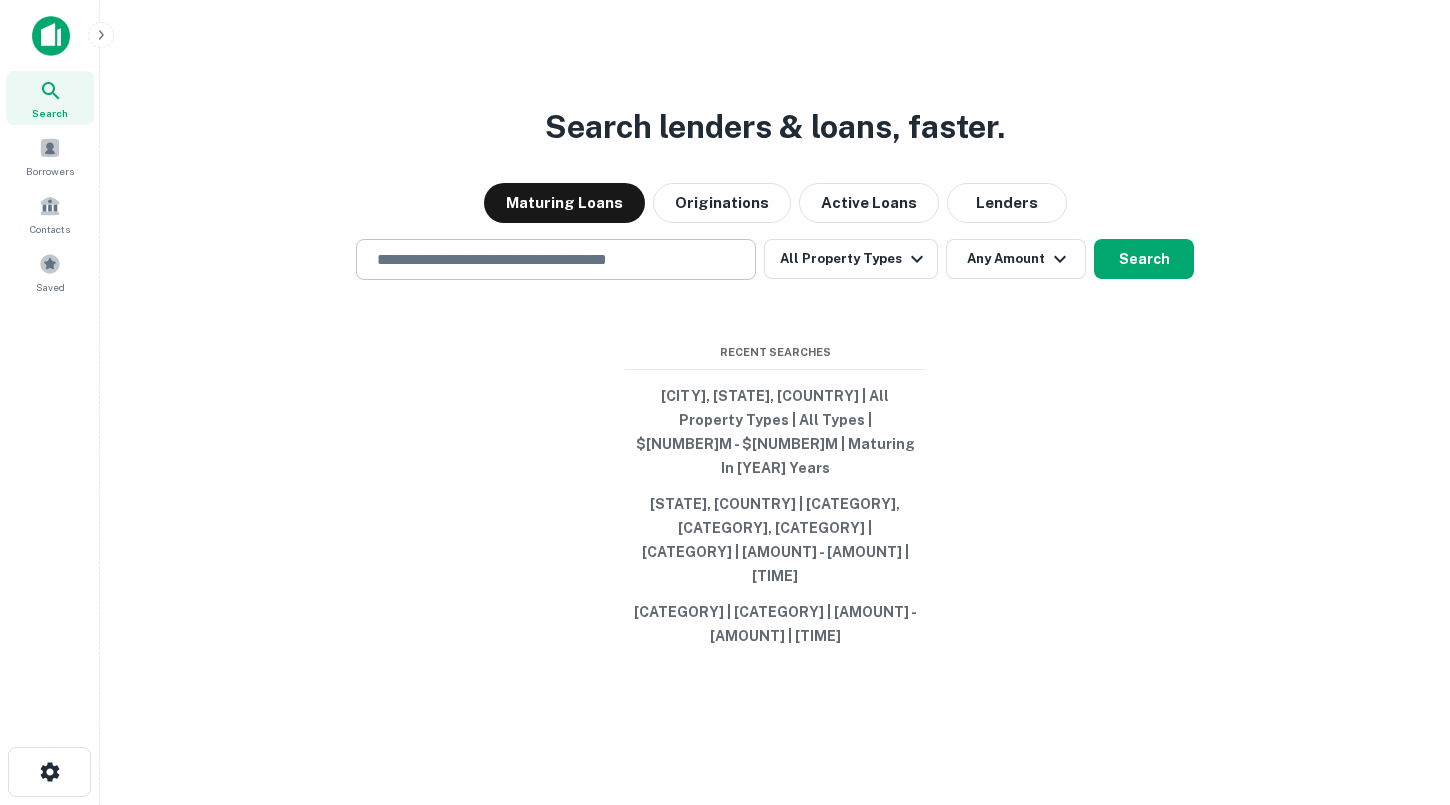 click at bounding box center (556, 259) 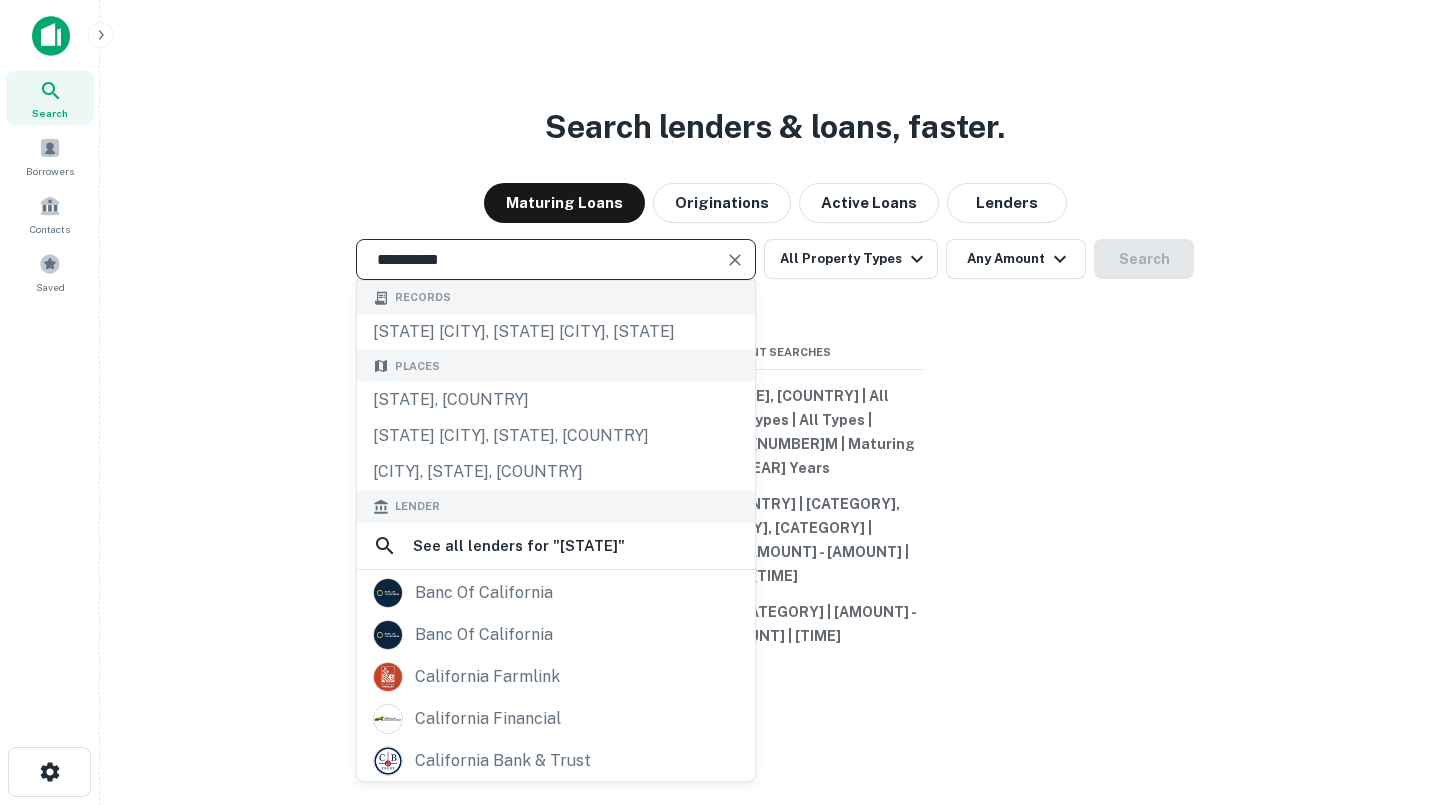 type on "**********" 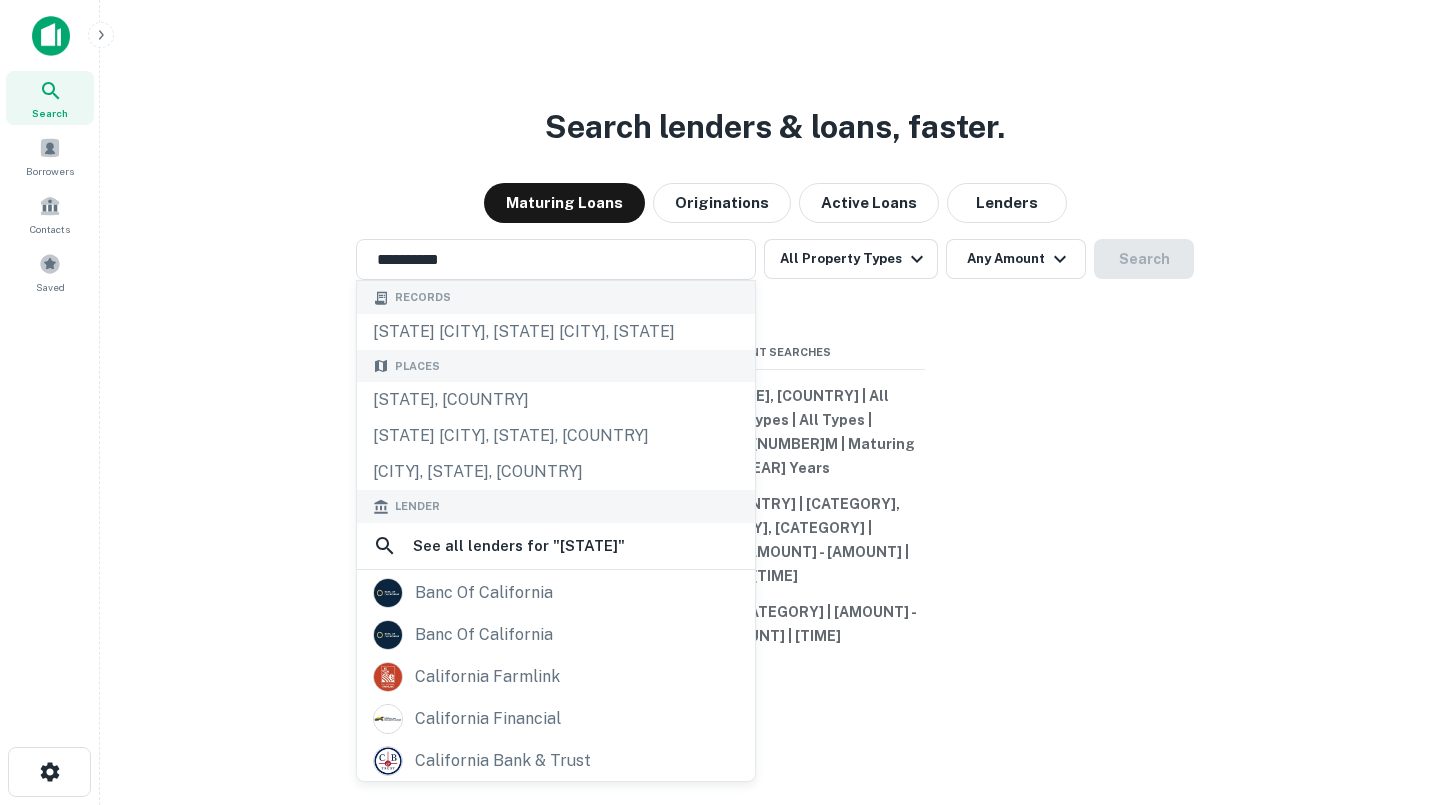 click on "Records [STATE] [CITY], [STATE] [CITY], [STATE] Places [STATE], [COUNTRY] [STATE] [CITY], [STATE], [COUNTRY] [CITY], [STATE], [COUNTRY] Lender See all lenders for " [CATEGORY] " [BRAND] [BRAND] [BRAND] [BRAND] [BRAND] [BRAND] [BRAND] [BRAND] [BRAND] [BRAND] All Property Types Any Amount Search Recent Searches [CITY], [STATE], [COUNTRY] | All Property Types | All Types | [AMOUNT] - [AMOUNT] | [TIME] [STATE], [COUNTRY] | [CATEGORY], [CATEGORY], [CATEGORY], [CATEGORY] | All Types | [AMOUNT] - [AMOUNT] | [TIME] [CATEGORY] | All Types | [AMOUNT] - [AMOUNT] | [TIME]" at bounding box center (775, 450) 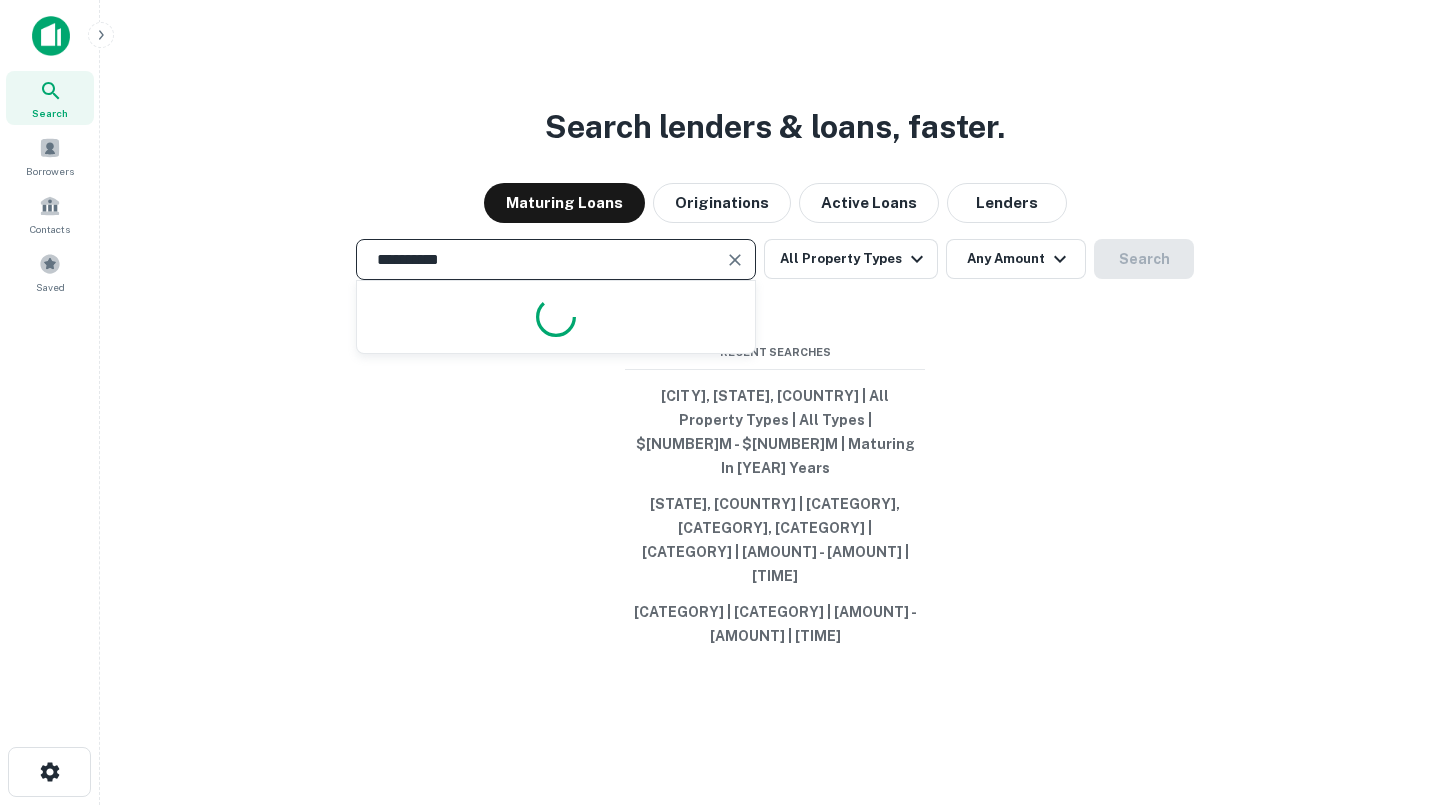 click on "**********" at bounding box center [541, 259] 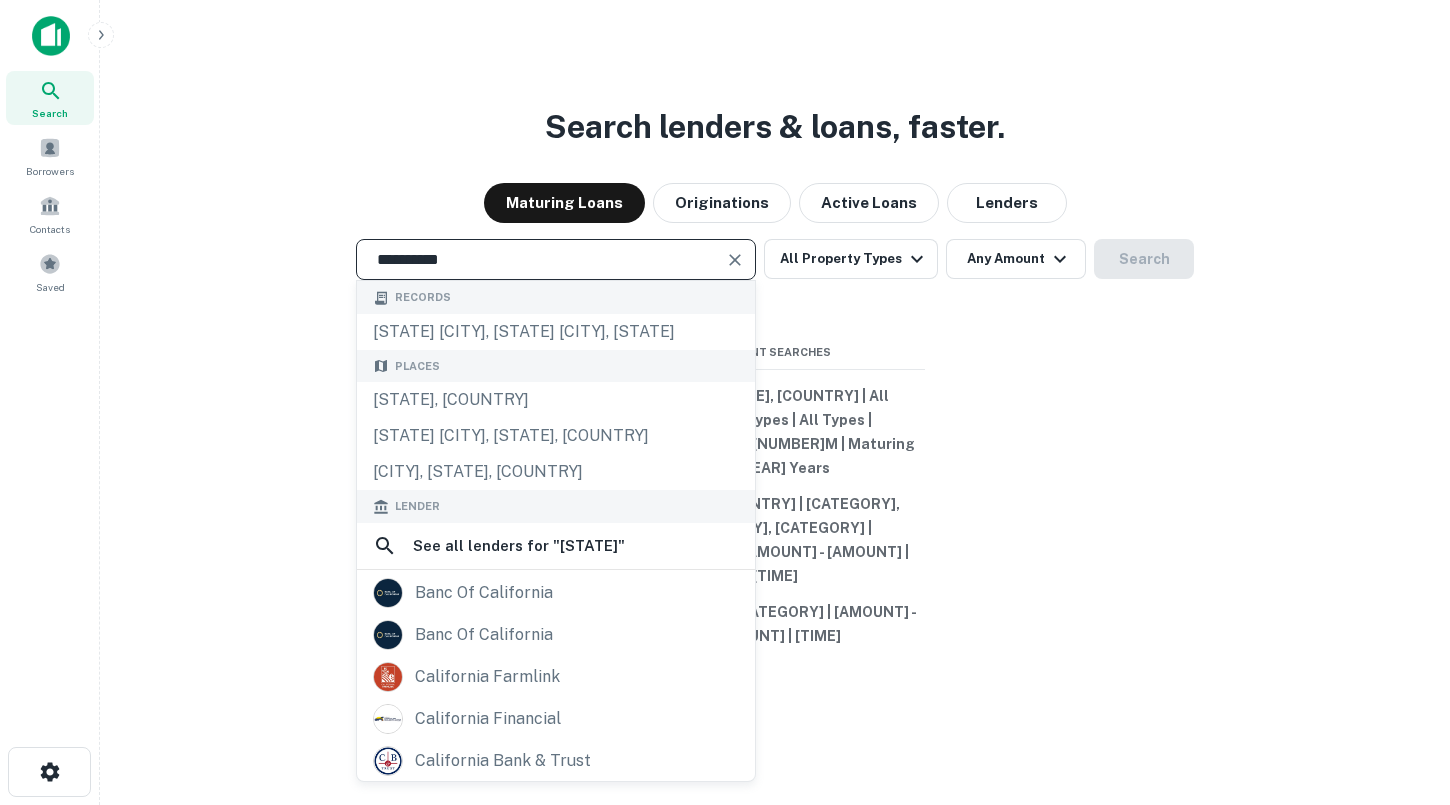 drag, startPoint x: 465, startPoint y: 298, endPoint x: 318, endPoint y: 289, distance: 147.27525 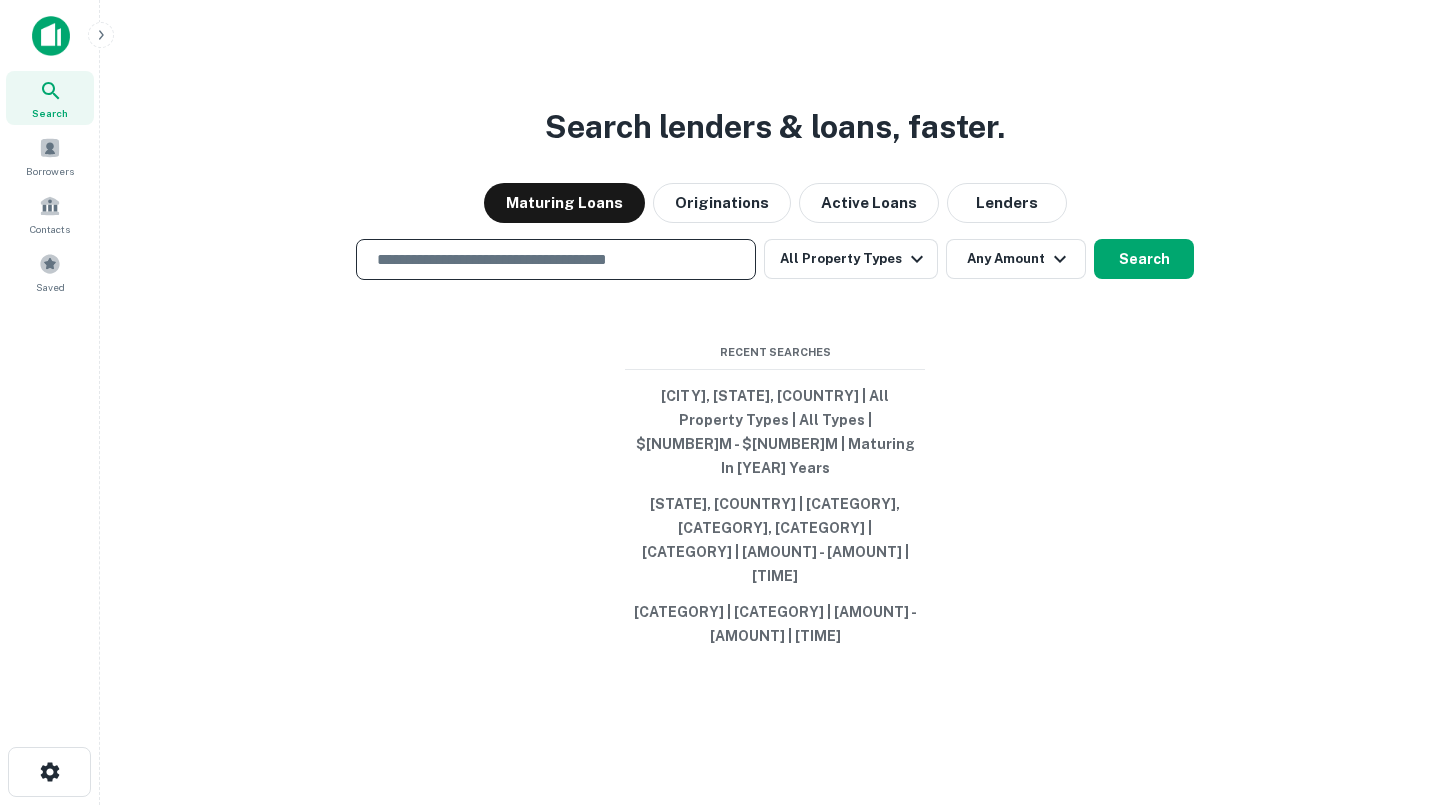 paste on "**********" 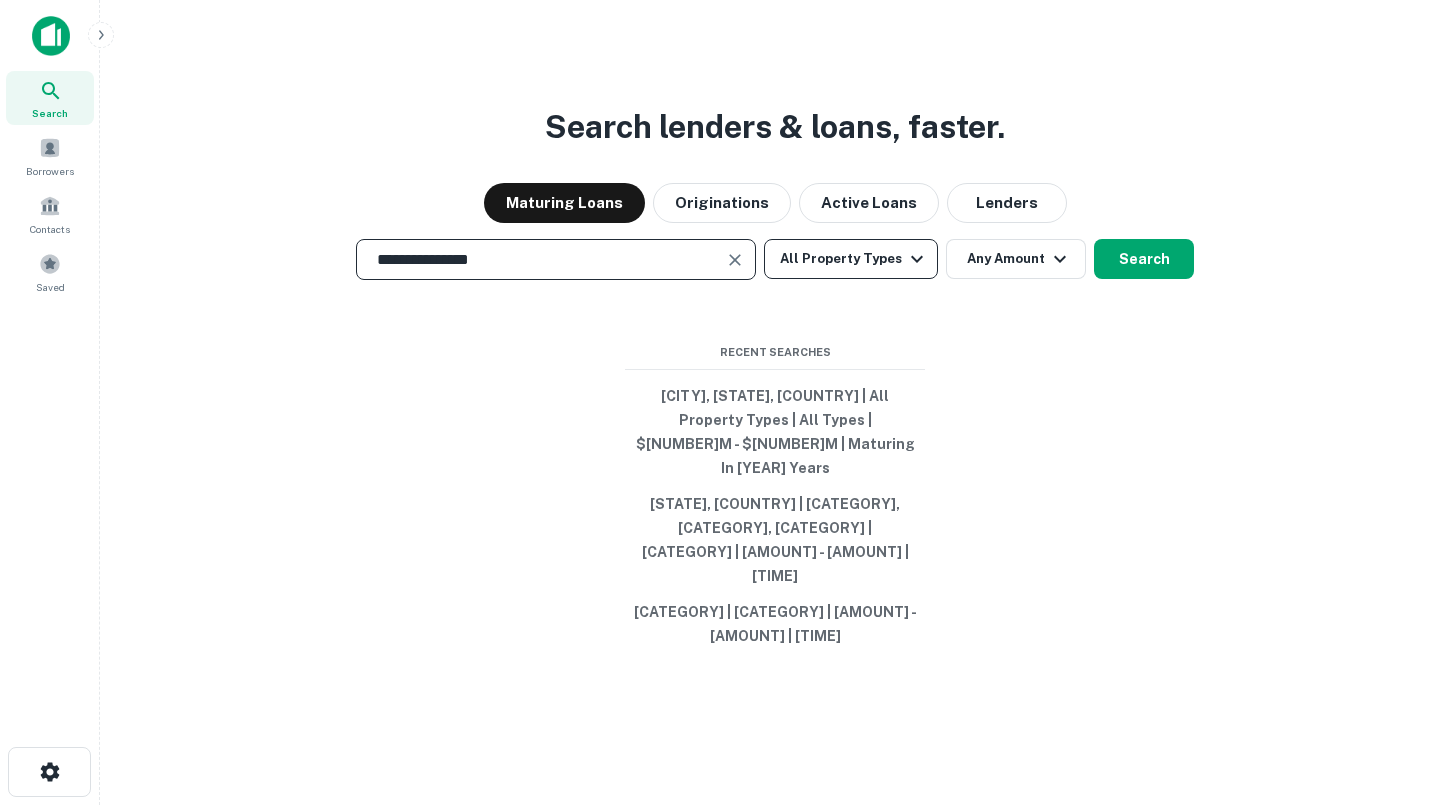 click on "All Property Types" at bounding box center (851, 259) 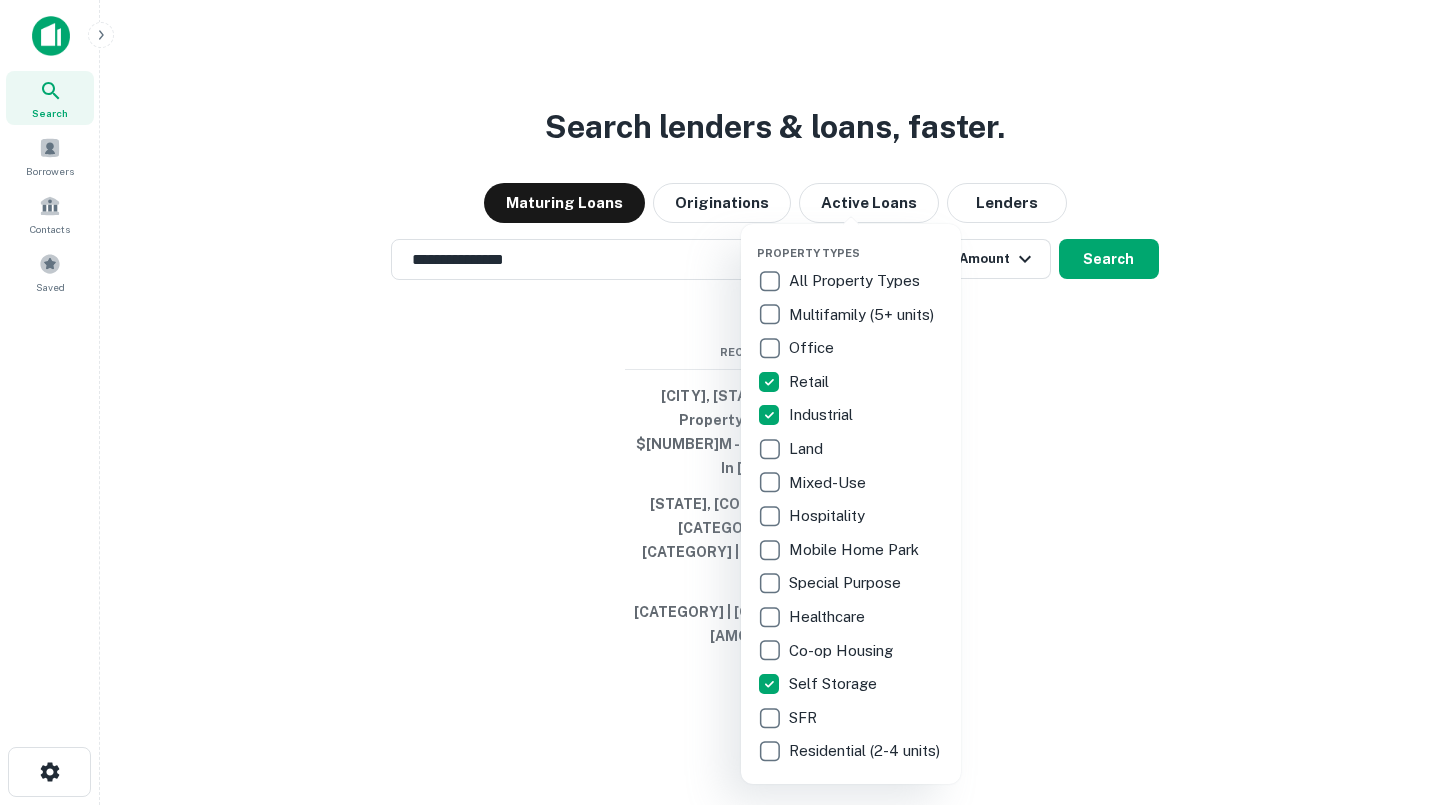 click at bounding box center [725, 402] 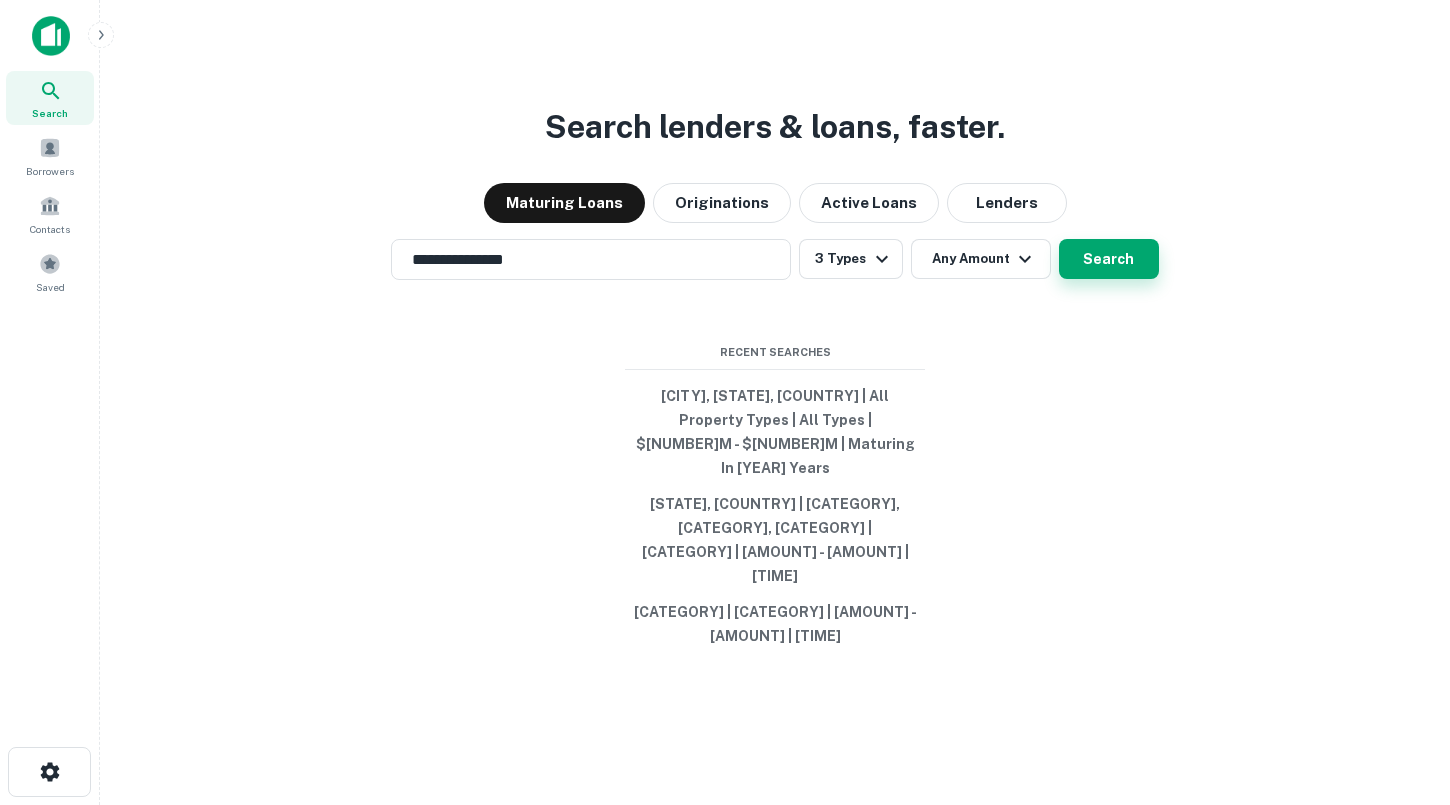 click on "Search" at bounding box center (1109, 259) 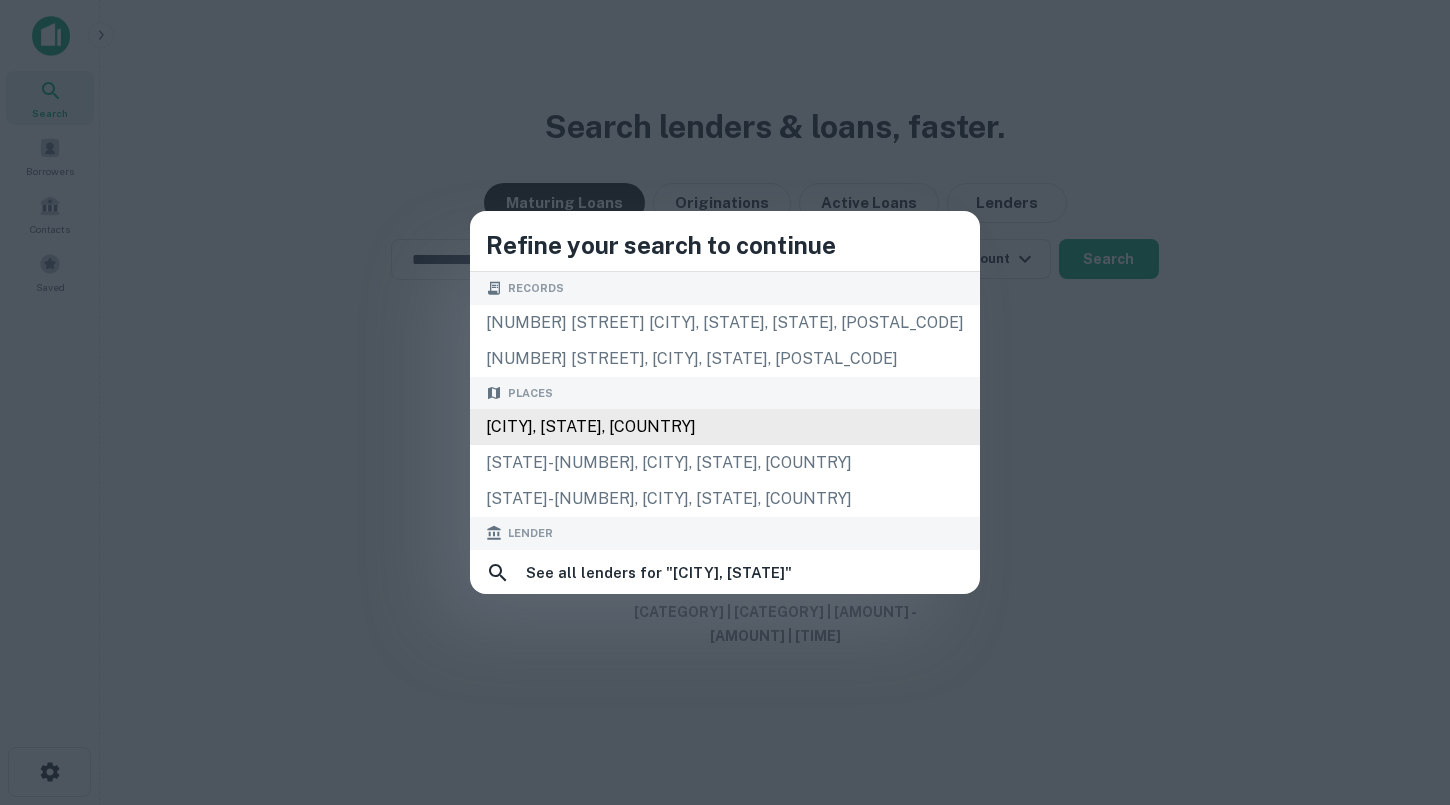 click on "[CITY], [STATE], [COUNTRY]" at bounding box center (725, 427) 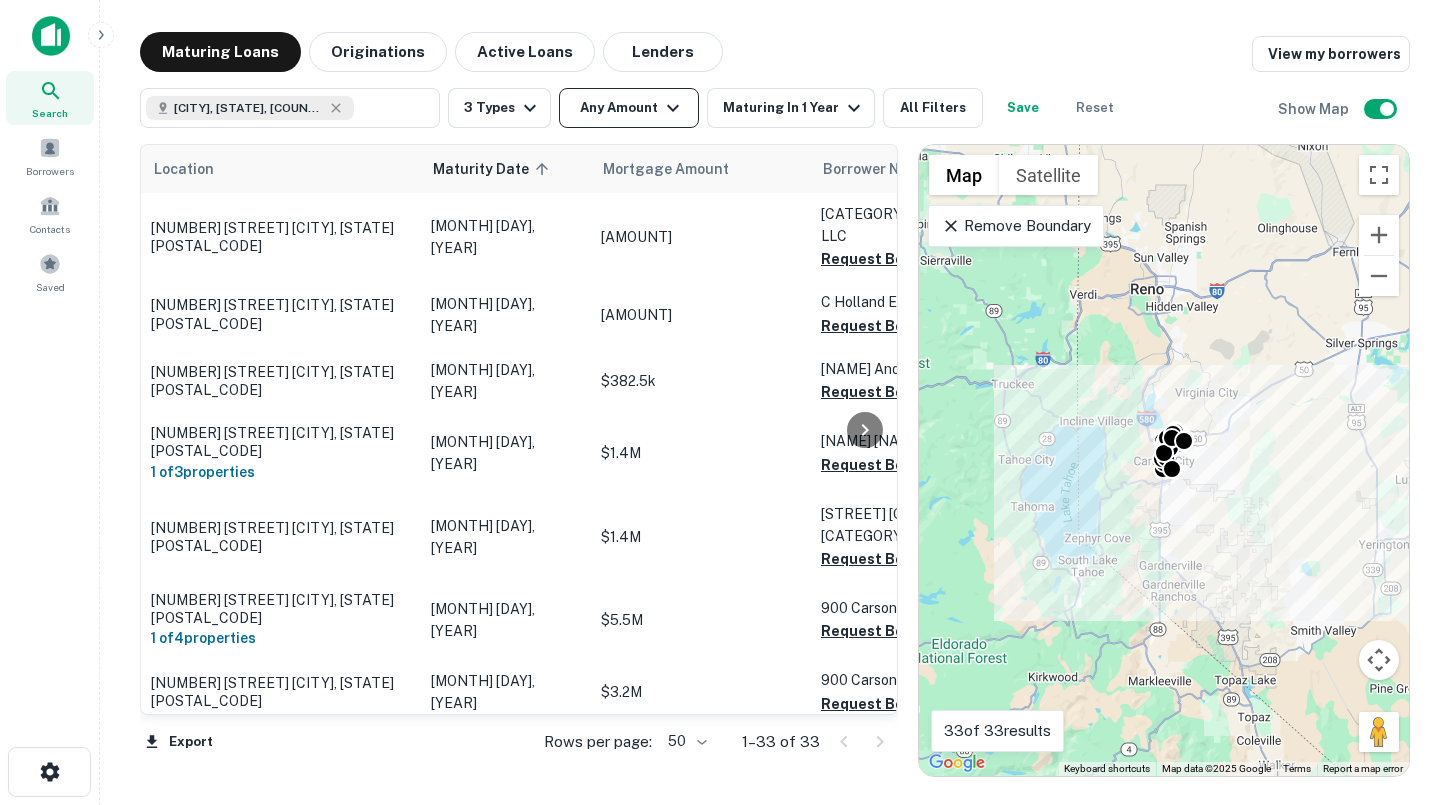 click on "Any Amount" at bounding box center (629, 108) 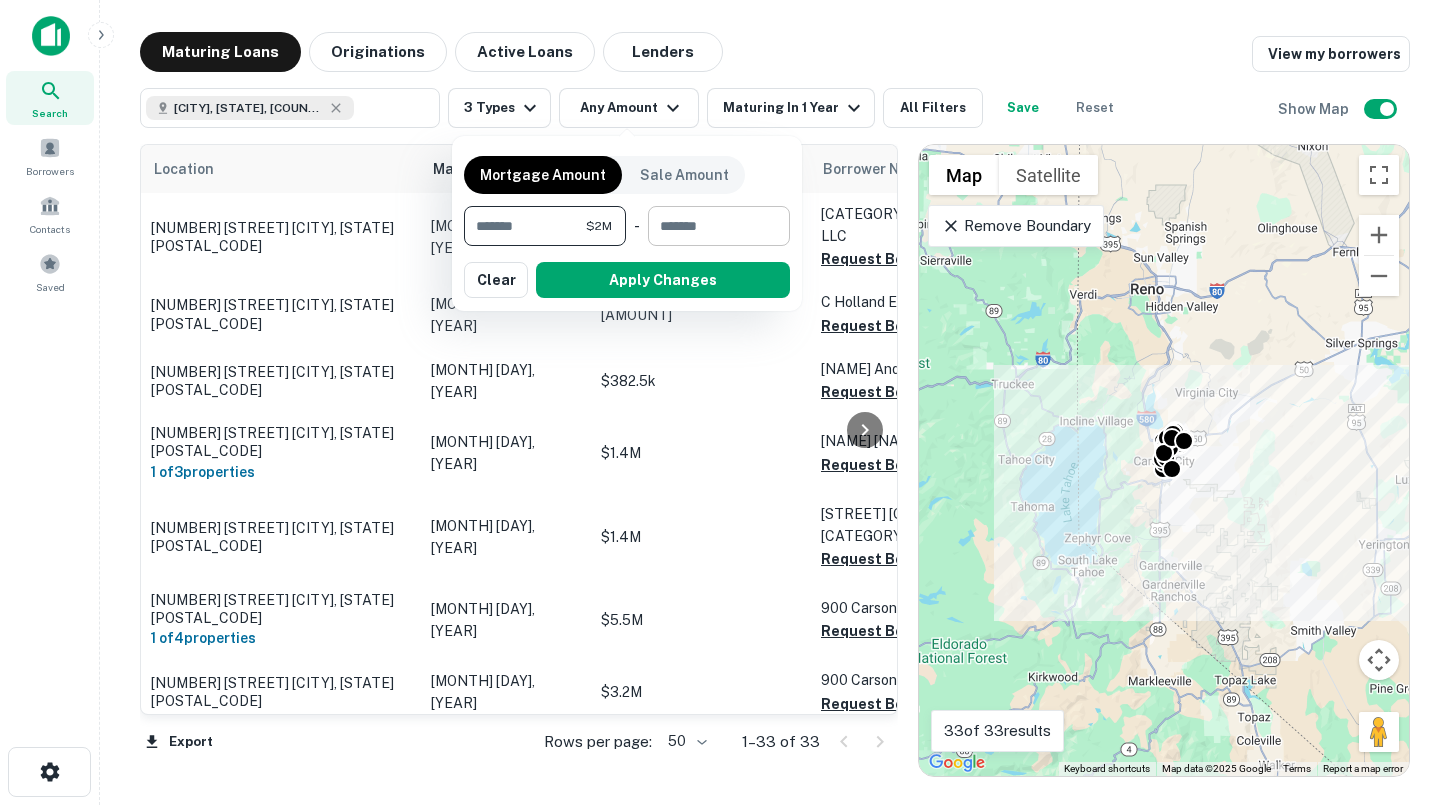 type on "*******" 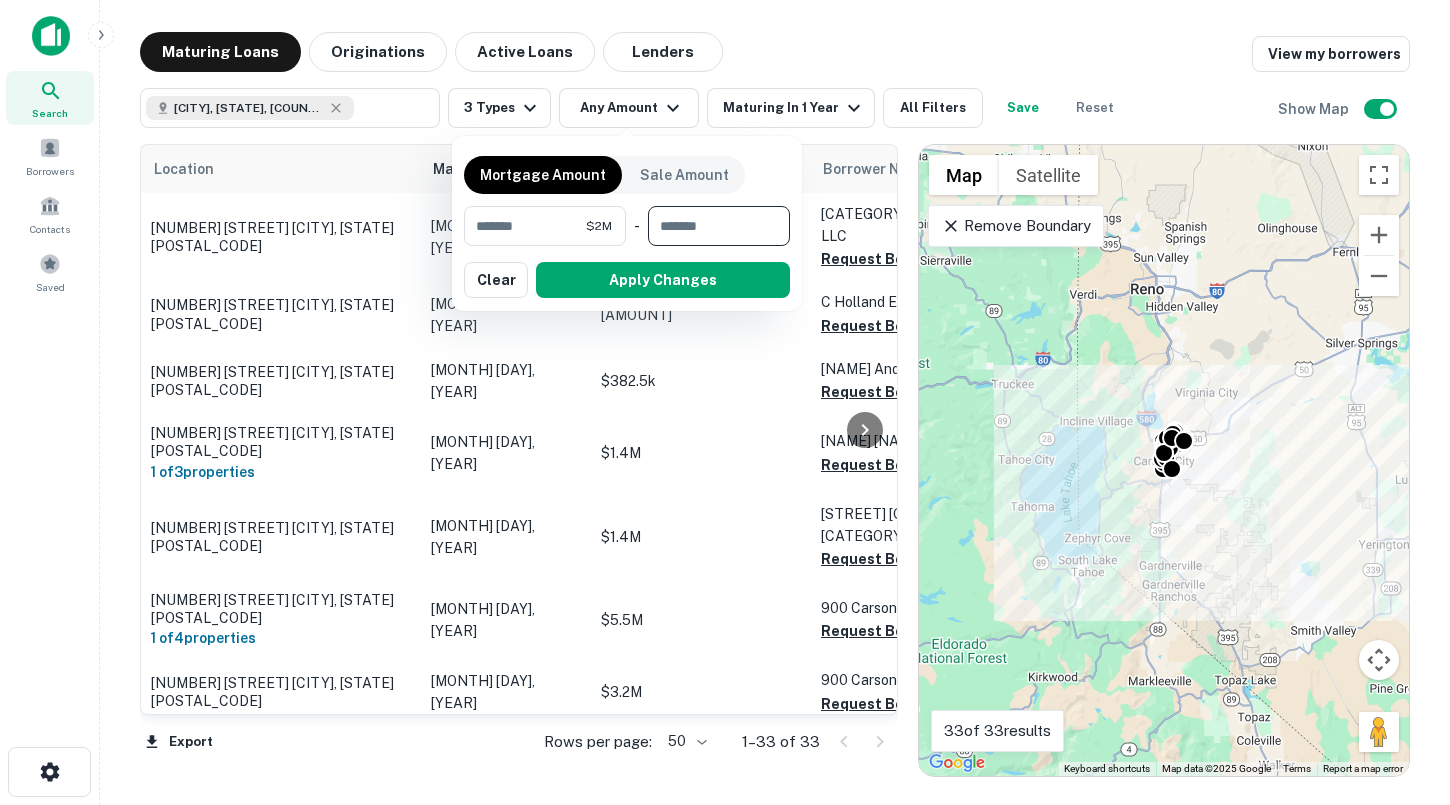click at bounding box center (712, 226) 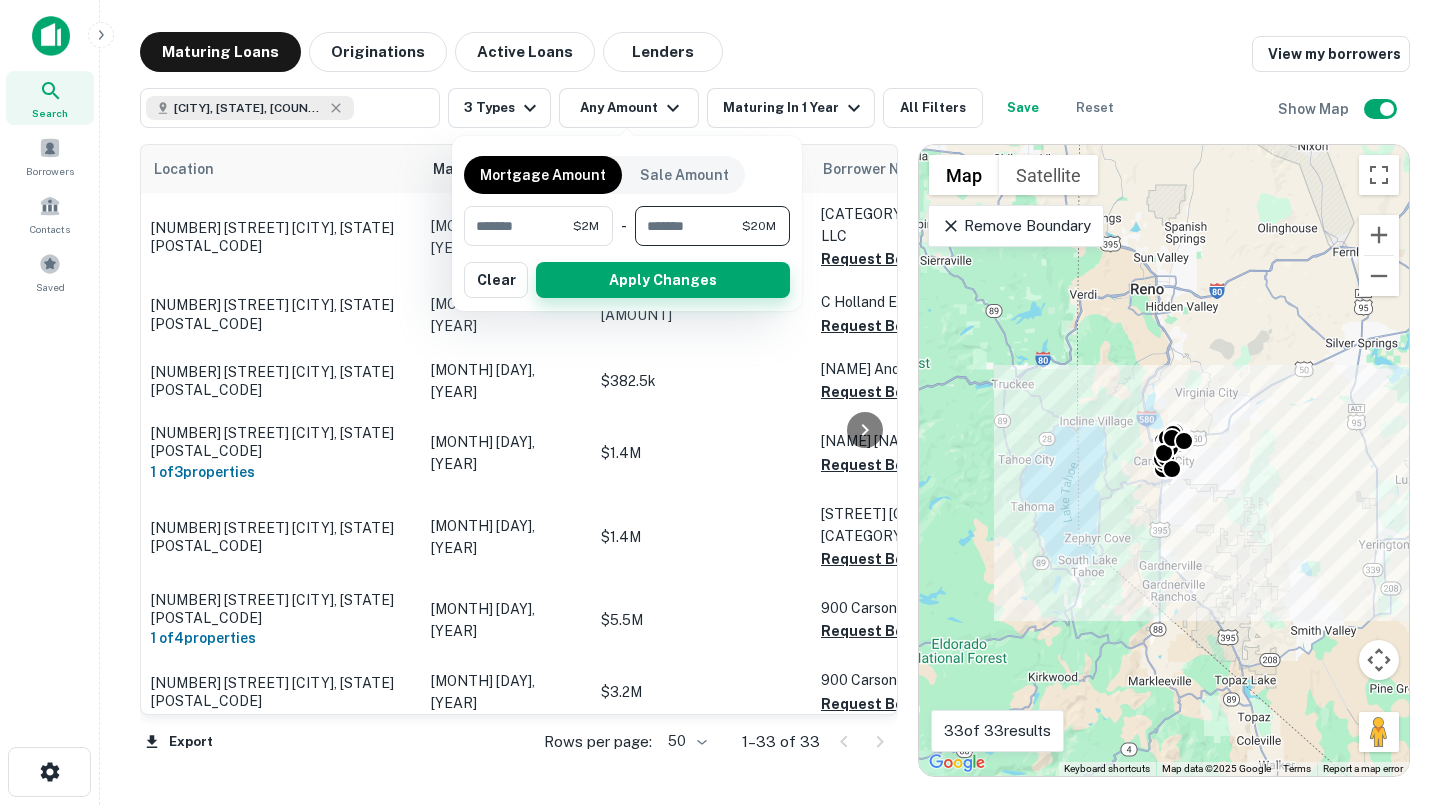 type on "********" 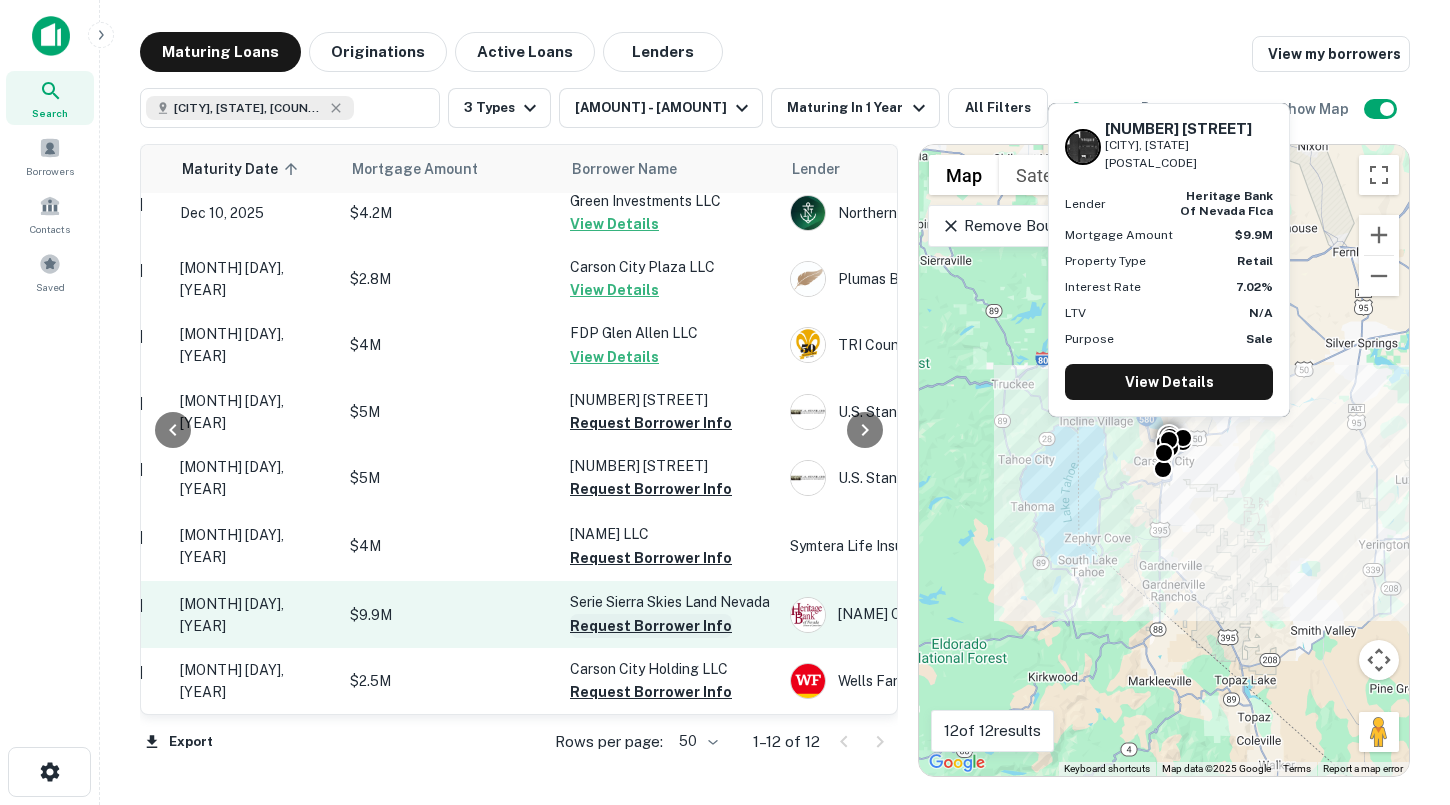 scroll, scrollTop: 363, scrollLeft: 239, axis: both 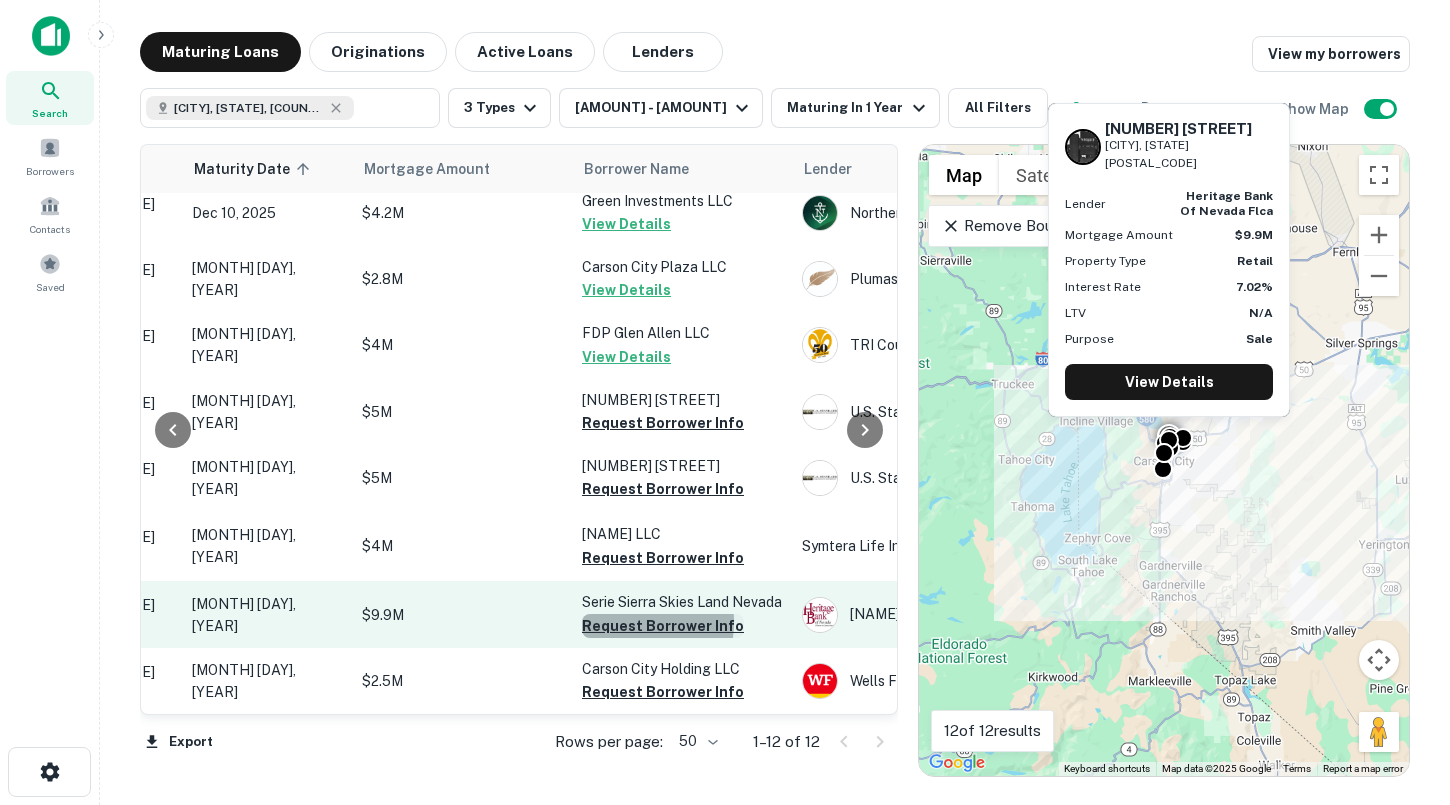 click on "Request Borrower Info" at bounding box center [663, 626] 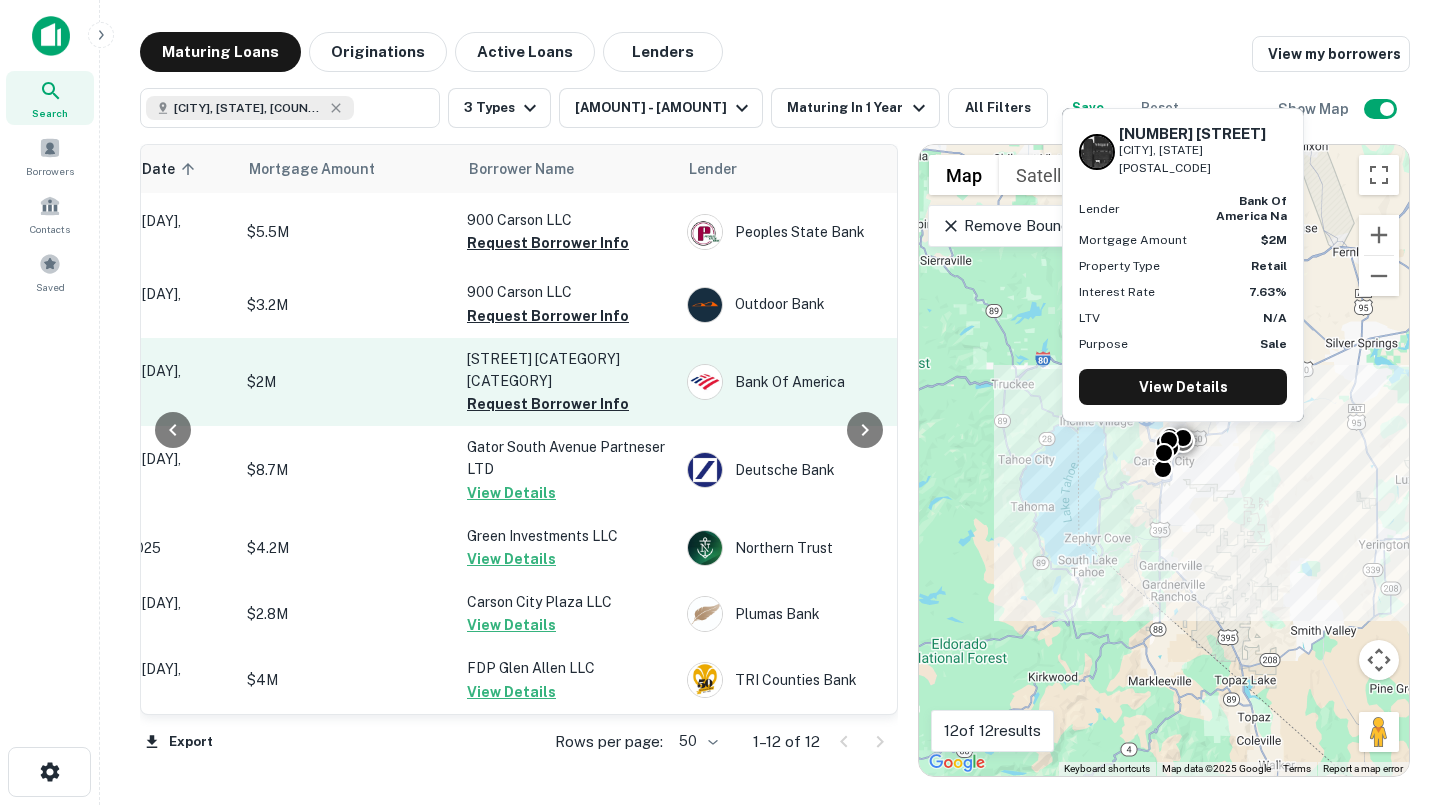 scroll, scrollTop: 0, scrollLeft: 528, axis: horizontal 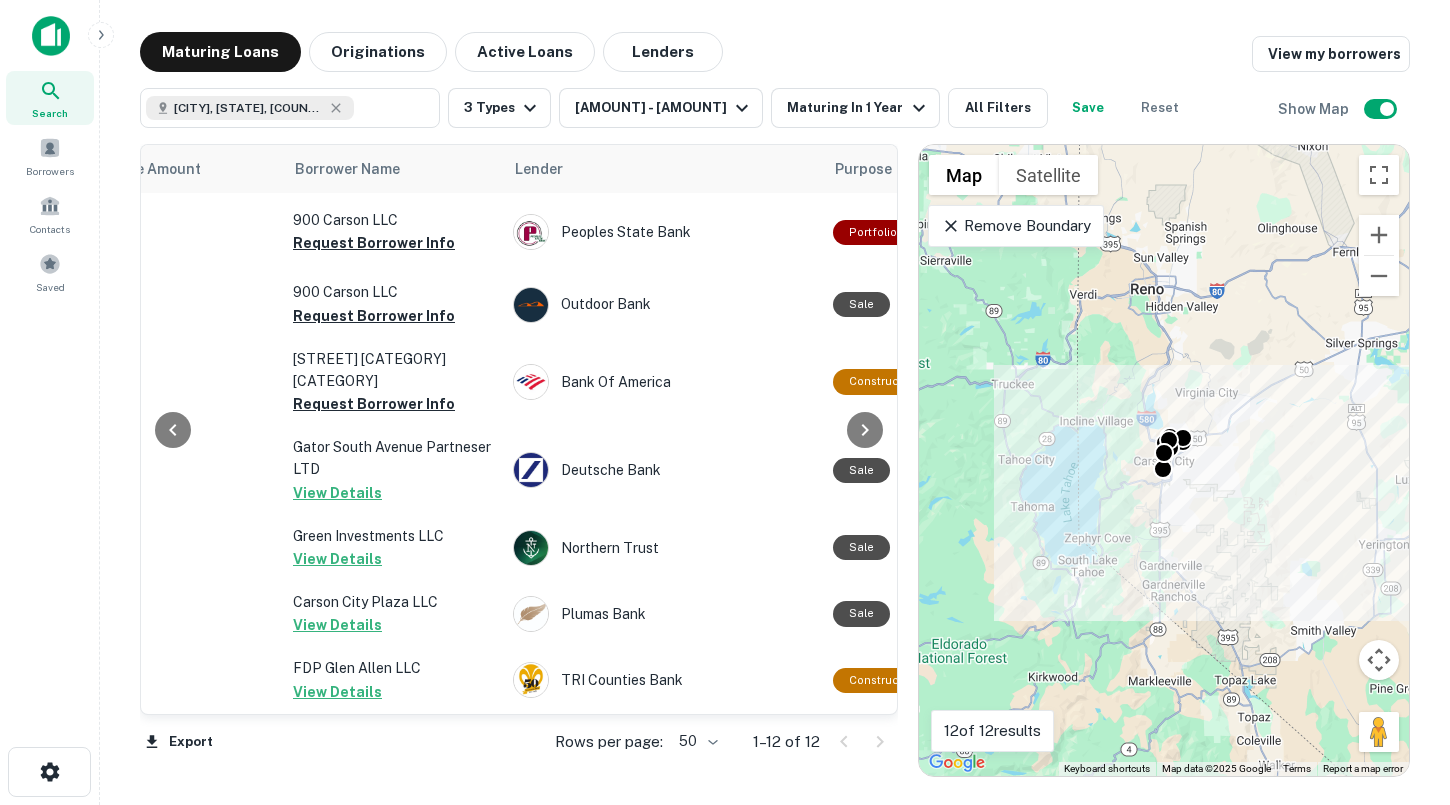 click on "Remove Boundary" at bounding box center (1015, 226) 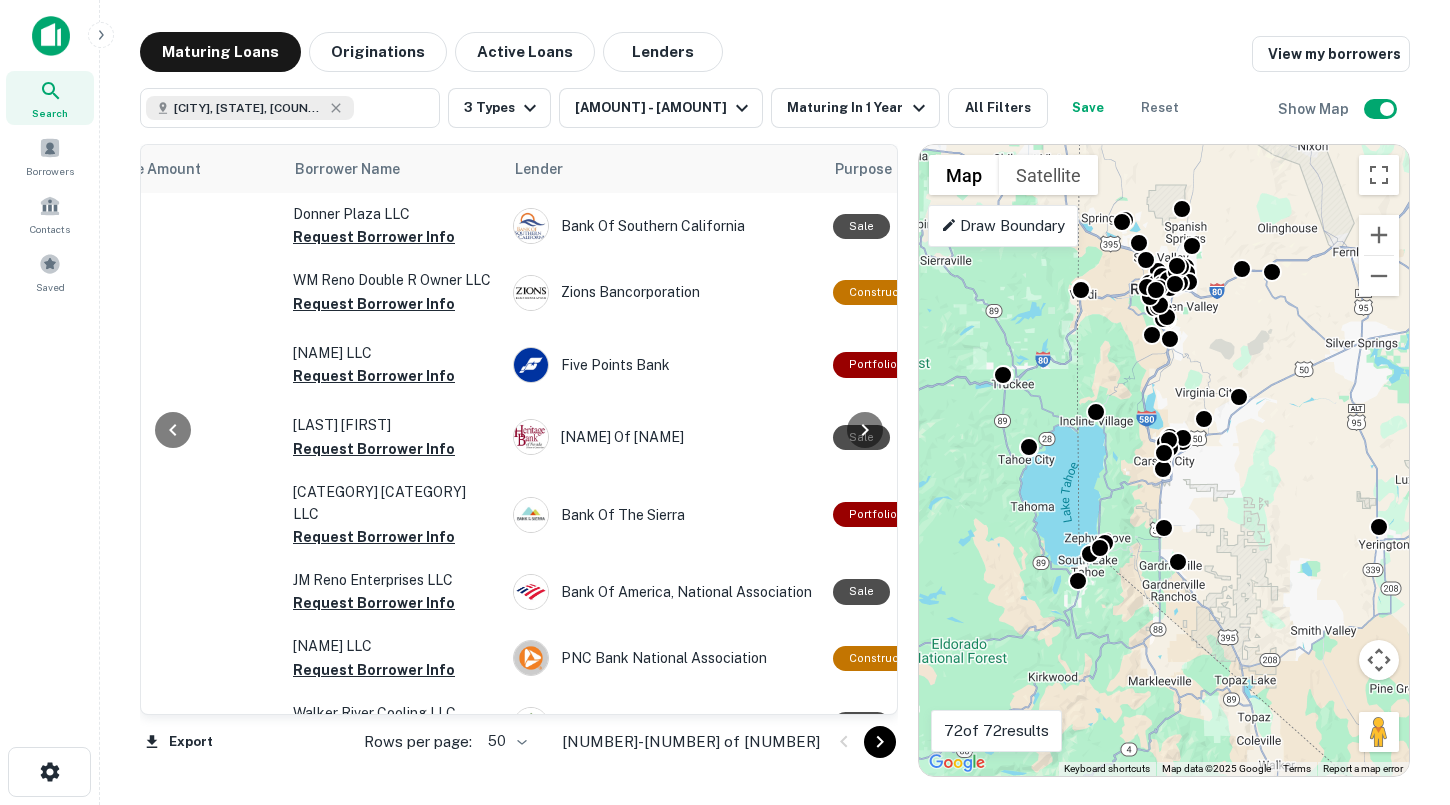 click on "Draw Boundary" at bounding box center [1002, 226] 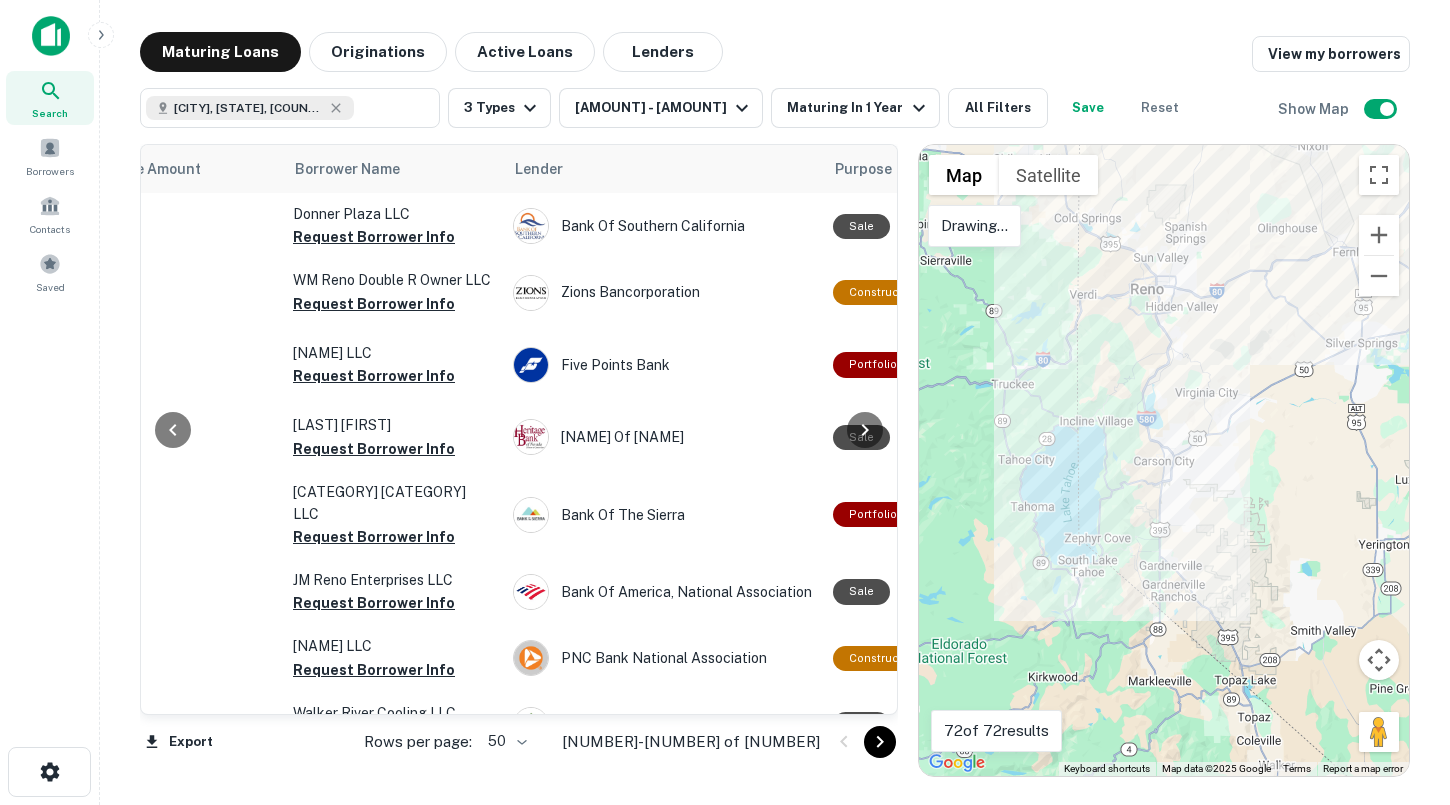 drag, startPoint x: 1224, startPoint y: 188, endPoint x: 1165, endPoint y: 188, distance: 59 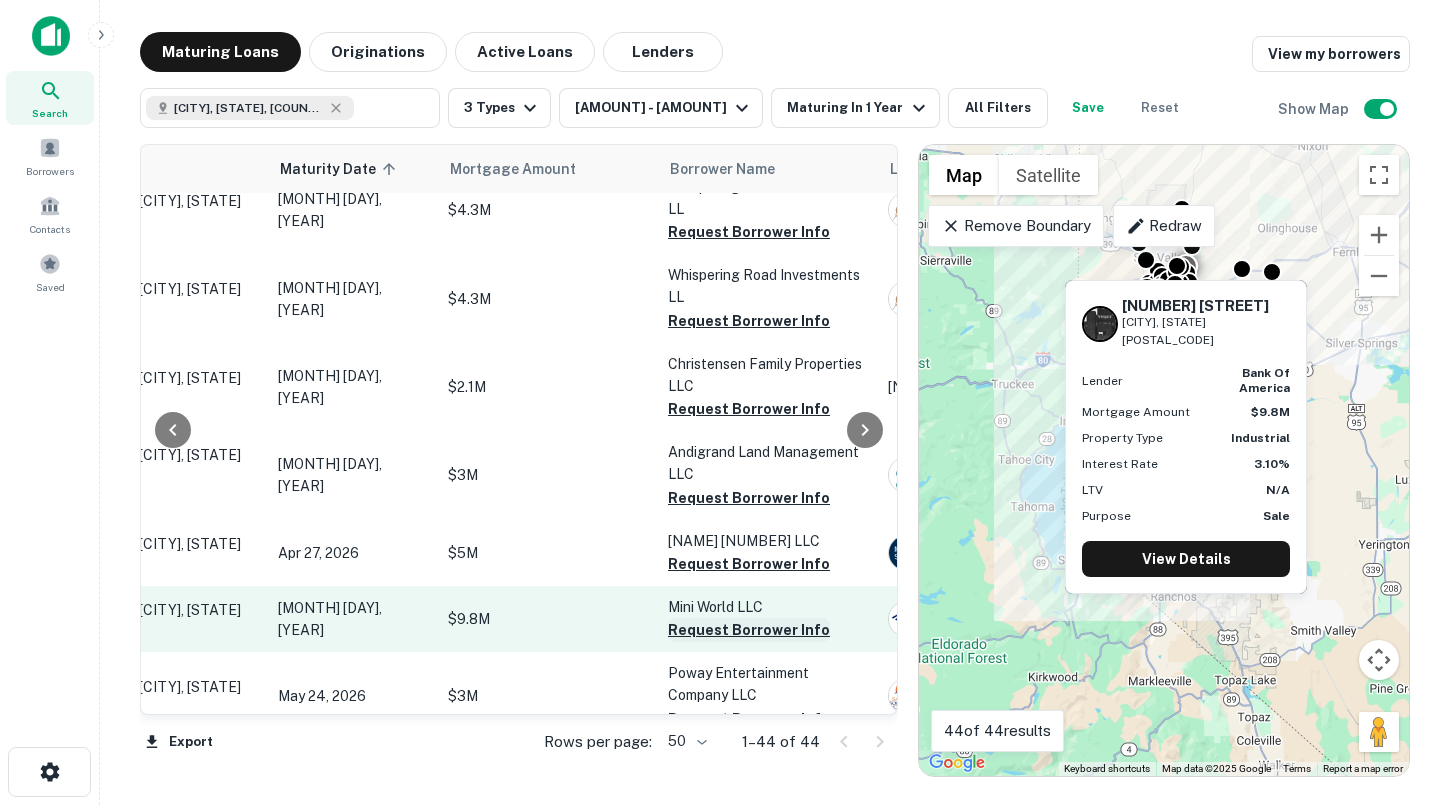 scroll, scrollTop: 2086, scrollLeft: 159, axis: both 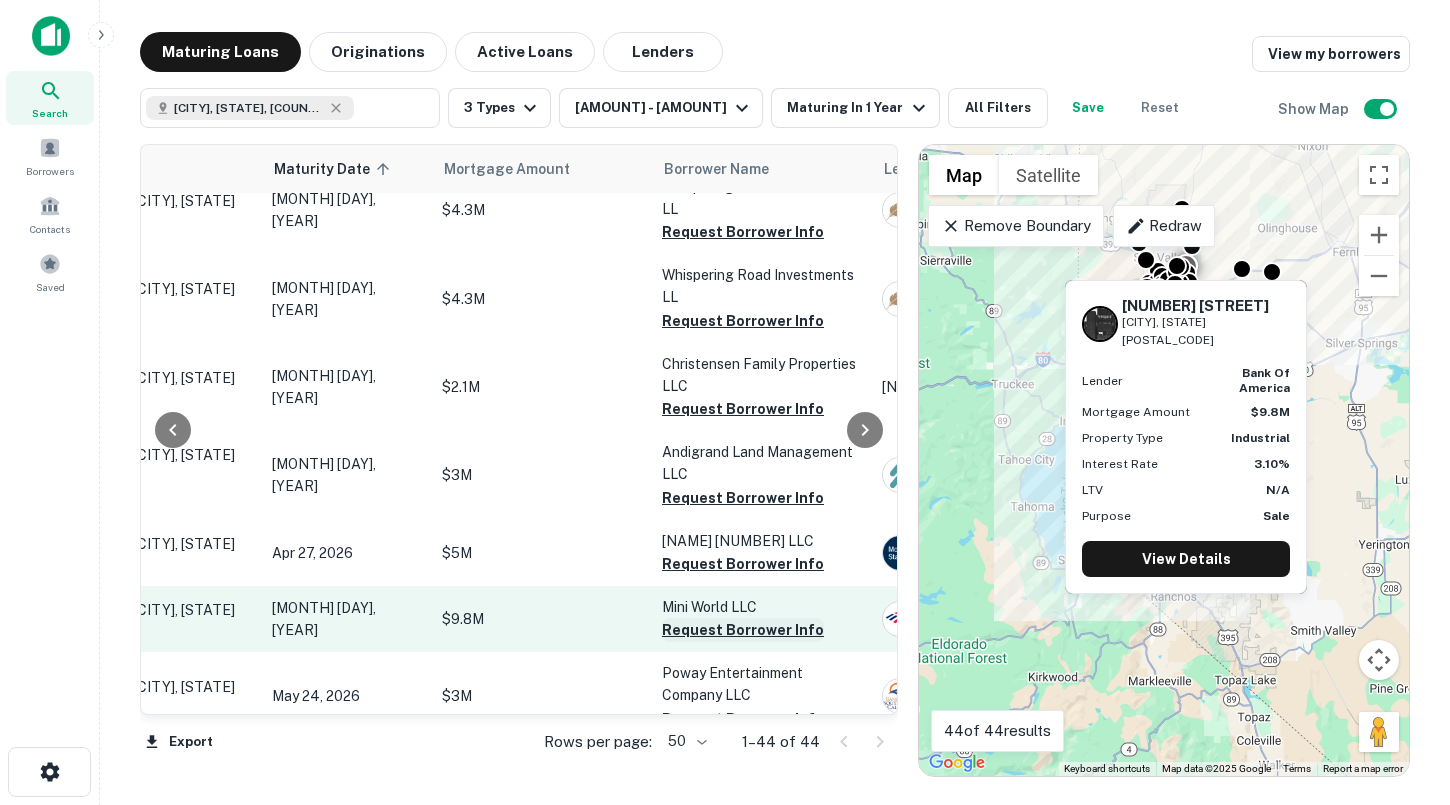 click on "Request Borrower Info" at bounding box center [743, 630] 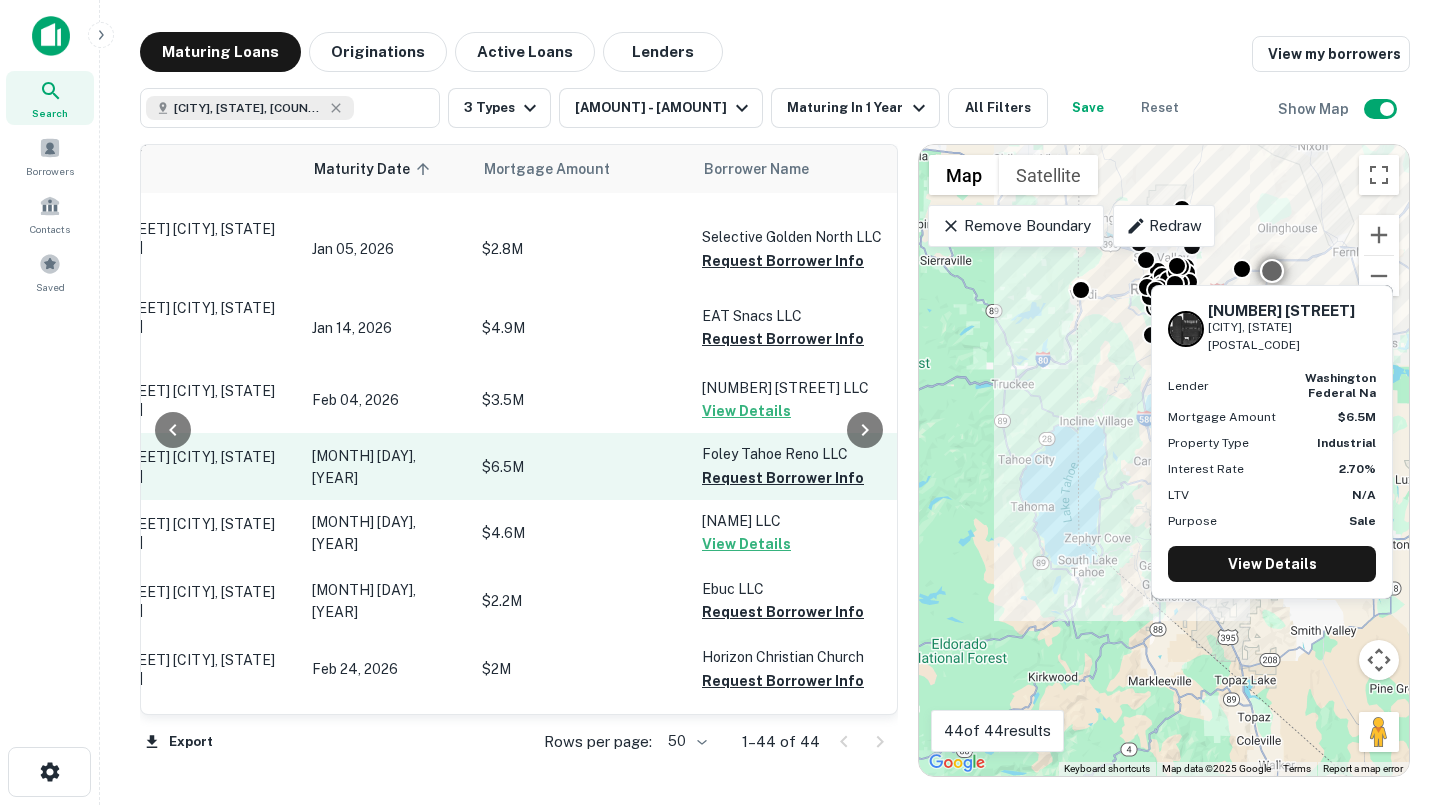 scroll, scrollTop: 1144, scrollLeft: 95, axis: both 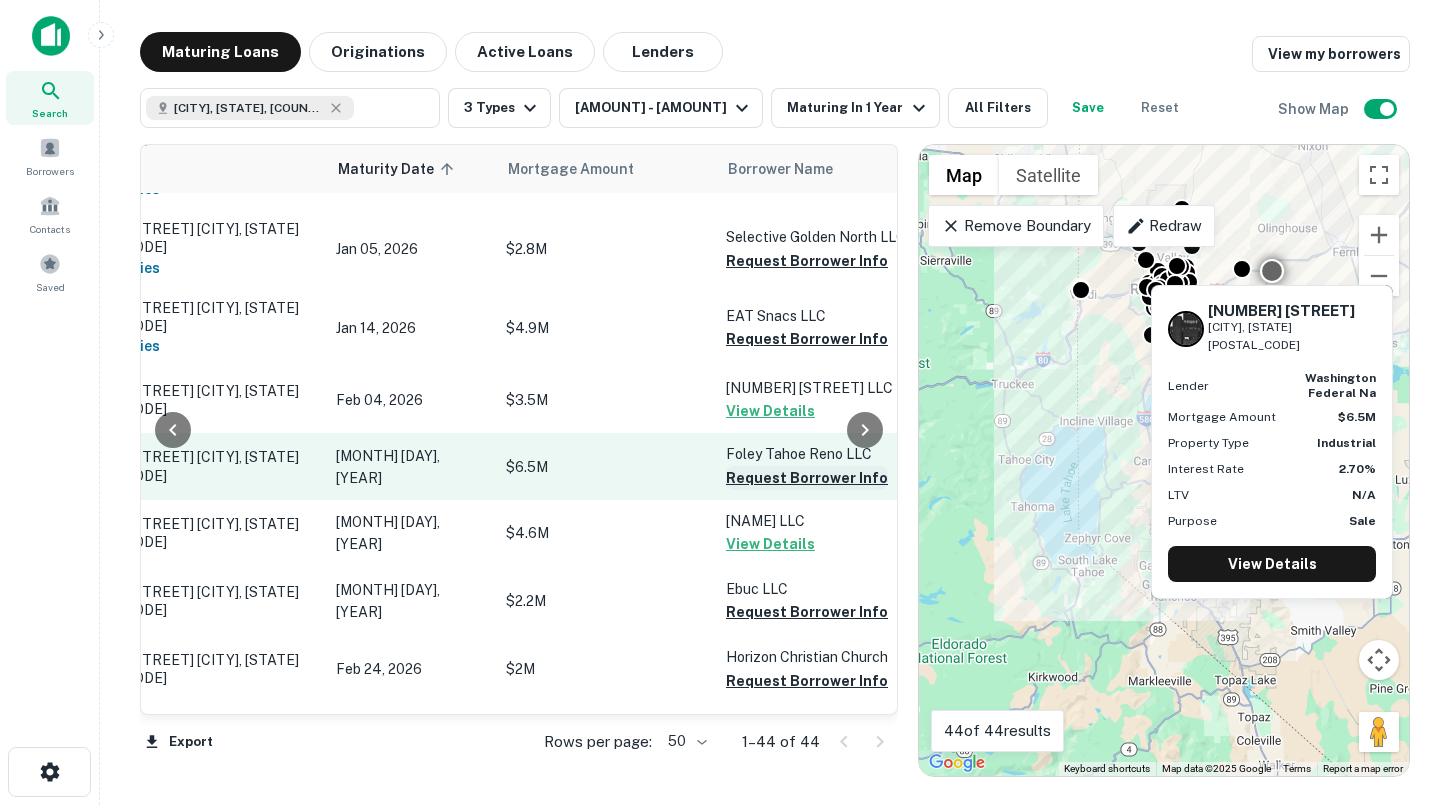 click on "Request Borrower Info" at bounding box center [807, 478] 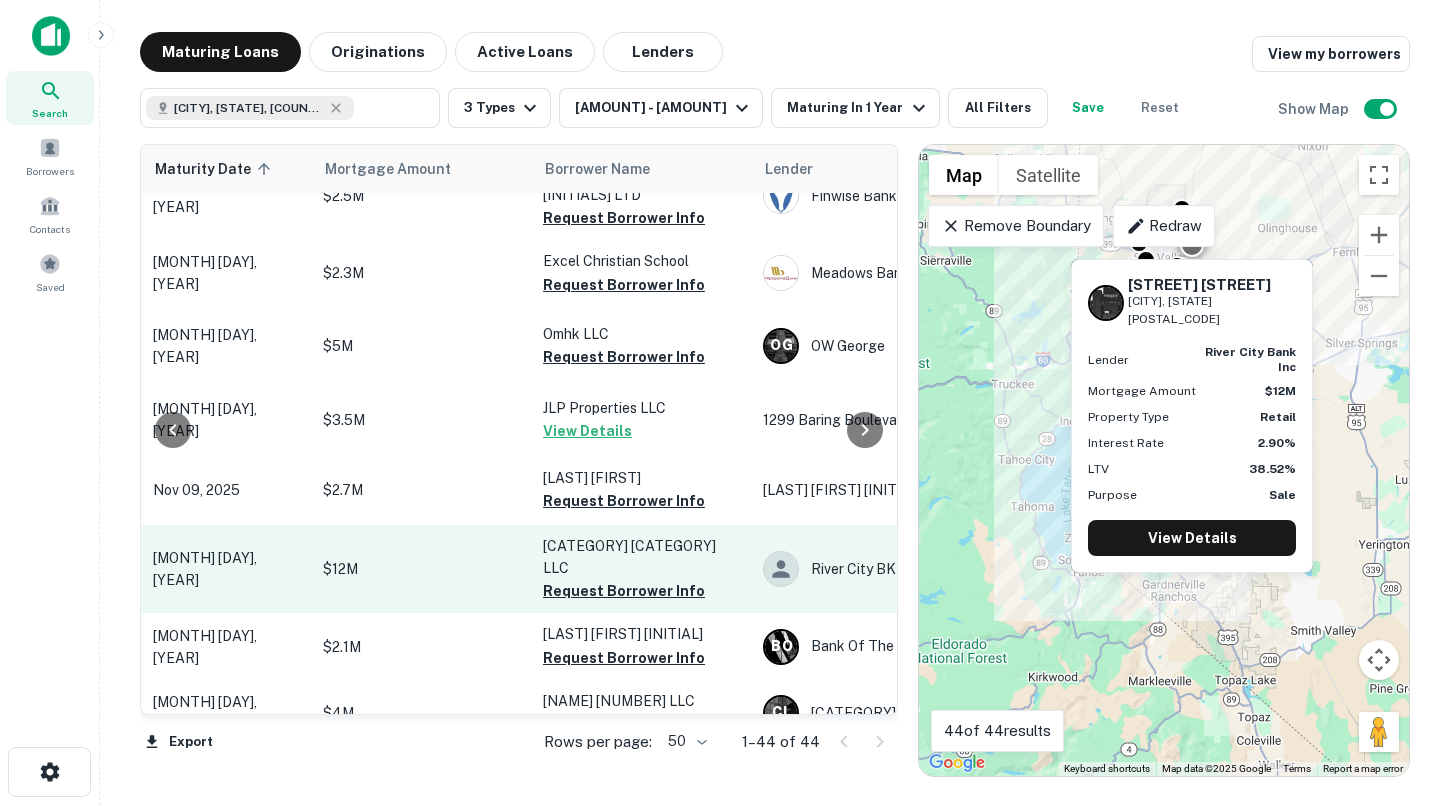 scroll, scrollTop: 385, scrollLeft: 118, axis: both 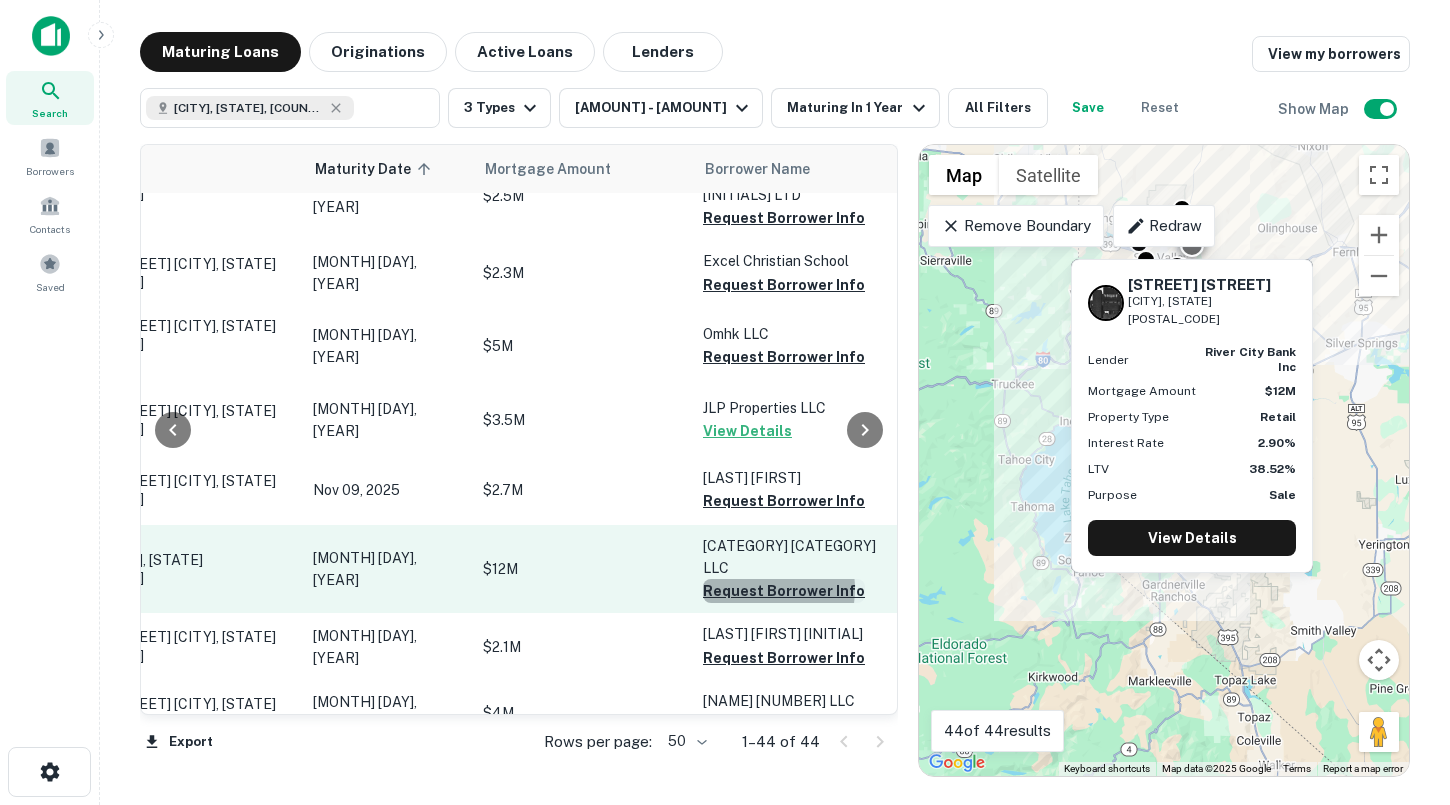 click on "Request Borrower Info" at bounding box center (784, 591) 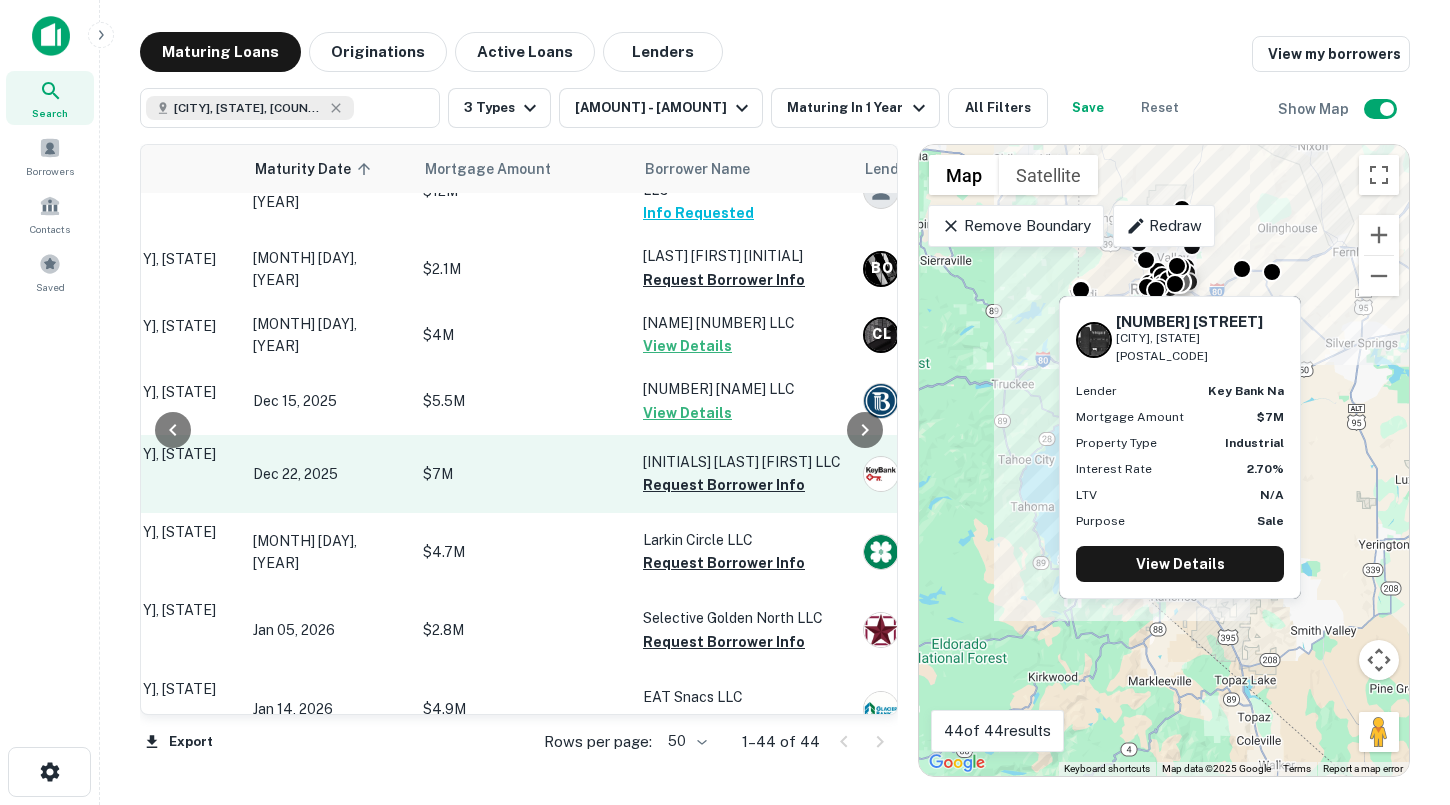 scroll, scrollTop: 763, scrollLeft: 137, axis: both 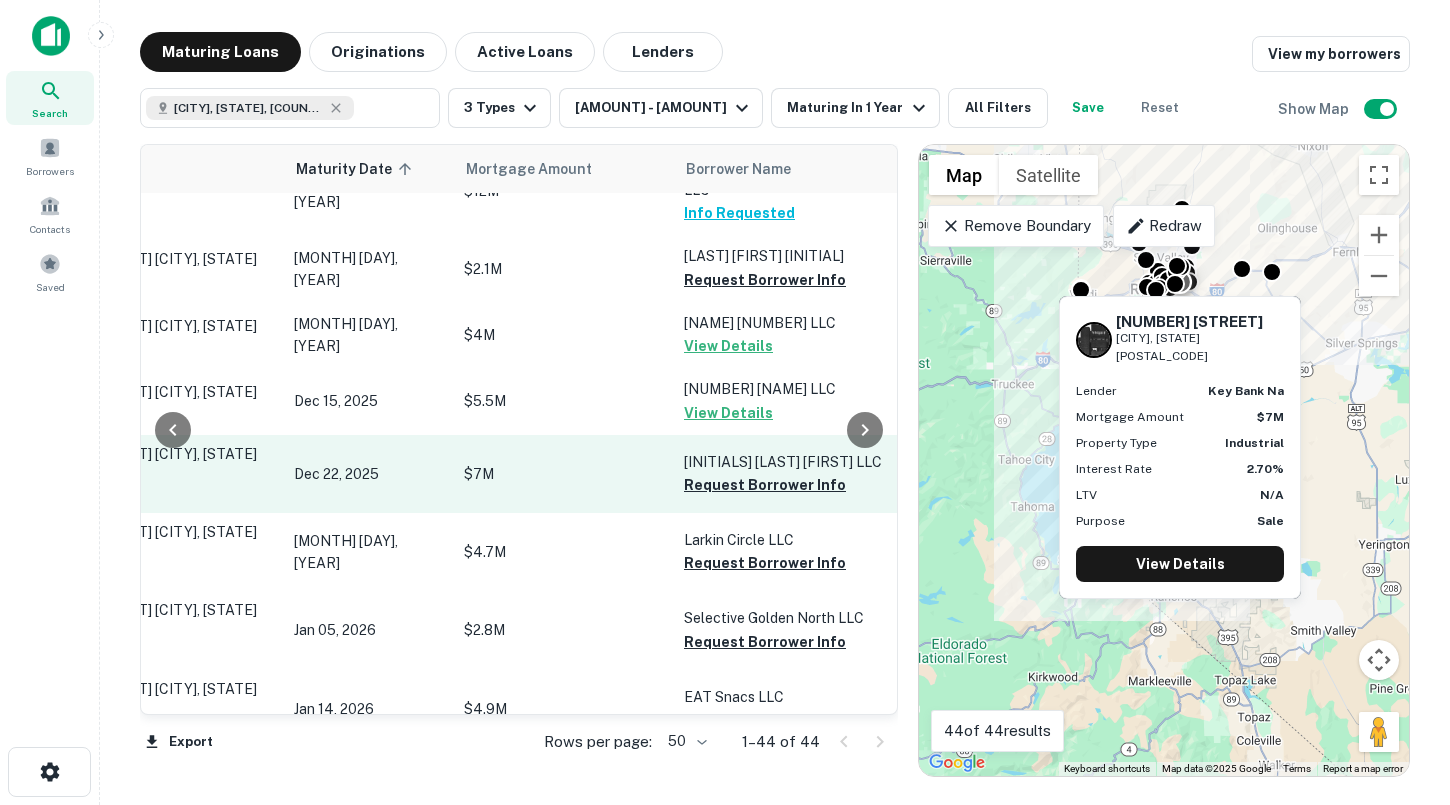 click on "$7M" at bounding box center (564, 474) 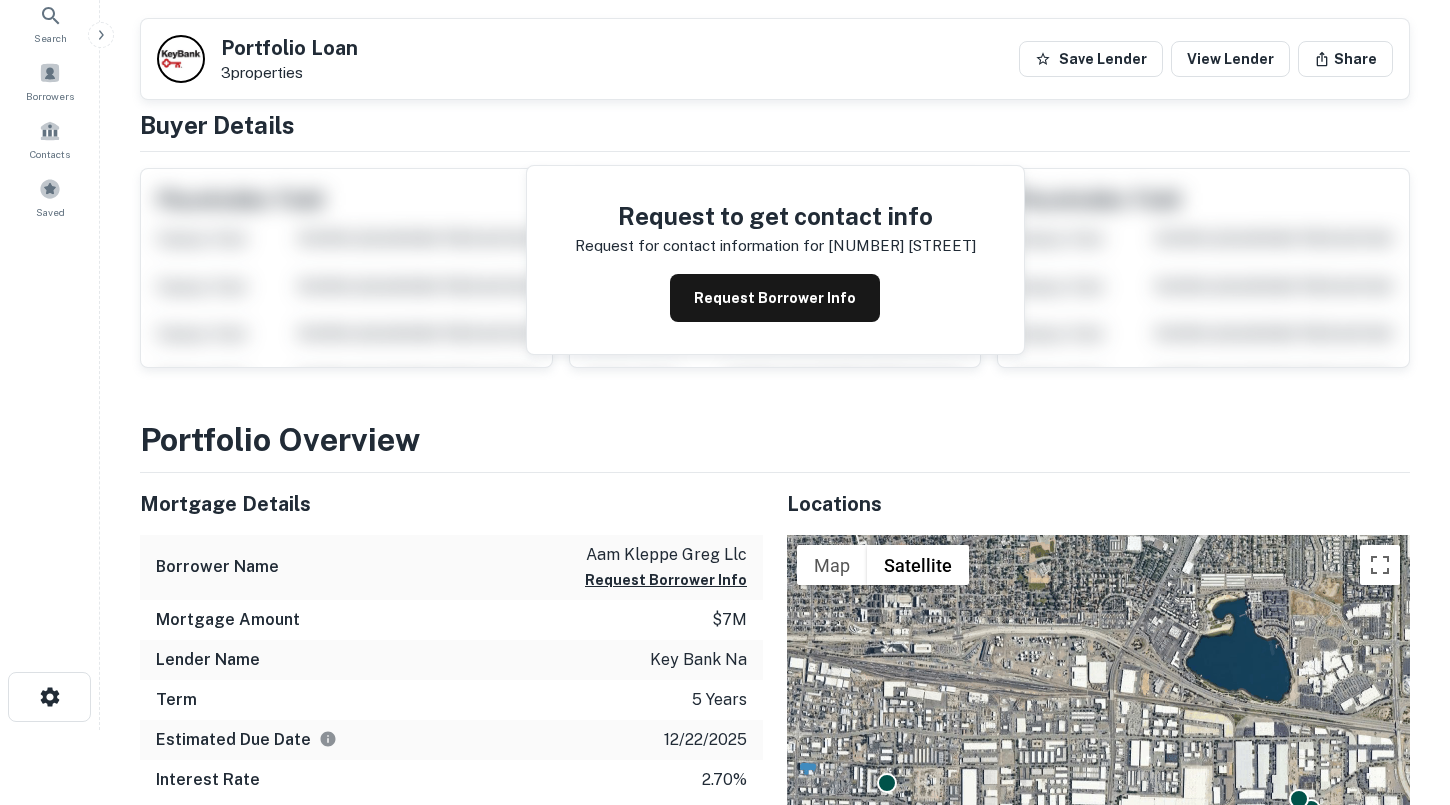scroll, scrollTop: 0, scrollLeft: 0, axis: both 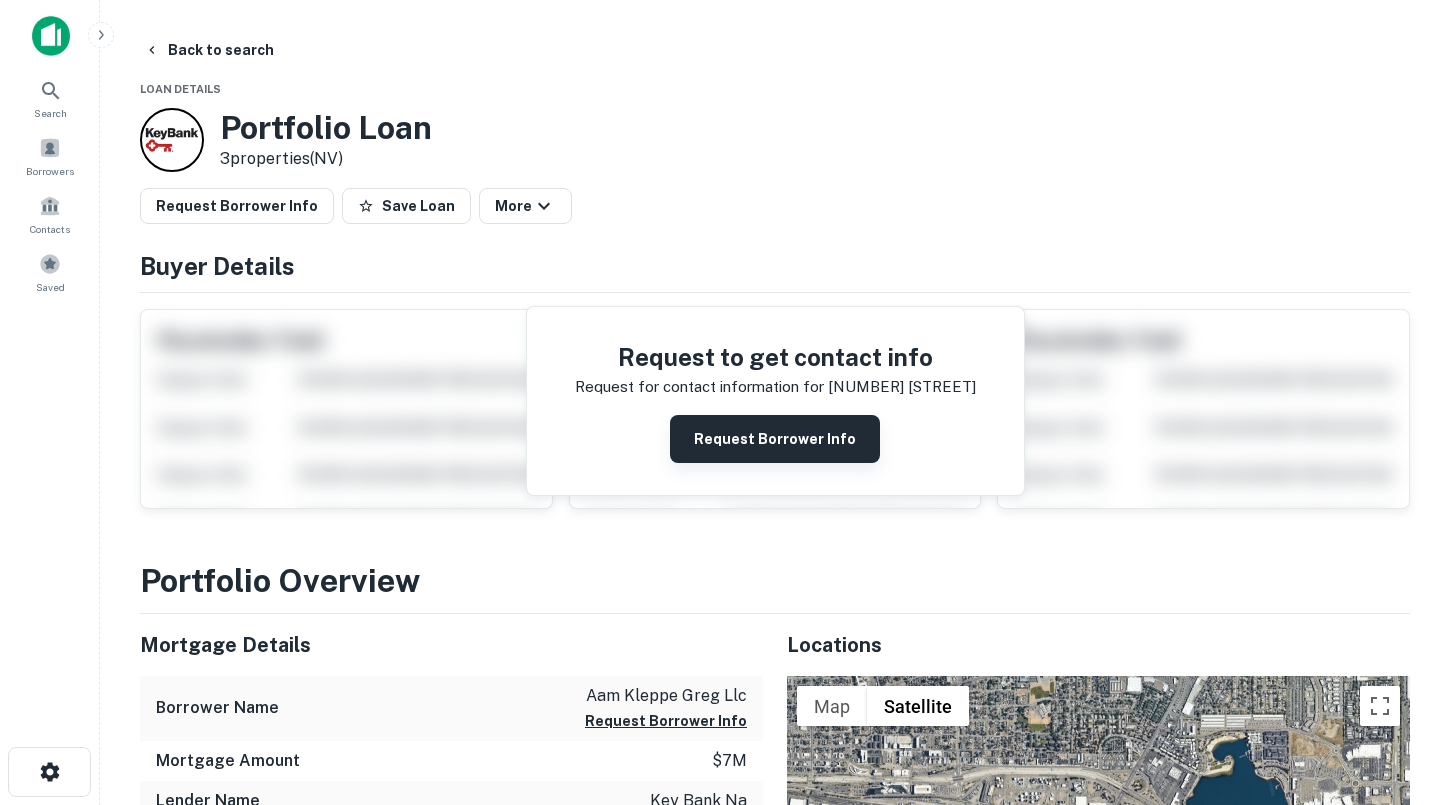 click on "Request Borrower Info" at bounding box center [775, 439] 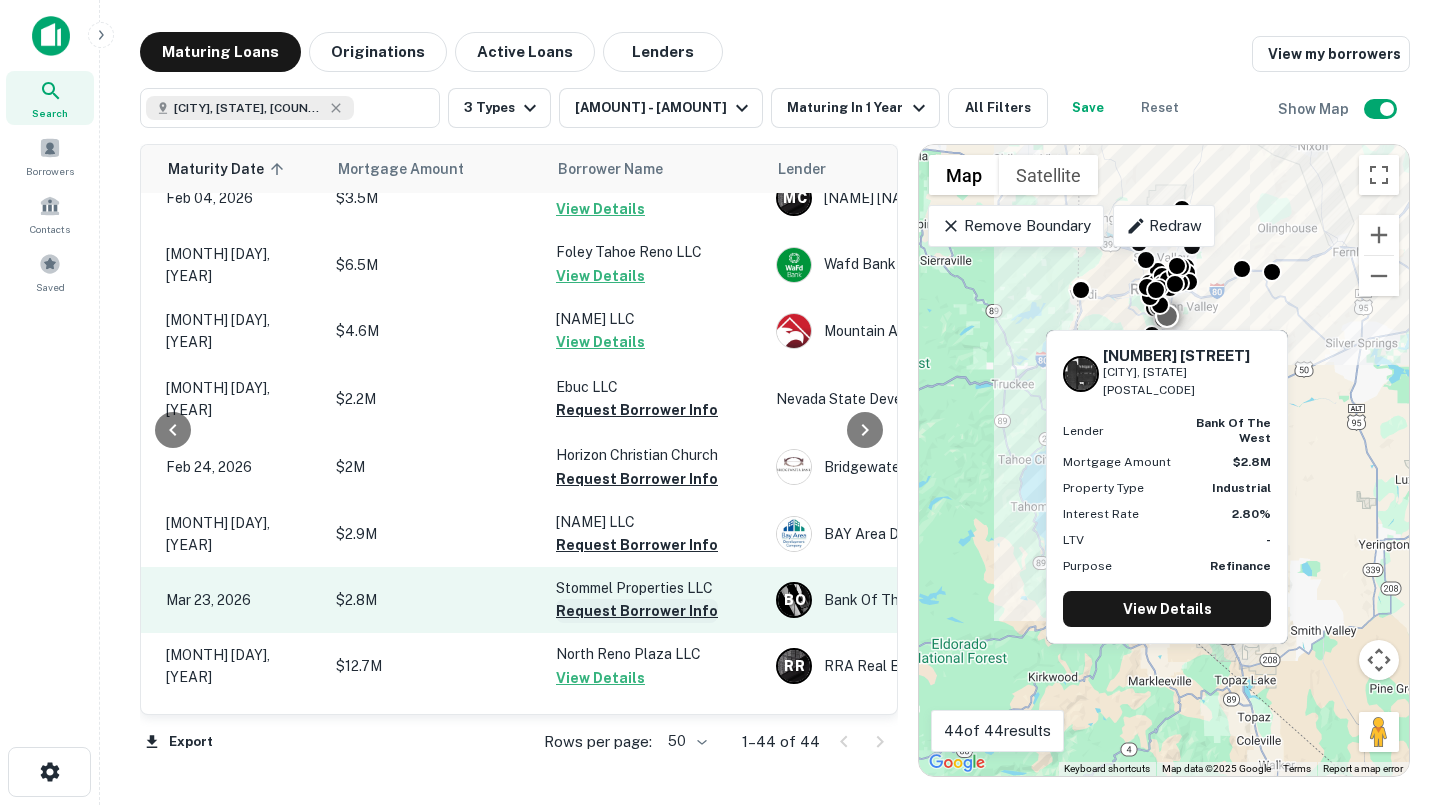 scroll, scrollTop: 1346, scrollLeft: 249, axis: both 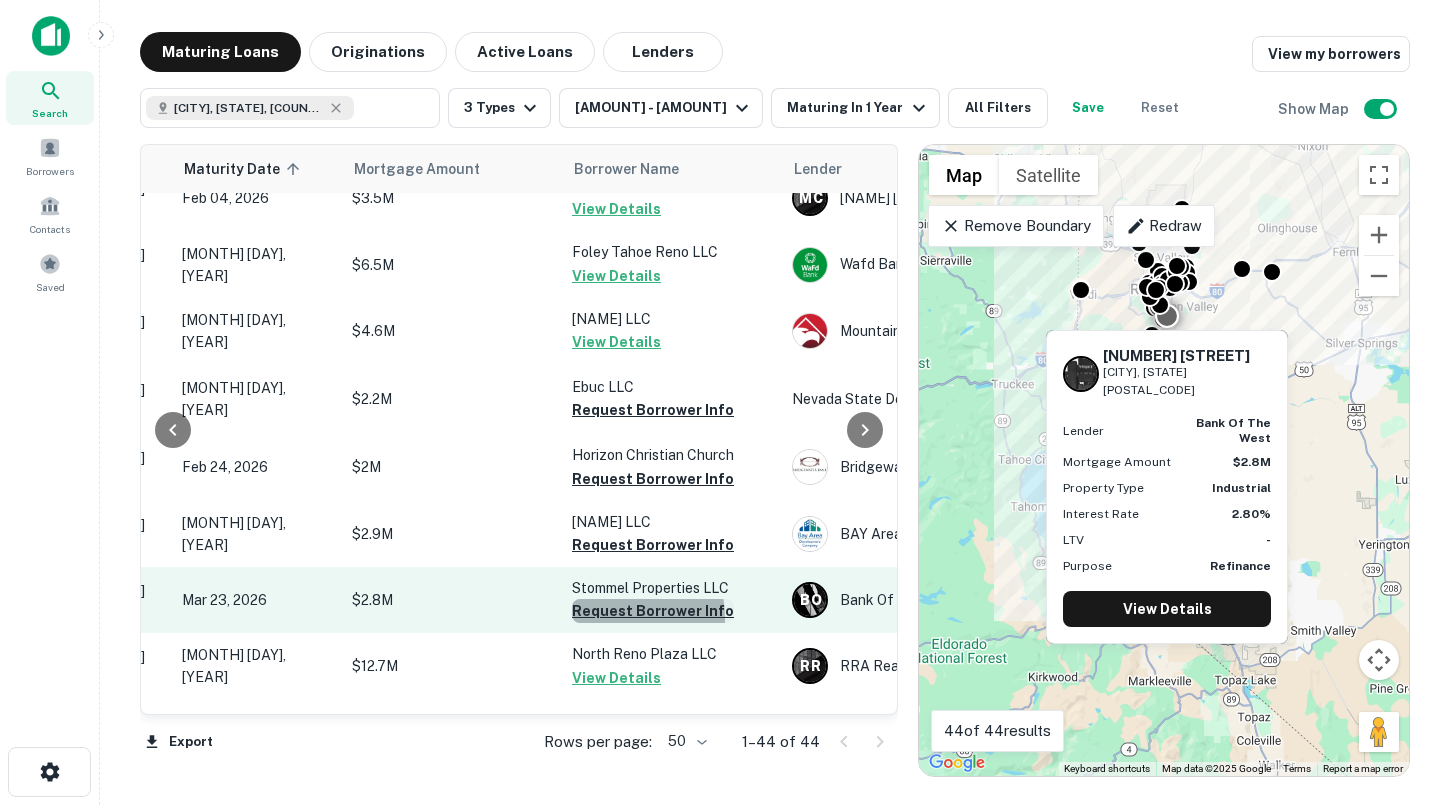 click on "Request Borrower Info" at bounding box center [653, 611] 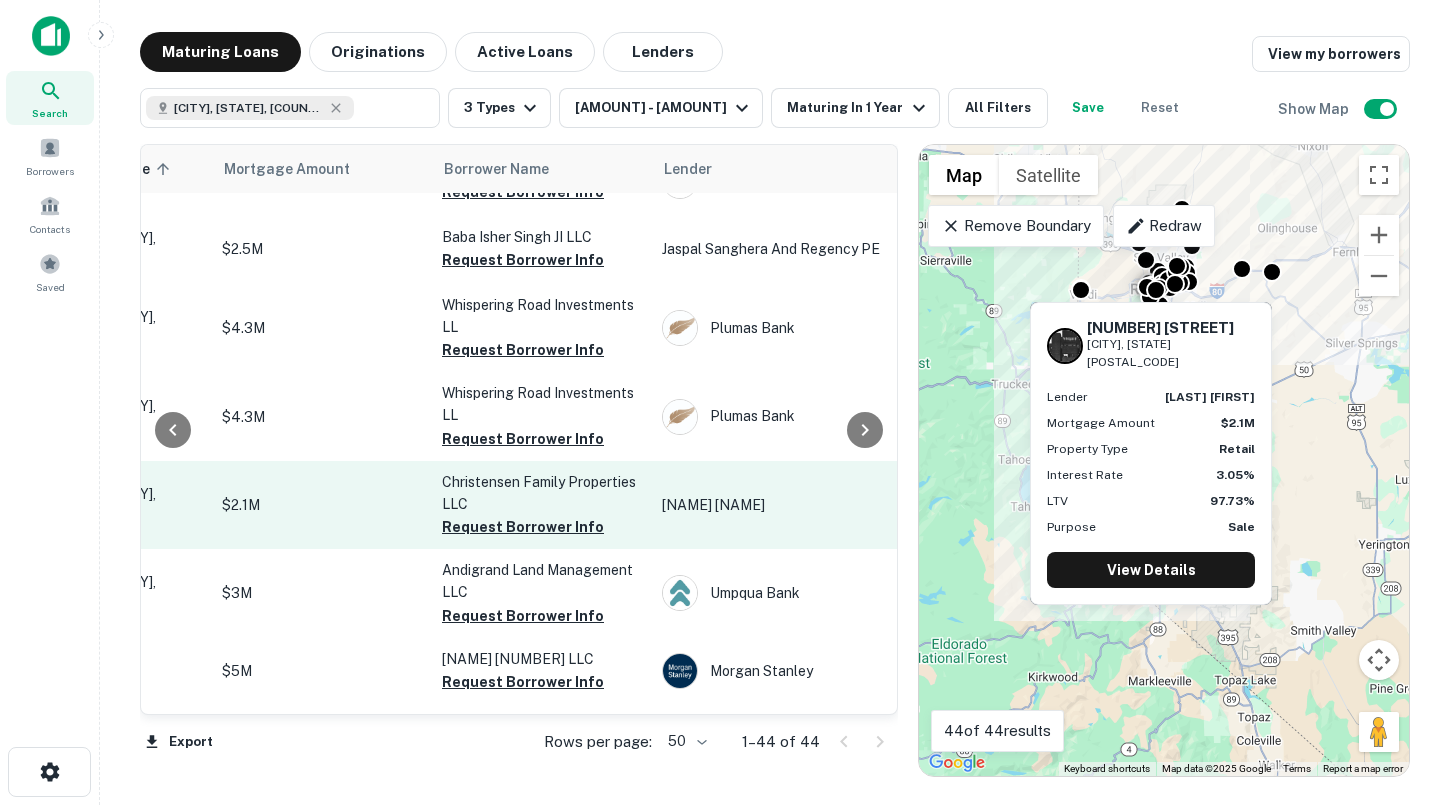 scroll, scrollTop: 1968, scrollLeft: 360, axis: both 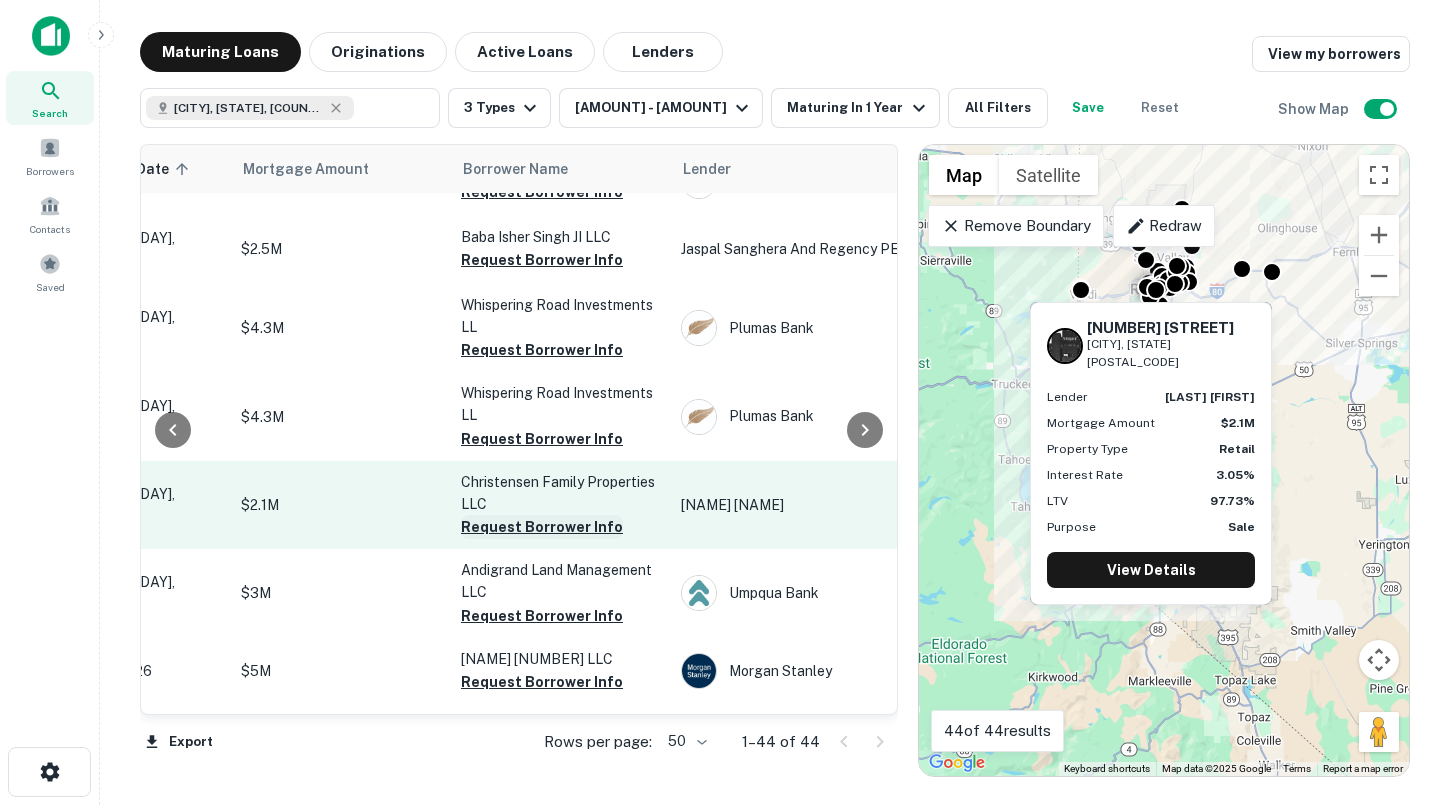 click on "Request Borrower Info" at bounding box center (542, 527) 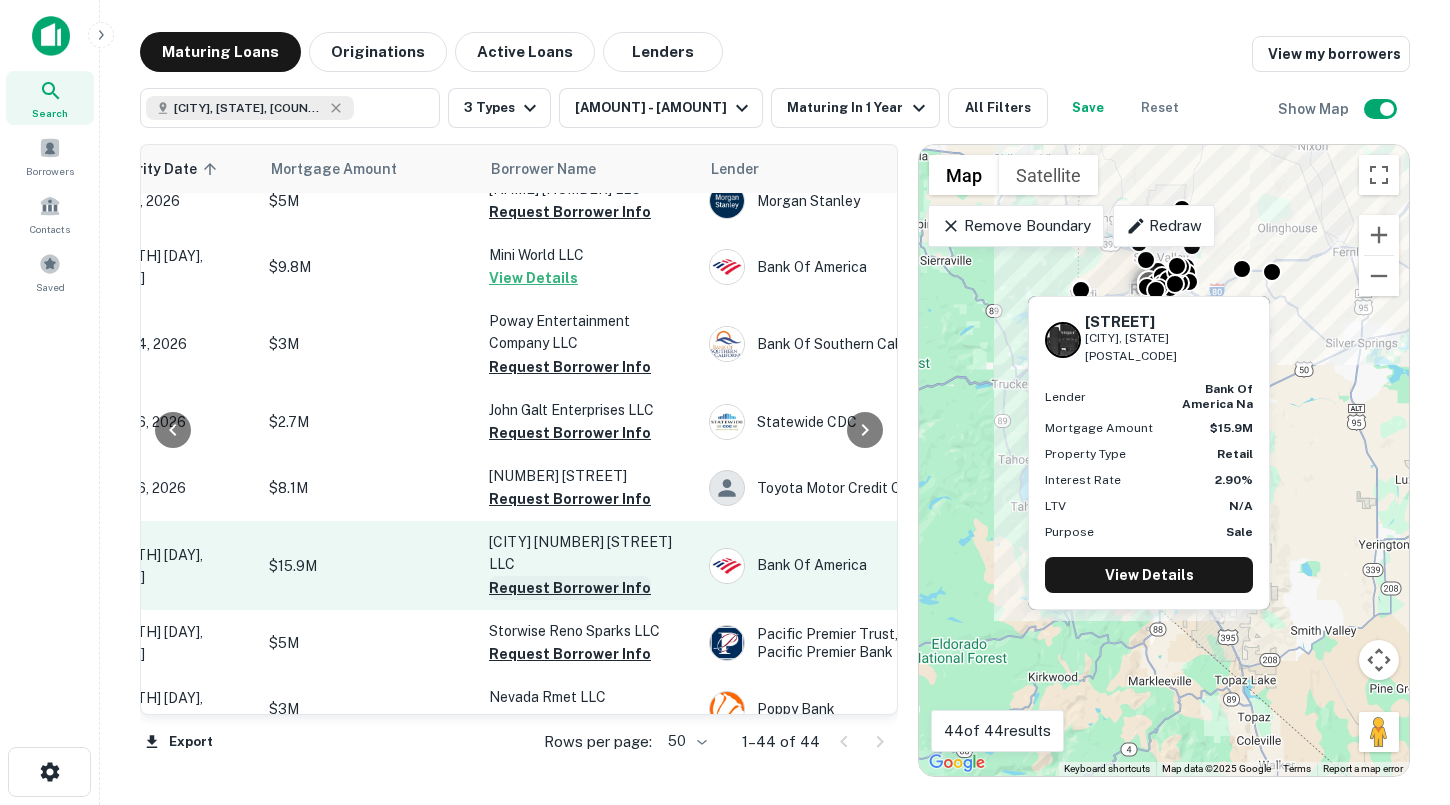 scroll, scrollTop: 2438, scrollLeft: 296, axis: both 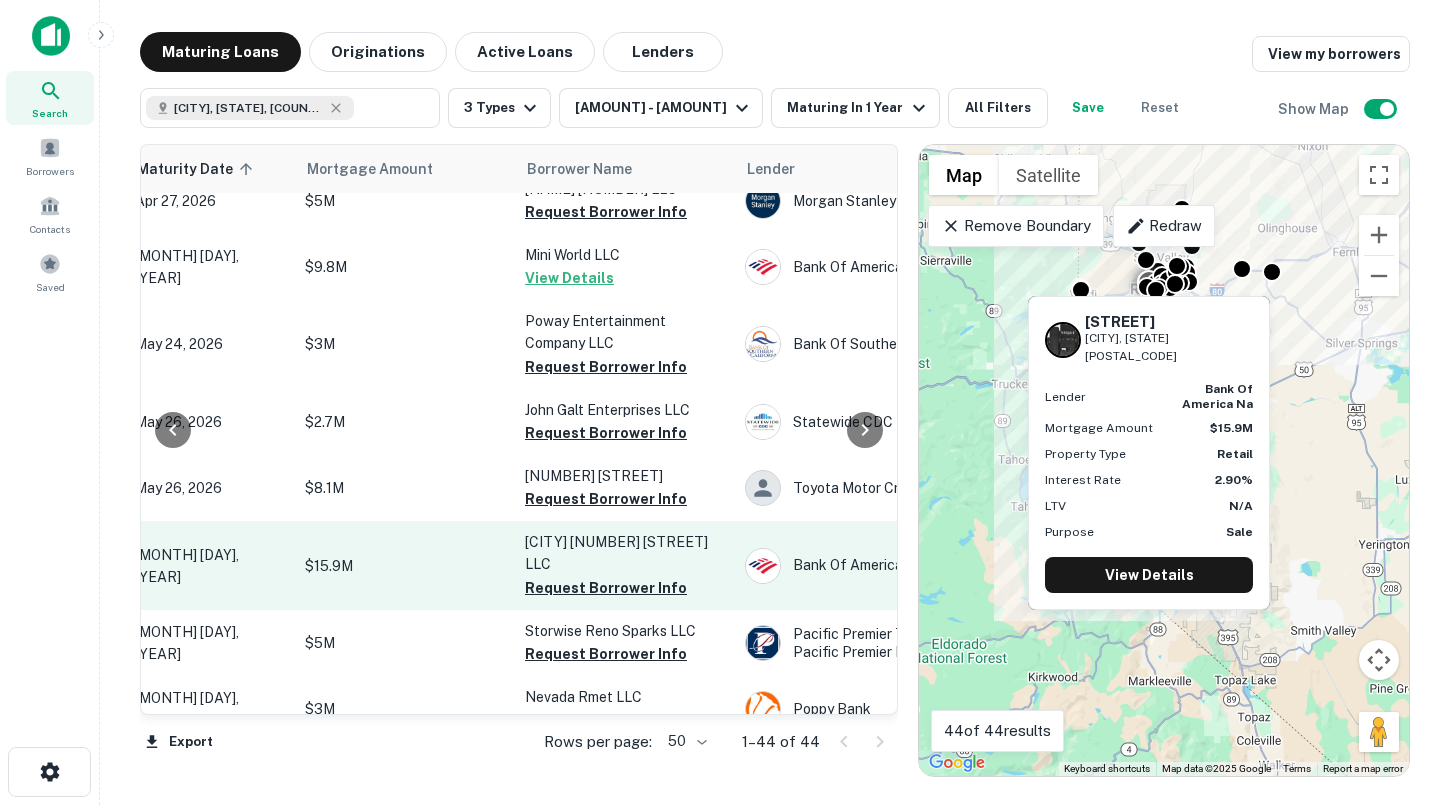 click on "$15.9M" at bounding box center [405, 566] 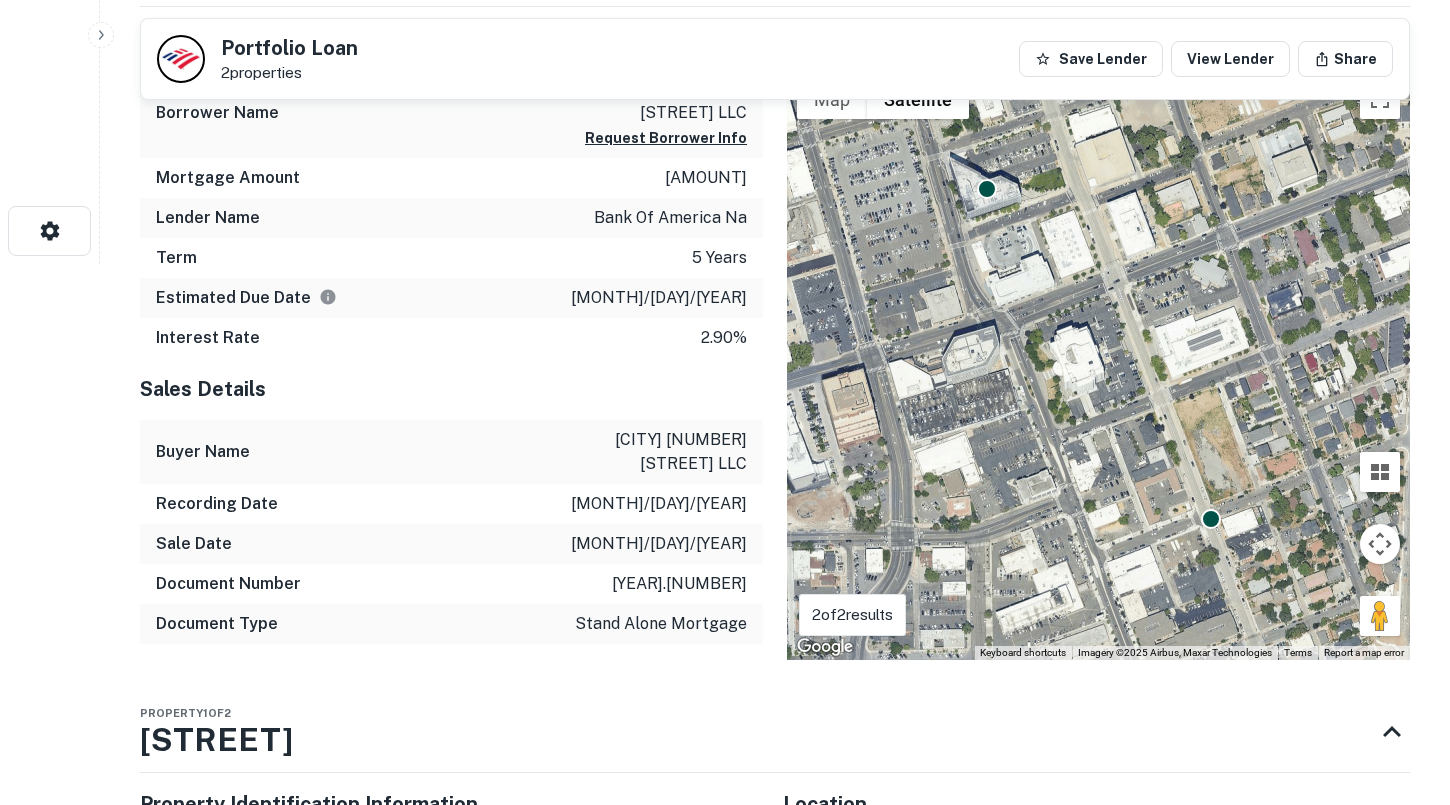 scroll, scrollTop: 690, scrollLeft: 0, axis: vertical 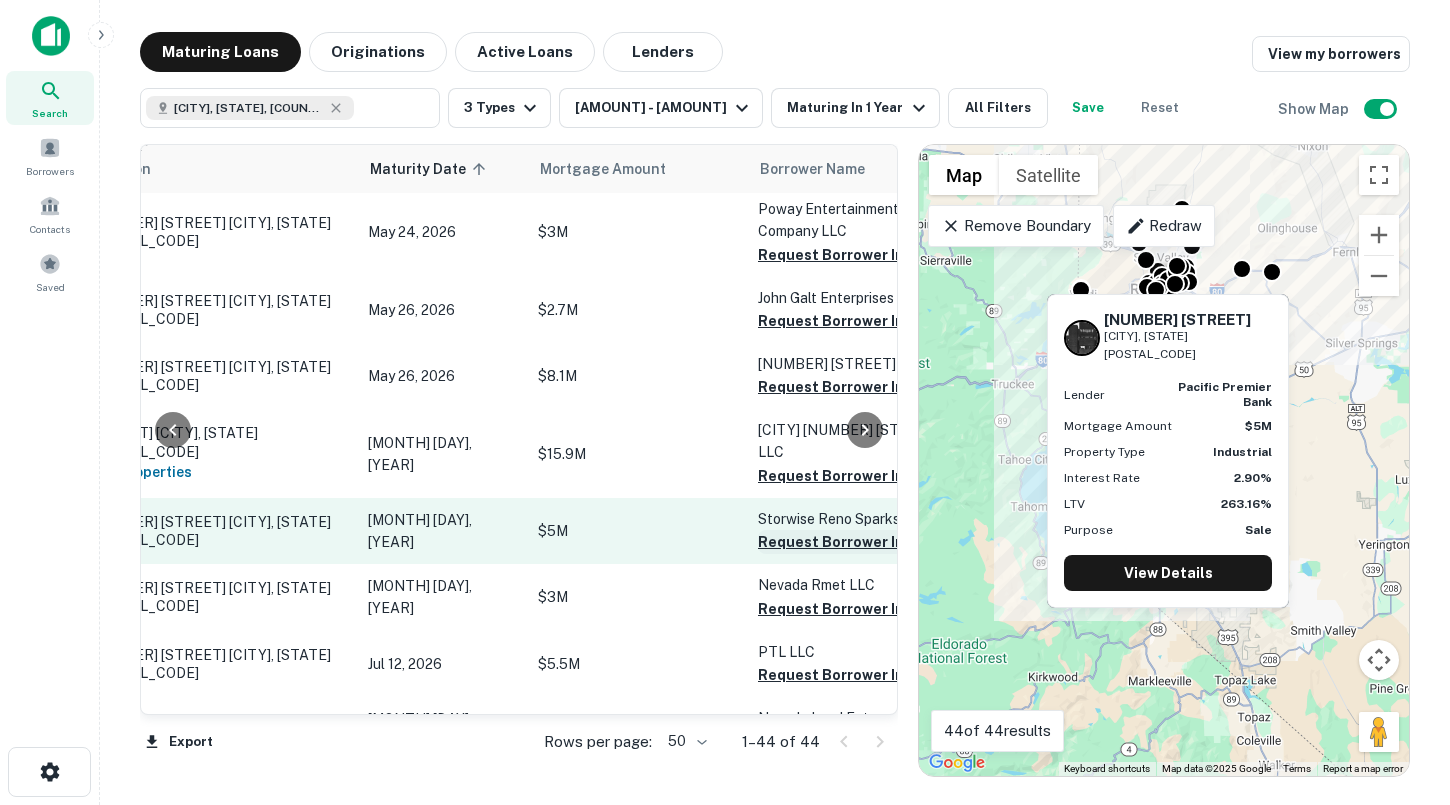 click on "Request Borrower Info" at bounding box center [839, 542] 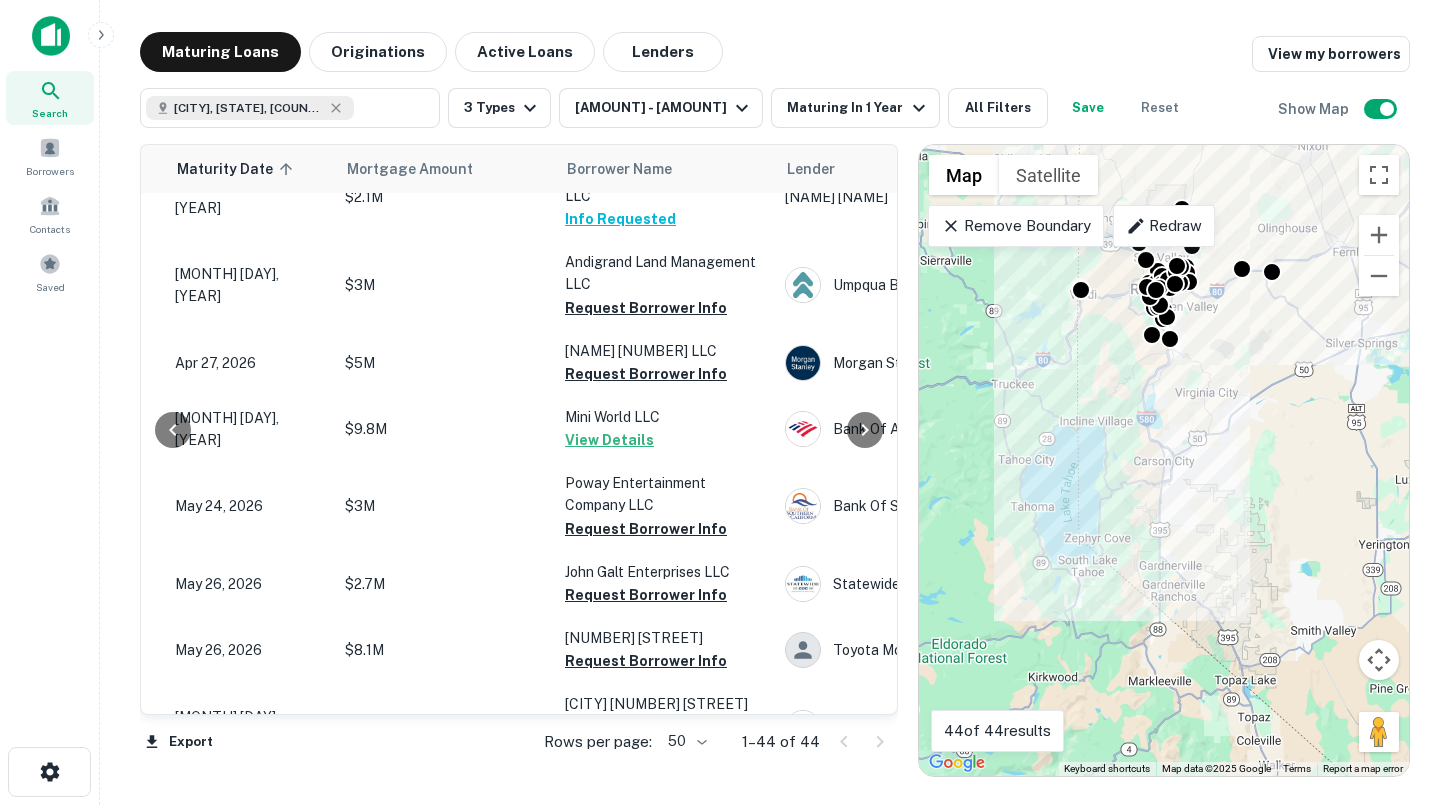 scroll, scrollTop: 2395, scrollLeft: 256, axis: both 